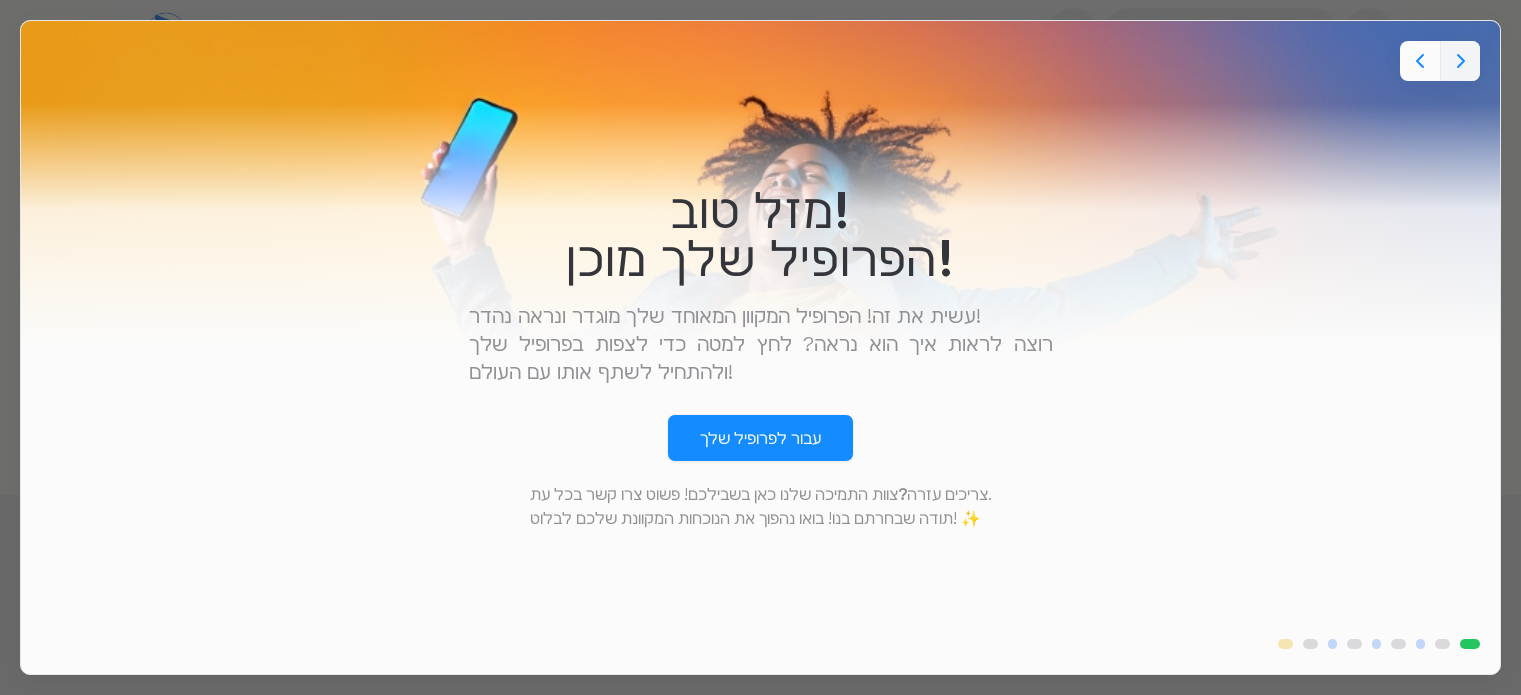 scroll, scrollTop: 0, scrollLeft: 0, axis: both 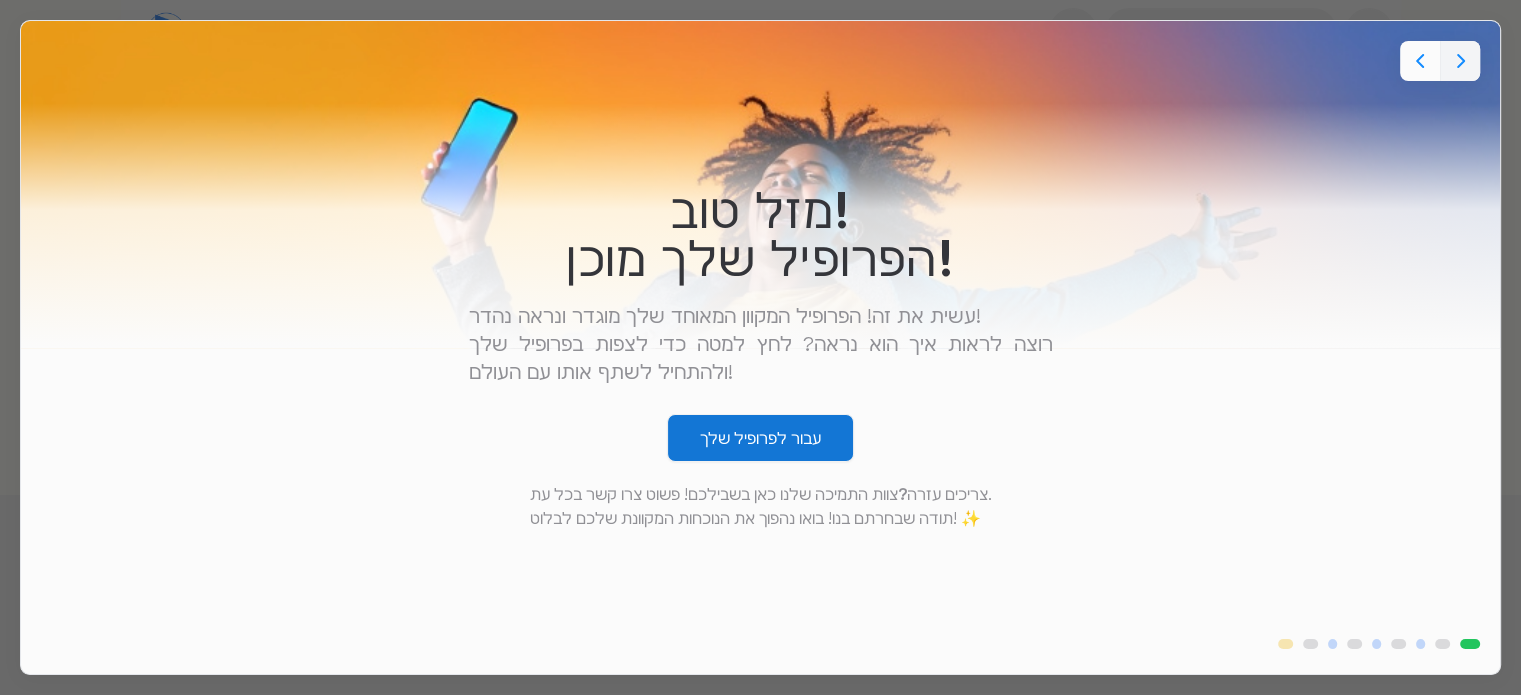 click on "עבור לפרופיל שלך" at bounding box center [760, 438] 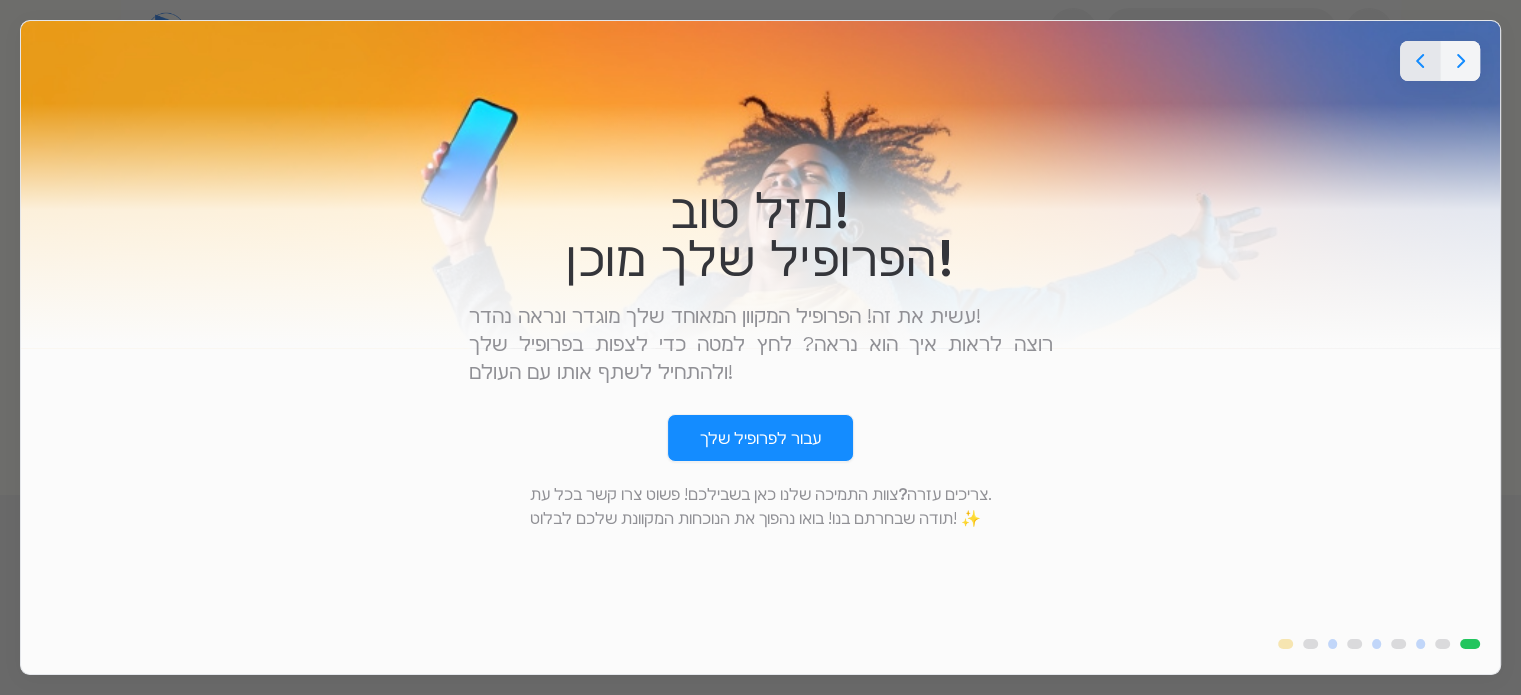 click 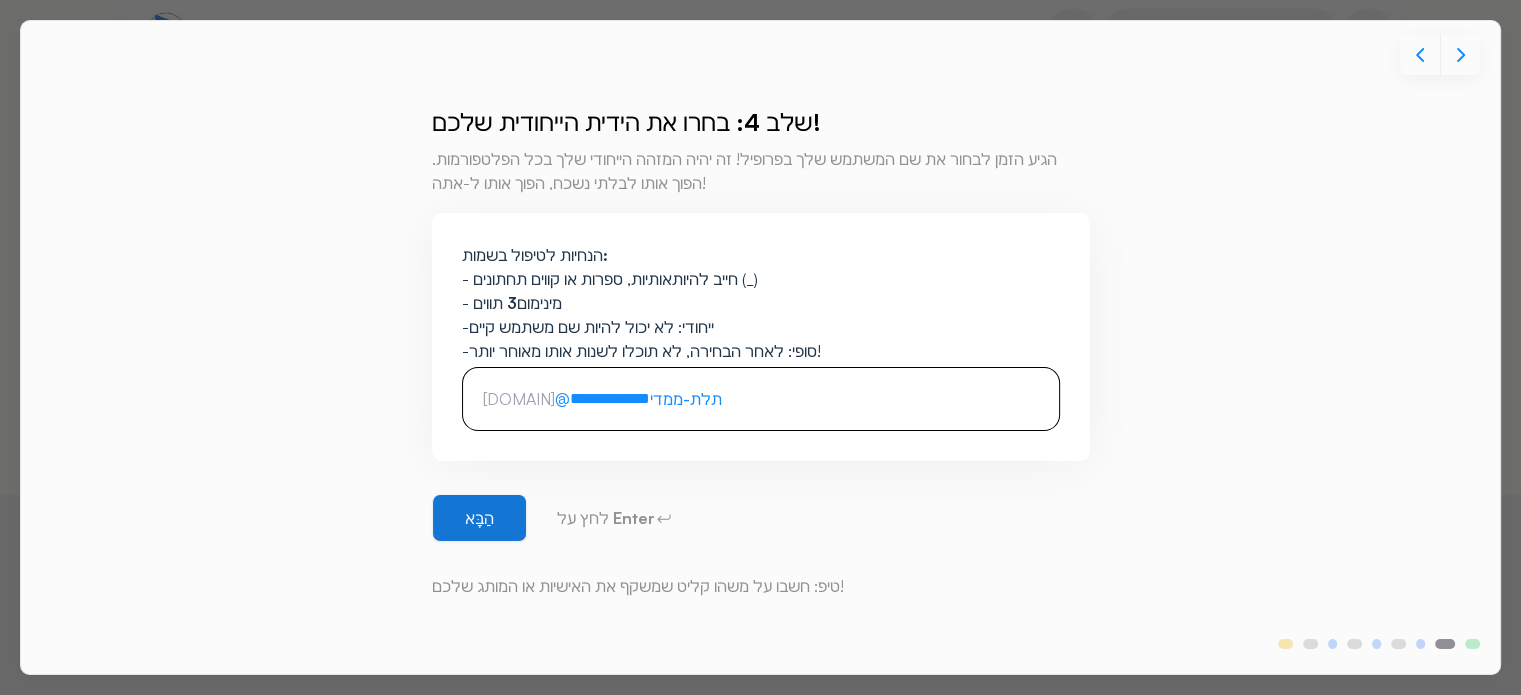 click on "הַבָּא" at bounding box center [479, 518] 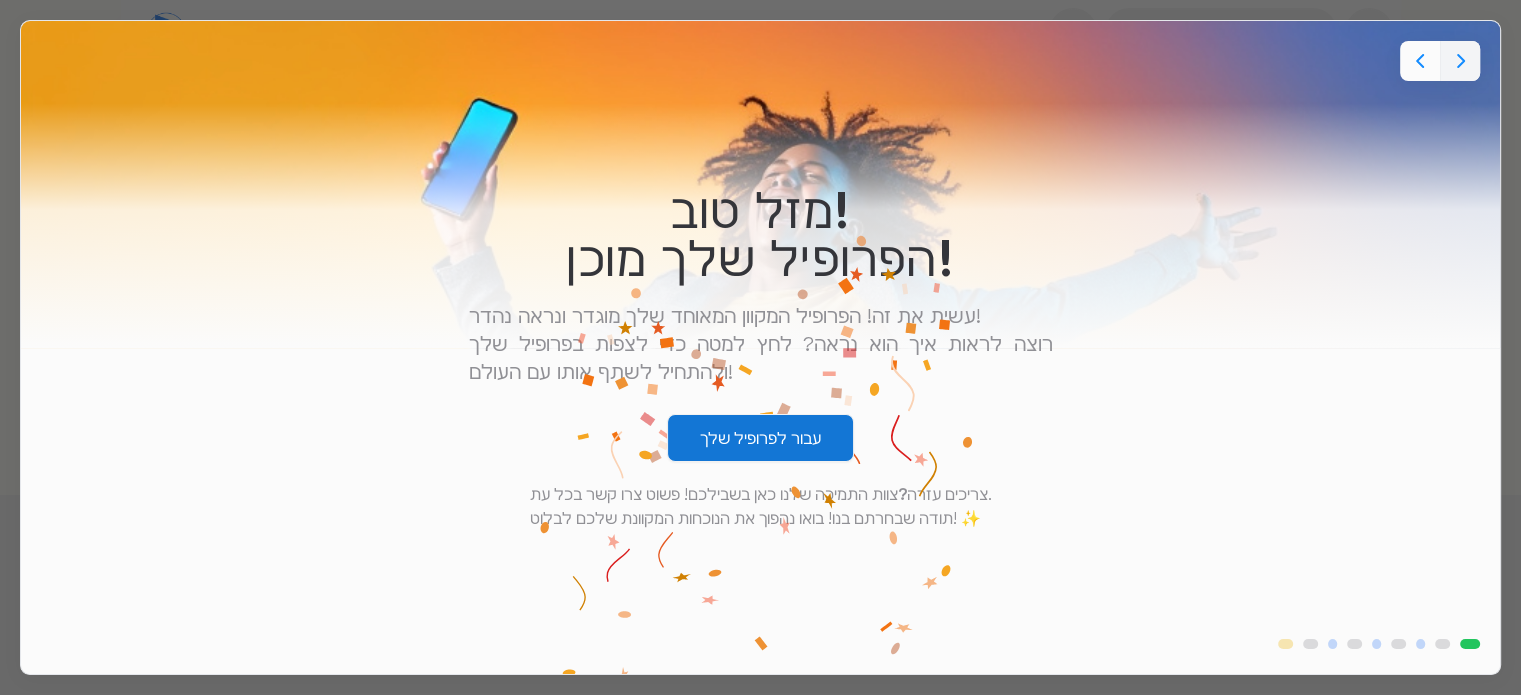 click on "עבור לפרופיל שלך" at bounding box center [760, 438] 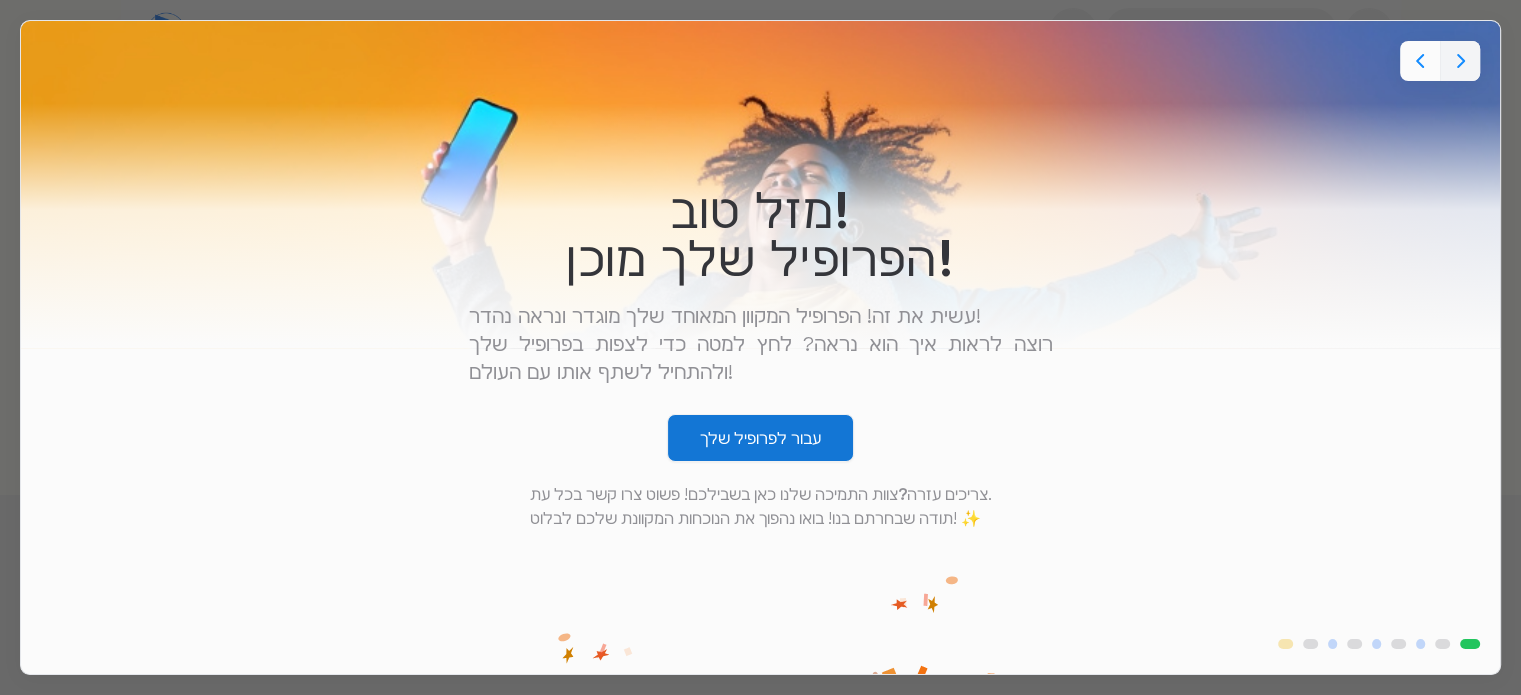 click on "עבור לפרופיל שלך" at bounding box center (760, 438) 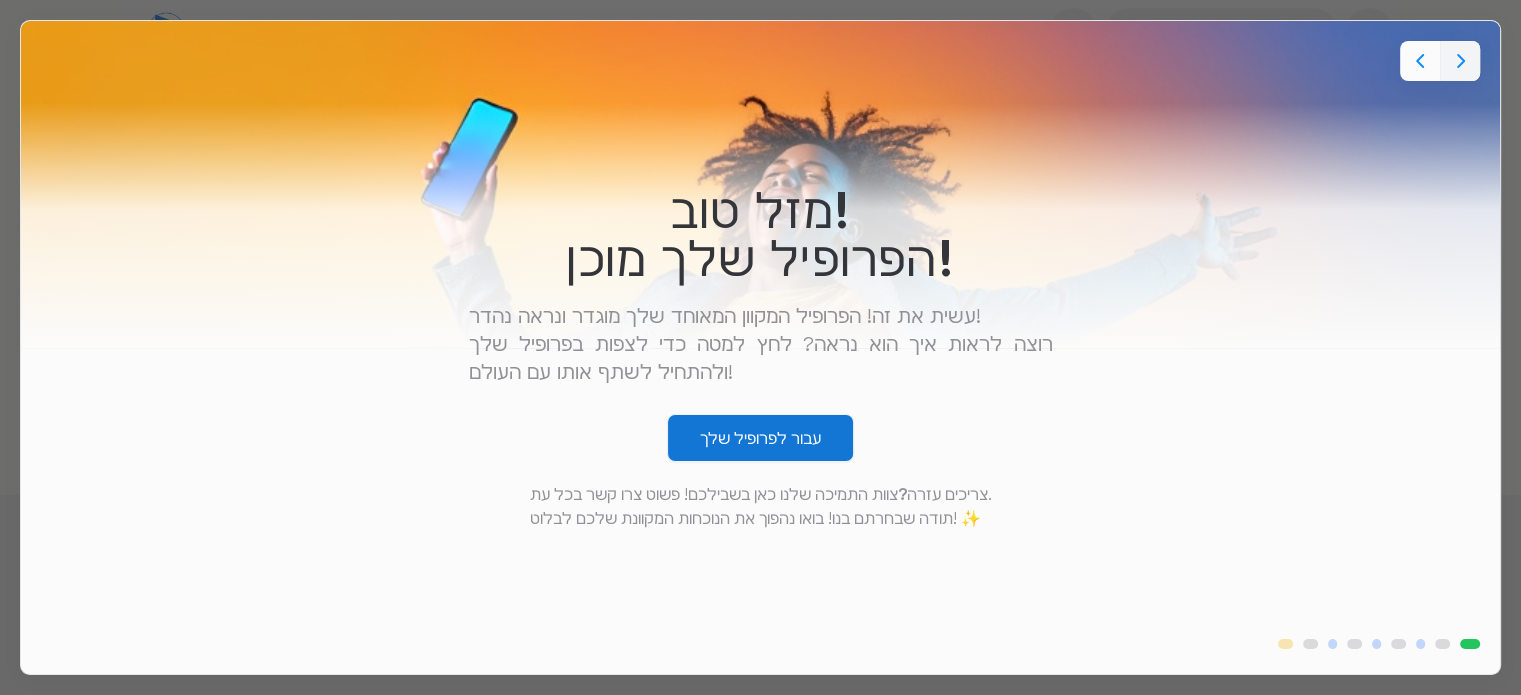 click on "עבור לפרופיל שלך" at bounding box center (760, 438) 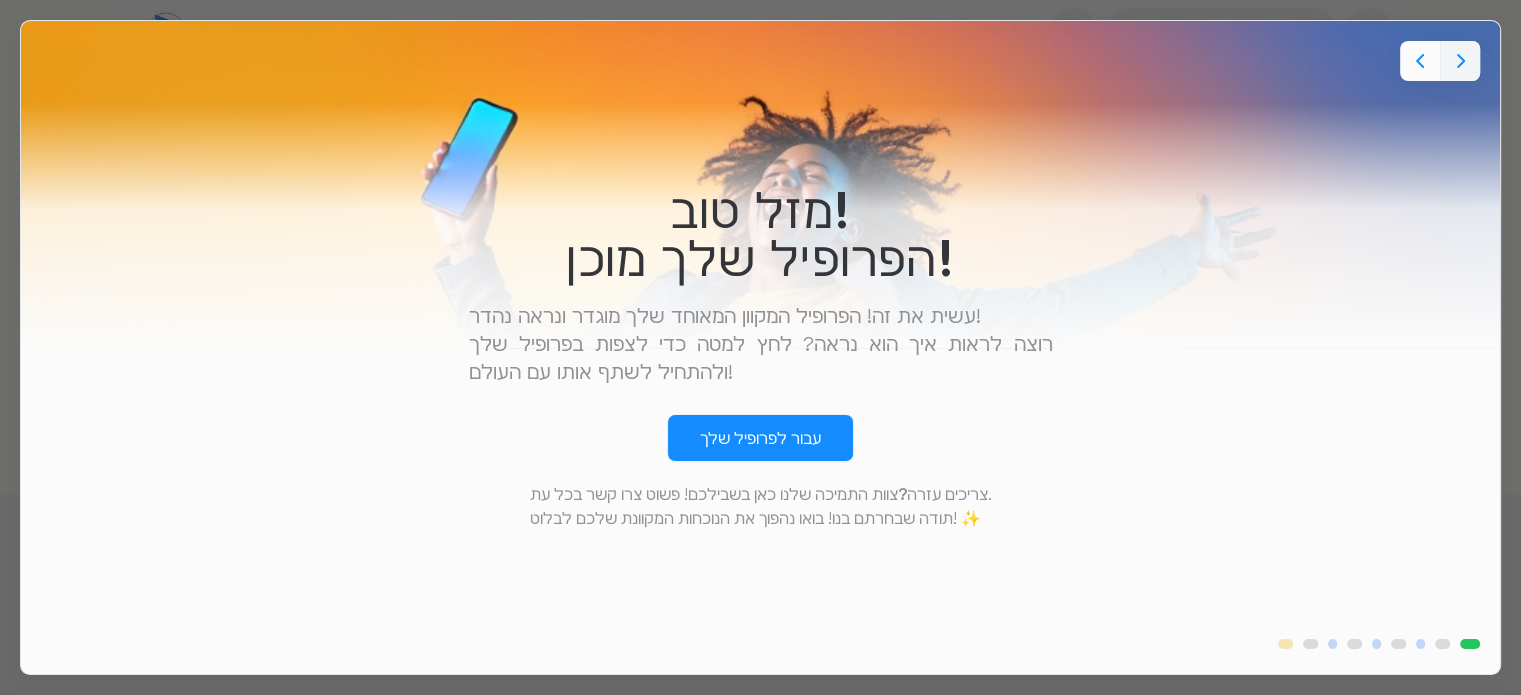 drag, startPoint x: 775, startPoint y: 438, endPoint x: 1160, endPoint y: 192, distance: 456.88184 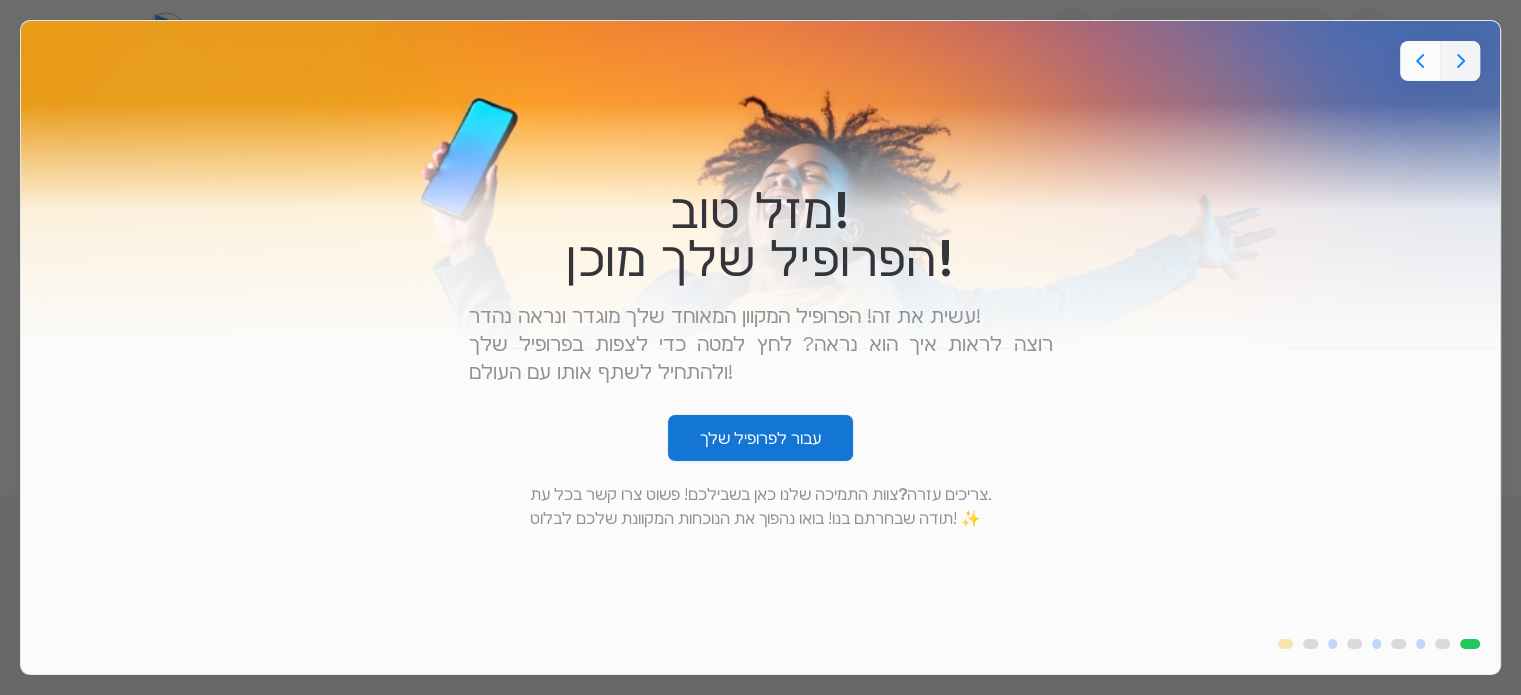 click on "עבור לפרופיל שלך" at bounding box center (760, 438) 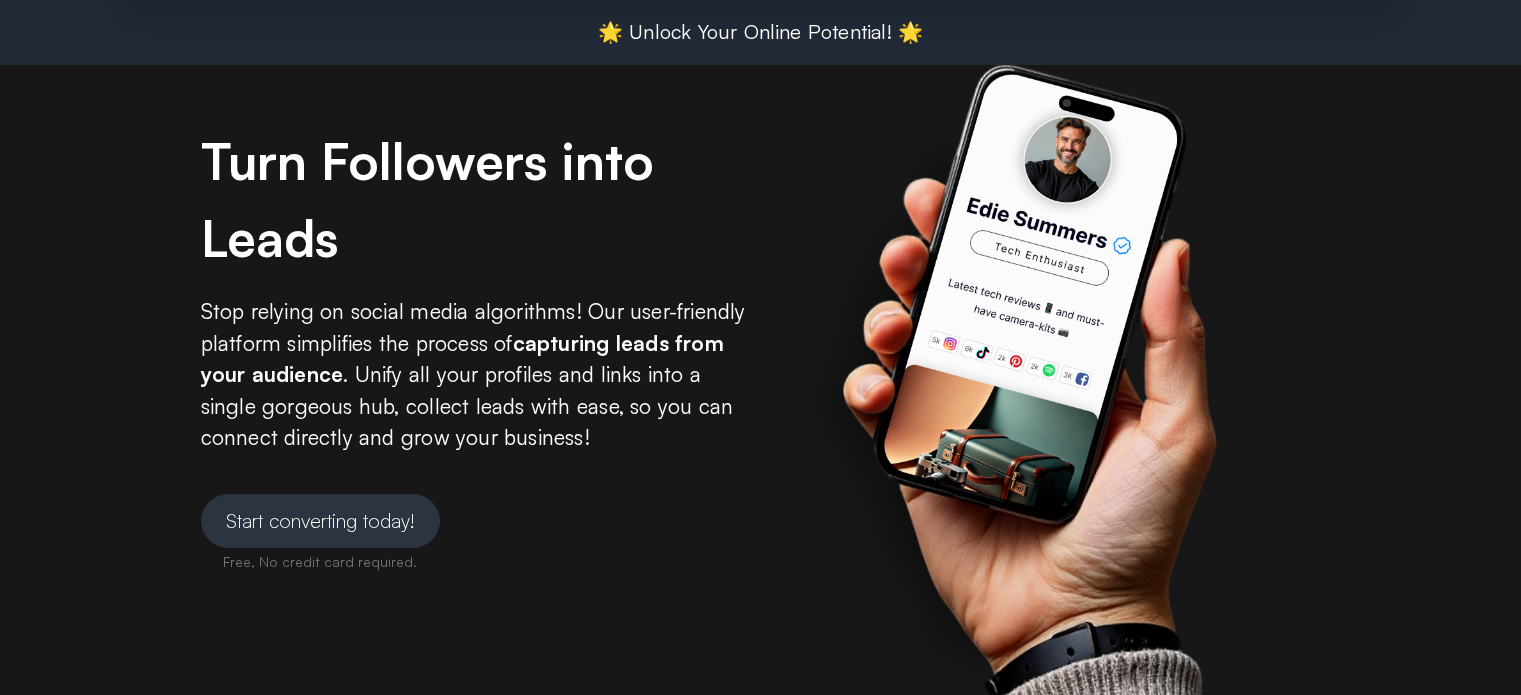 scroll, scrollTop: 0, scrollLeft: 0, axis: both 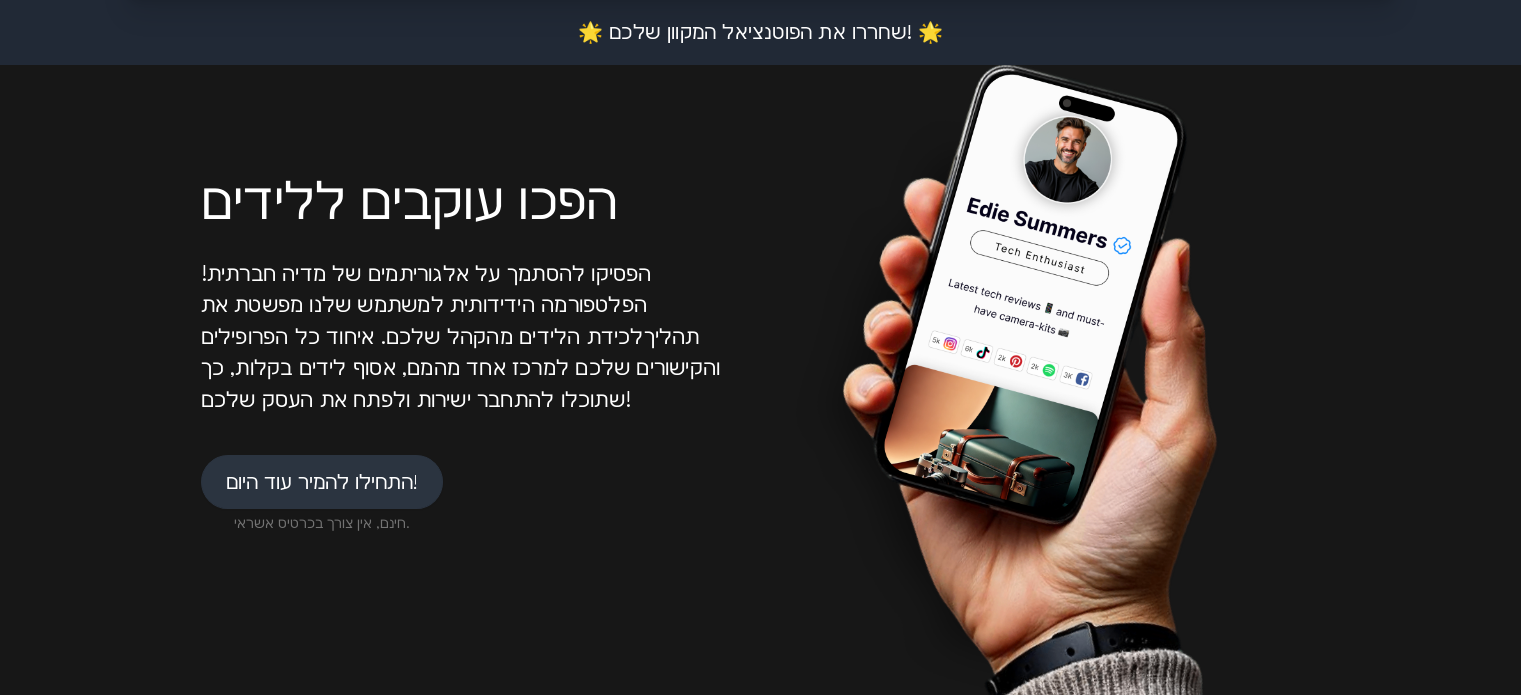 click on "התחילו להמיר עוד היום!" at bounding box center [322, 481] 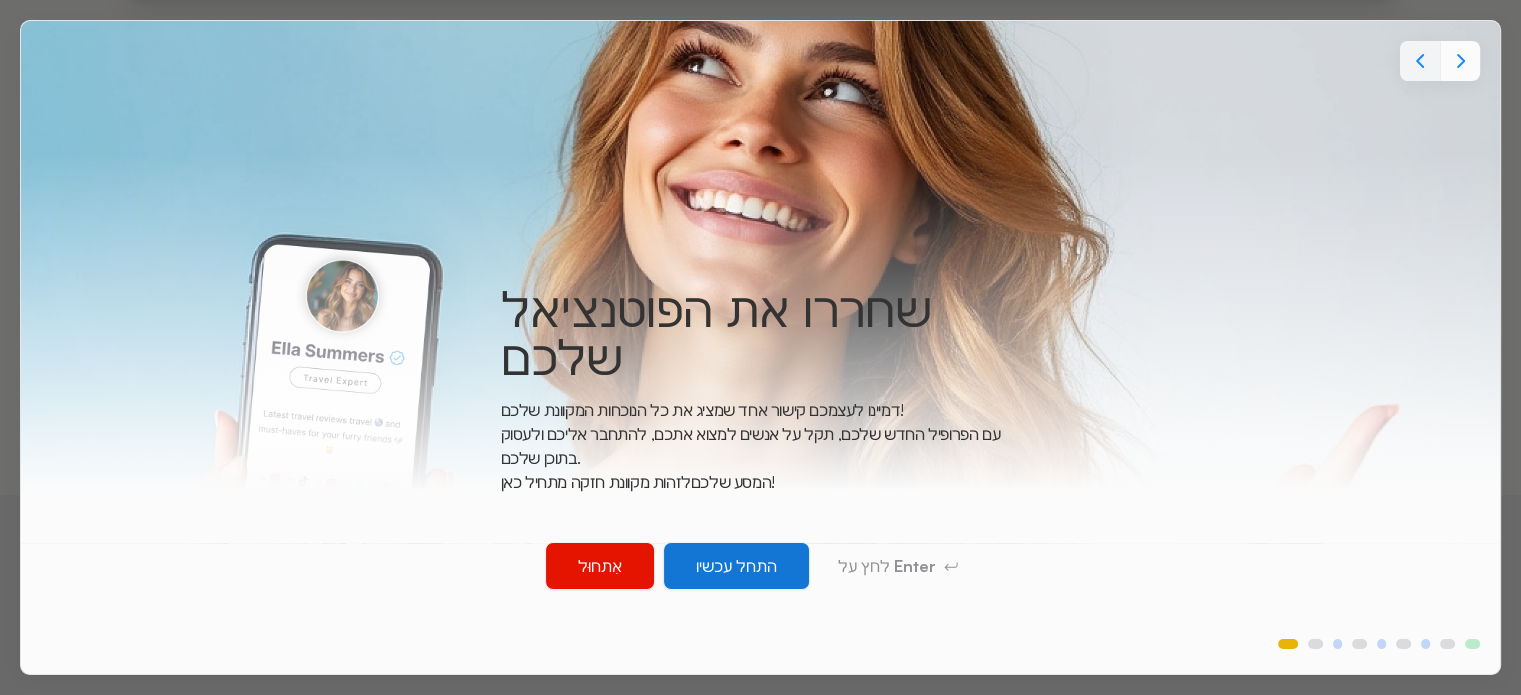 click on "התחל עכשיו" at bounding box center (736, 566) 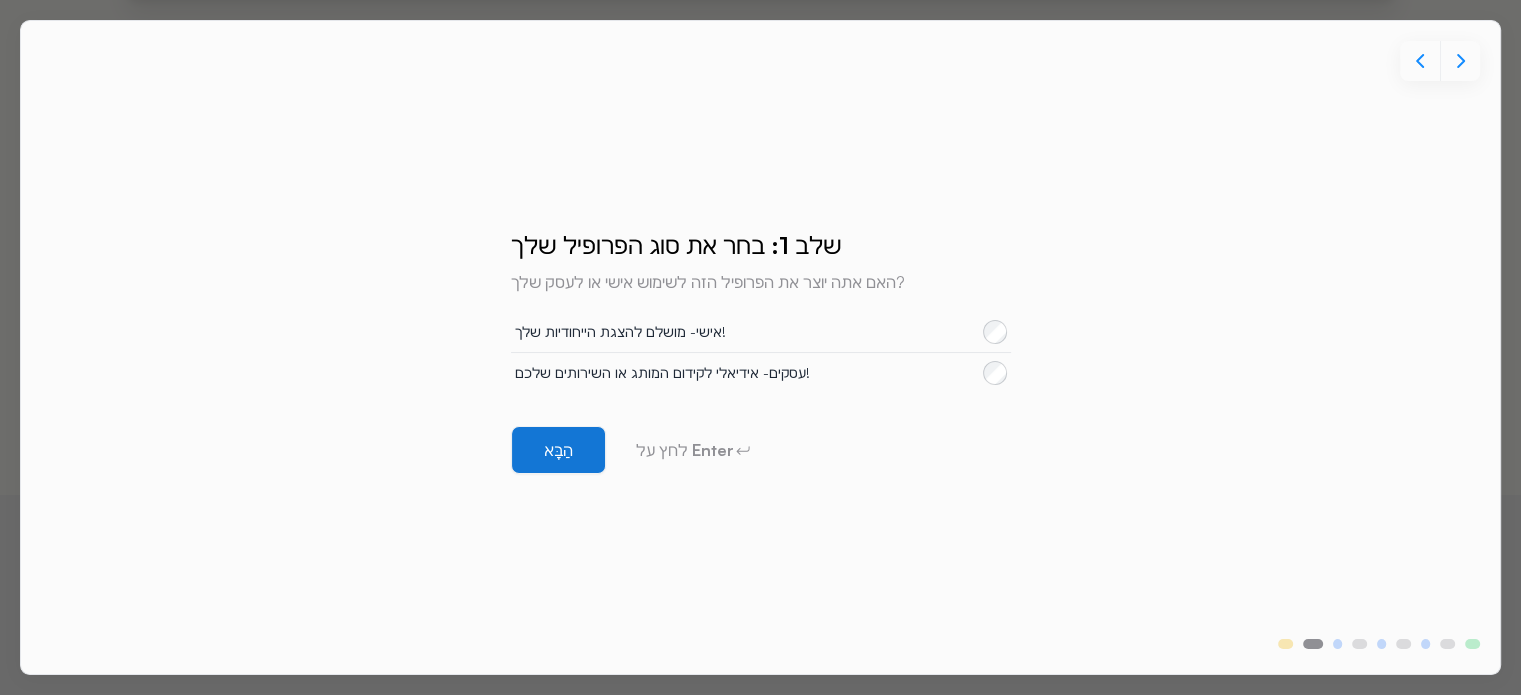 click on "הַבָּא" at bounding box center (558, 450) 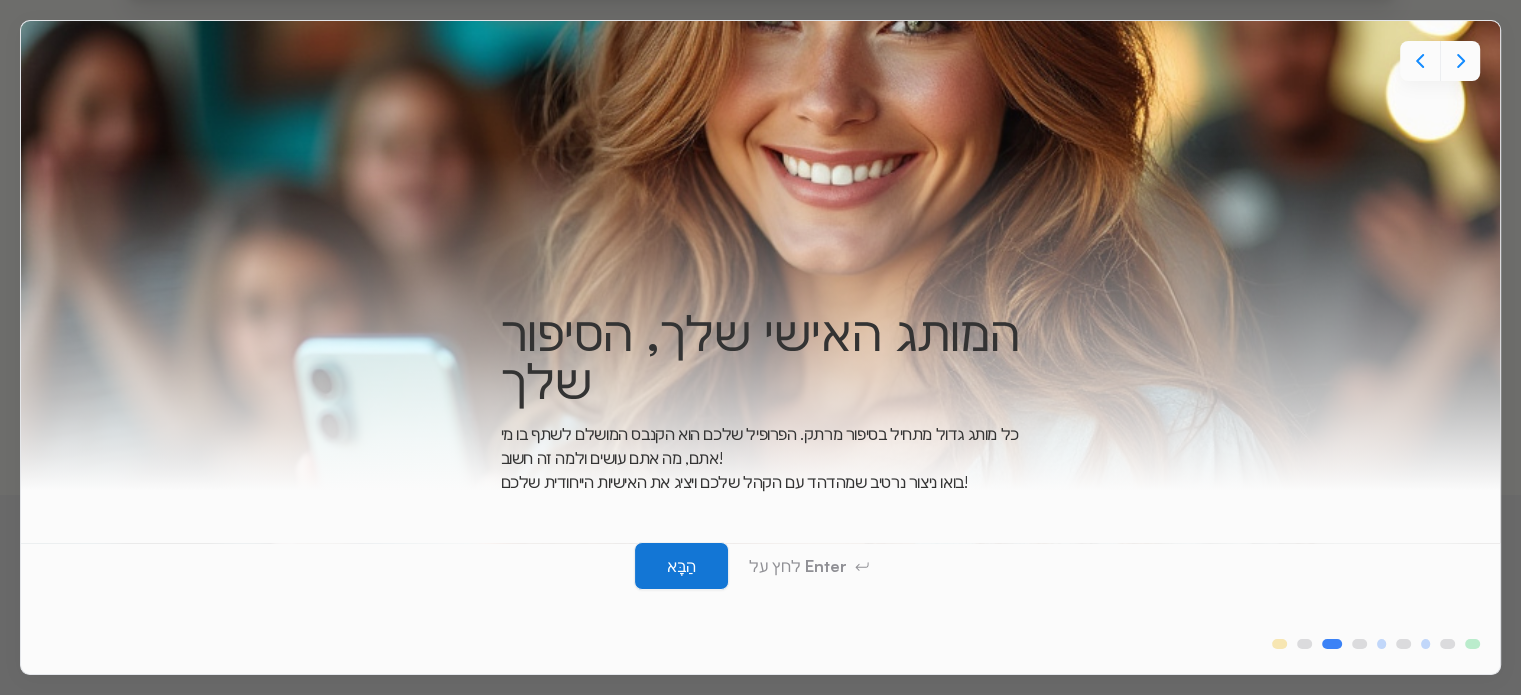 click on "הַבָּא" at bounding box center (681, 566) 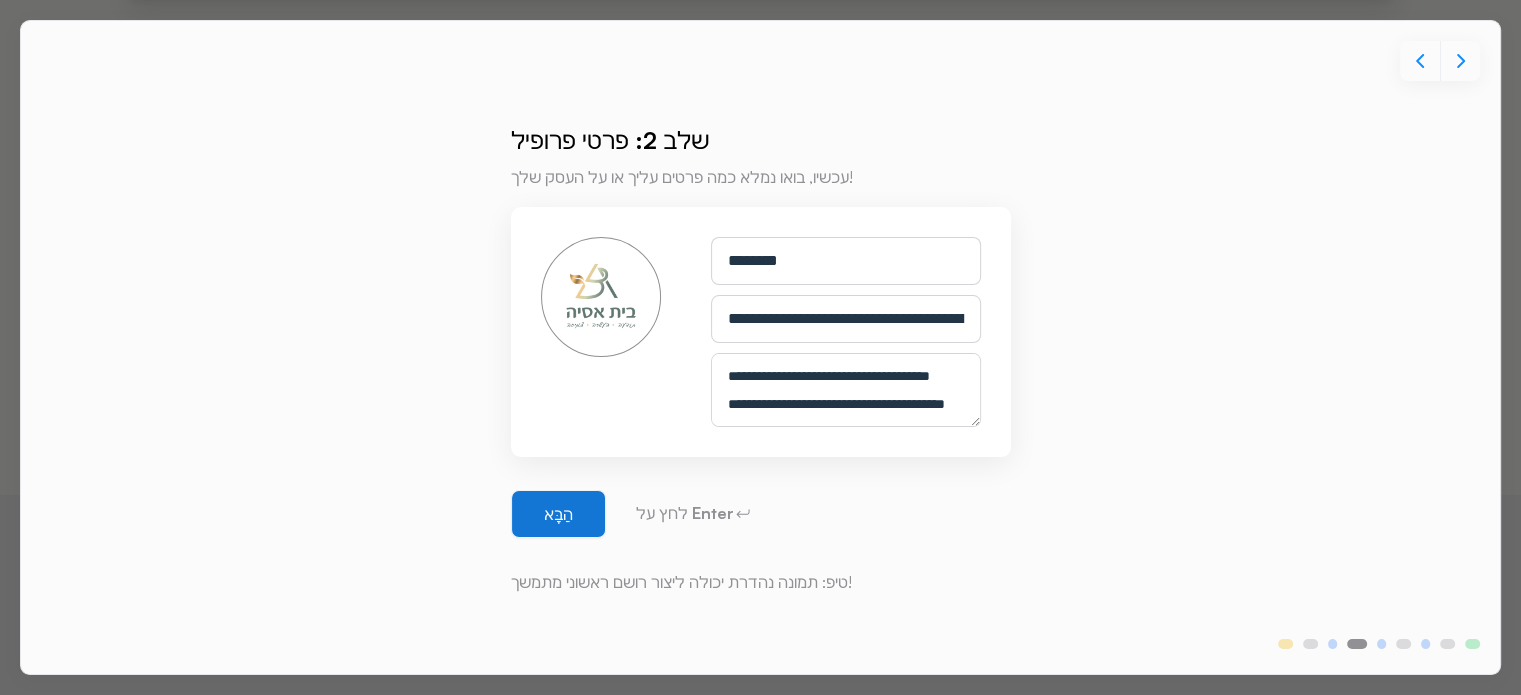 click on "הַבָּא" at bounding box center [558, 514] 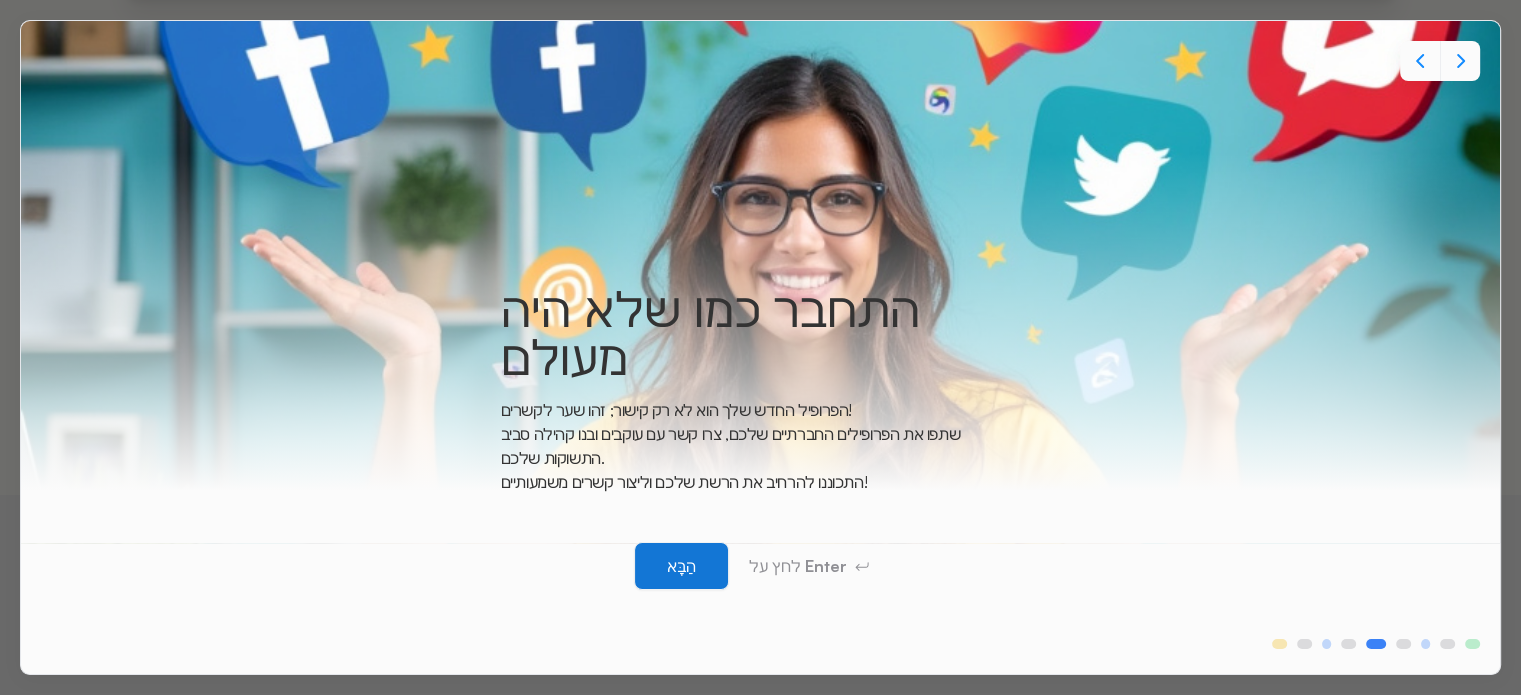 click on "הַבָּא" at bounding box center [681, 566] 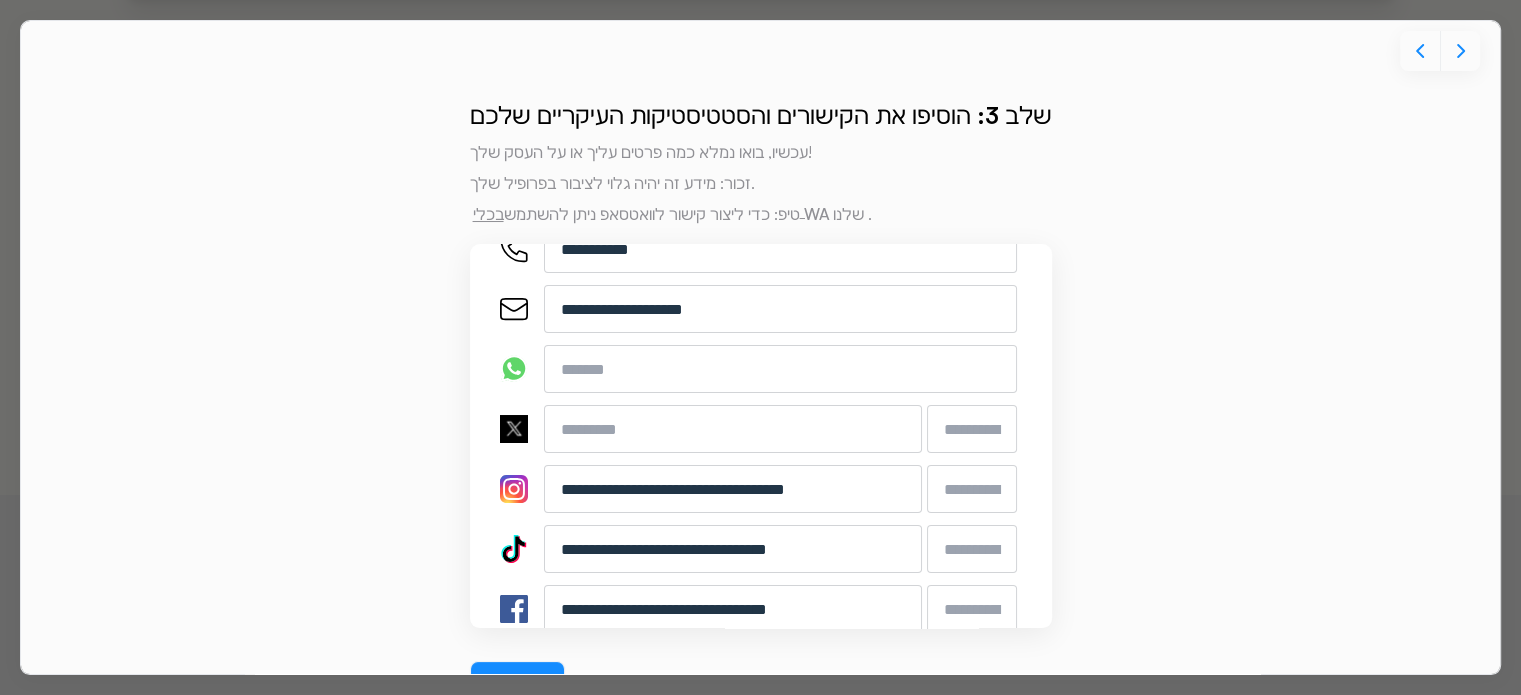 scroll, scrollTop: 200, scrollLeft: 0, axis: vertical 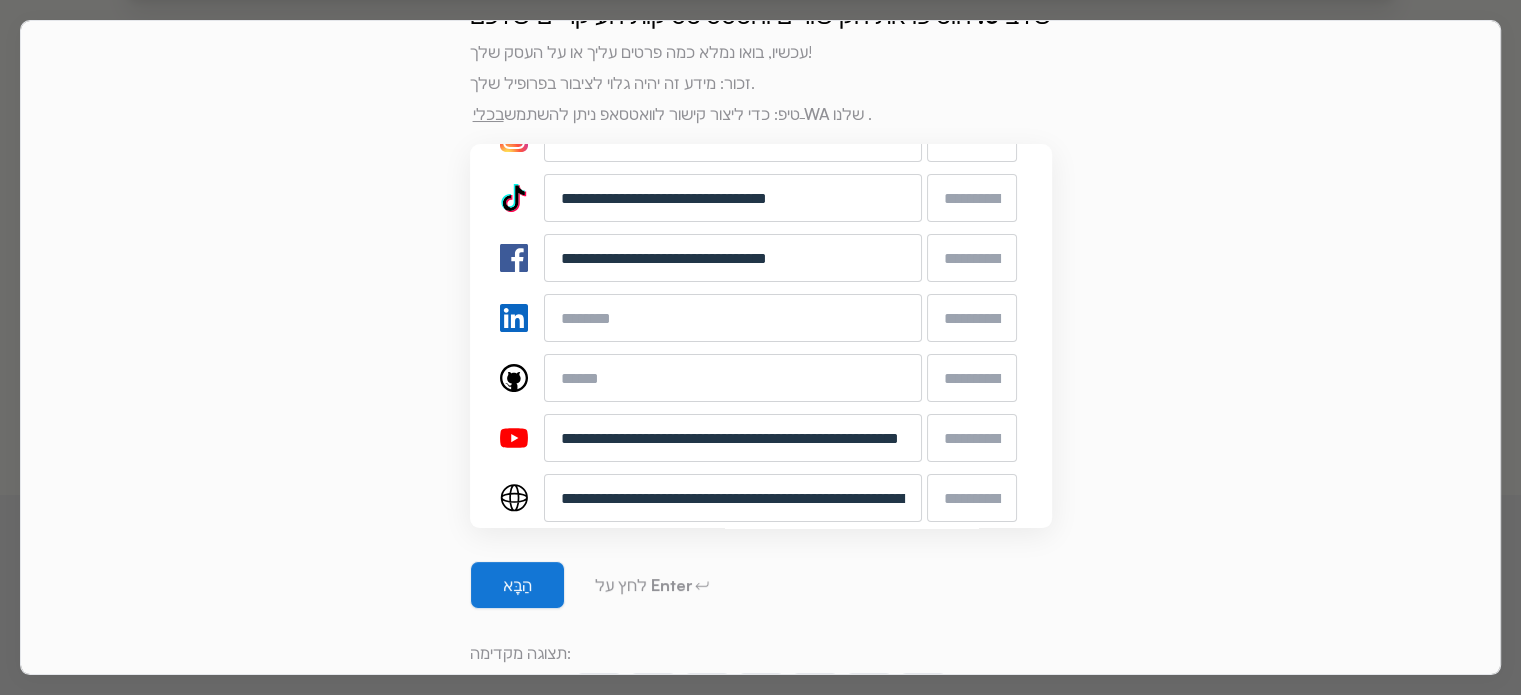 click on "הַבָּא" at bounding box center [517, 585] 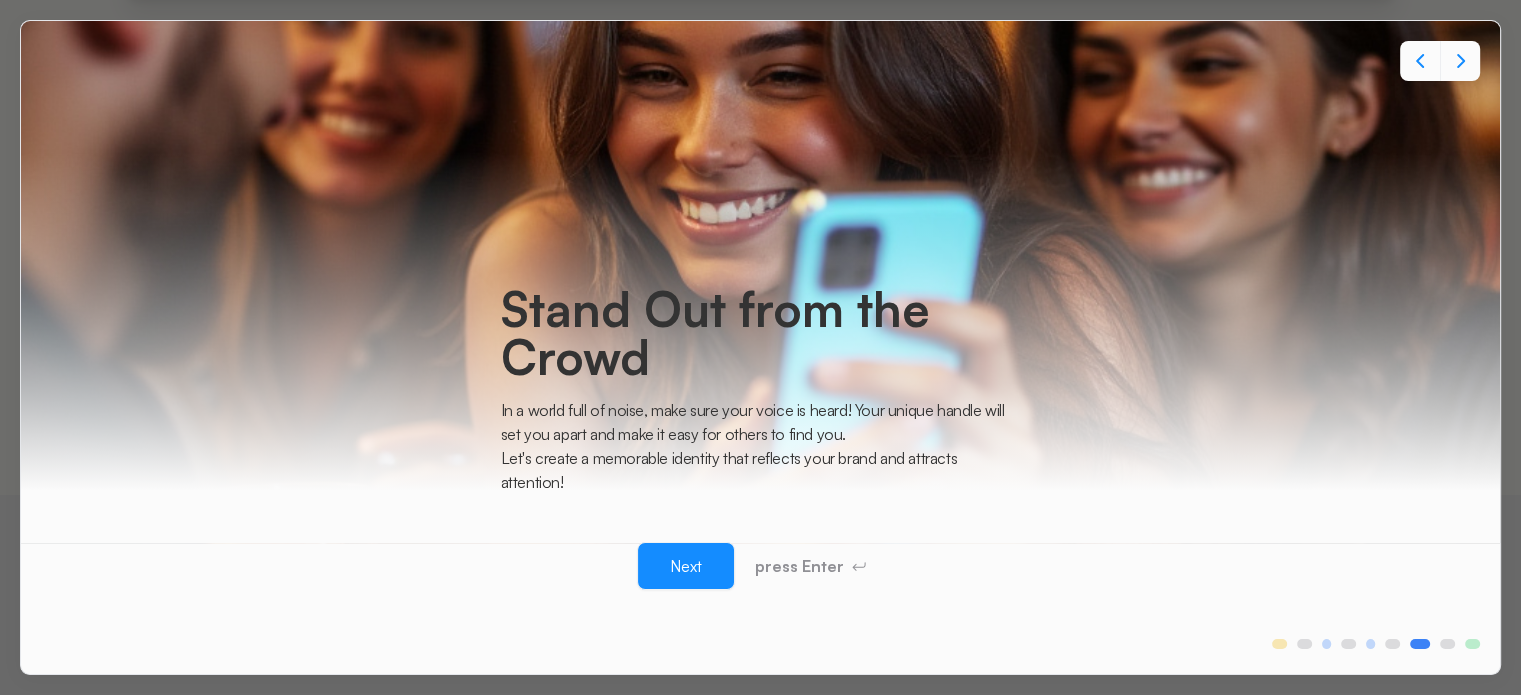 scroll, scrollTop: 0, scrollLeft: 0, axis: both 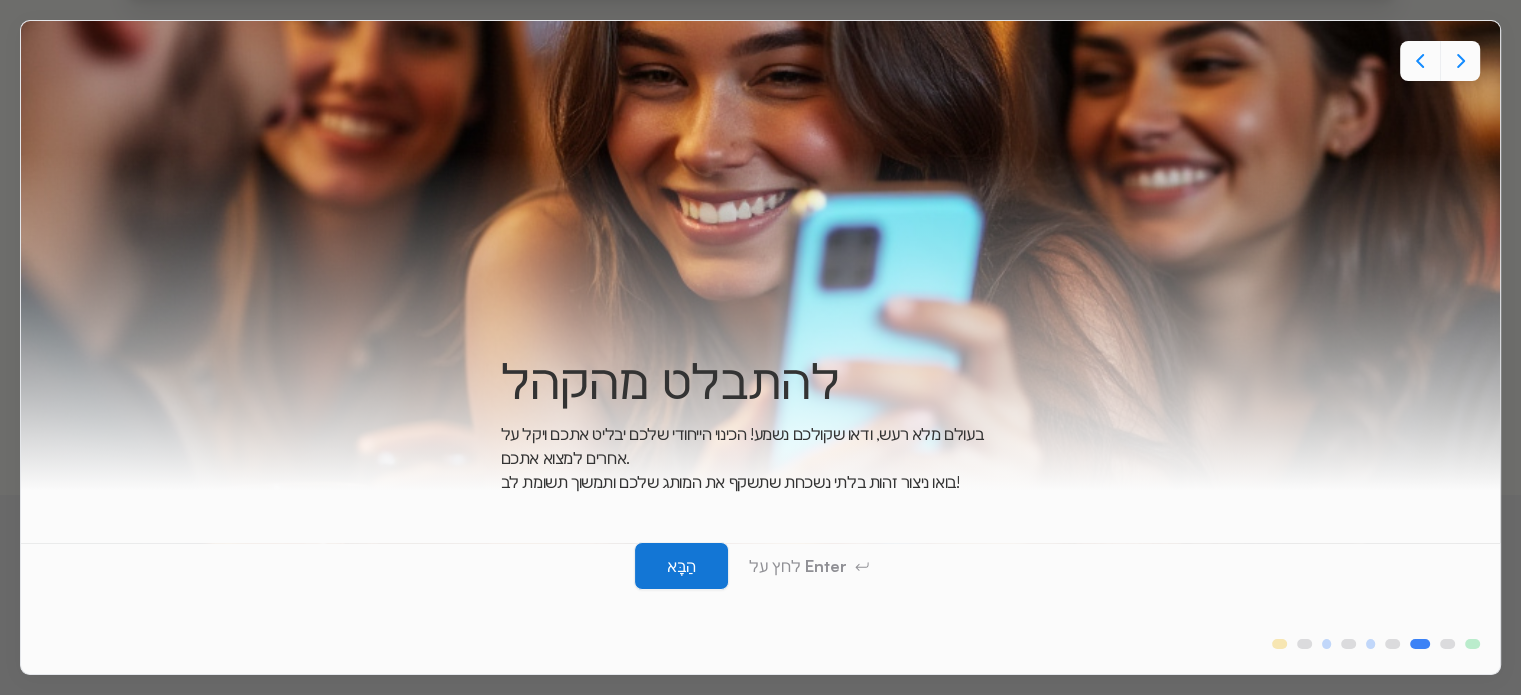 click on "הַבָּא" at bounding box center [681, 566] 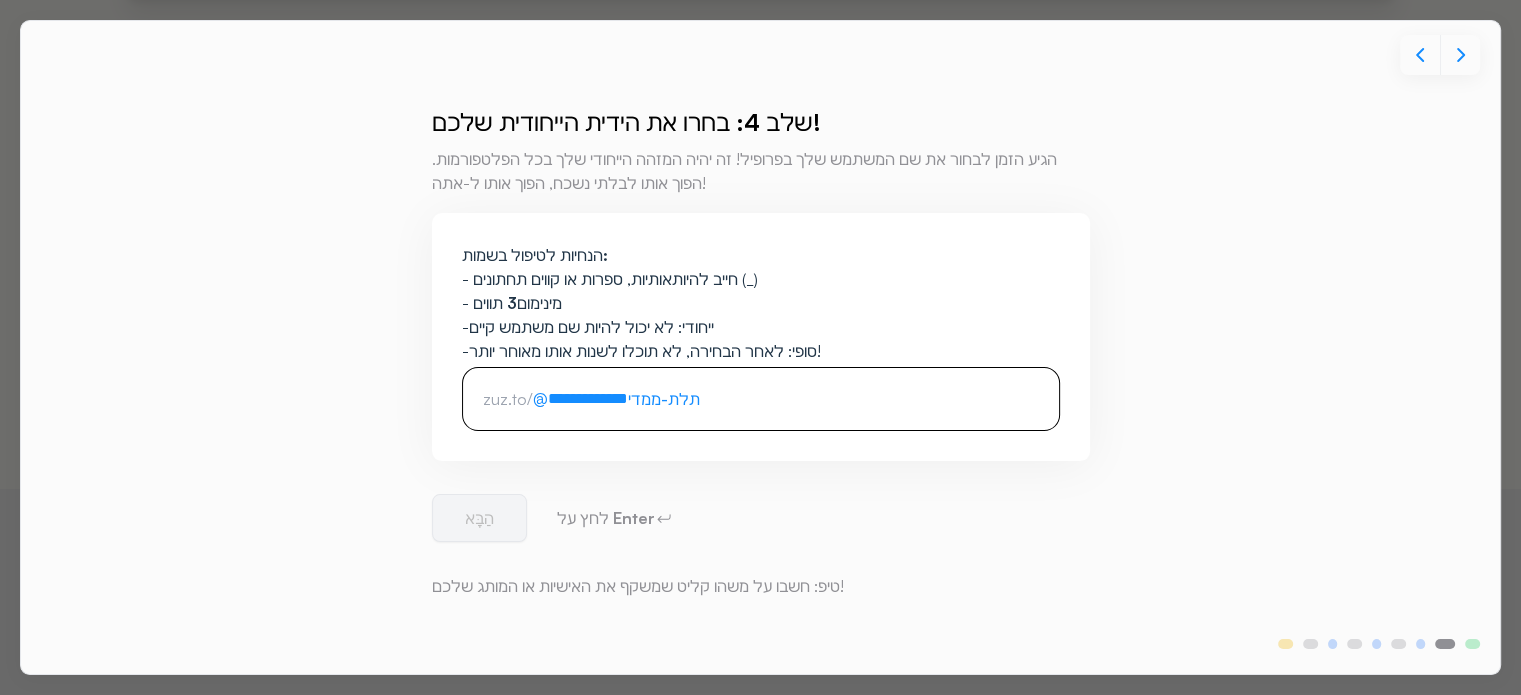 scroll, scrollTop: 10, scrollLeft: 0, axis: vertical 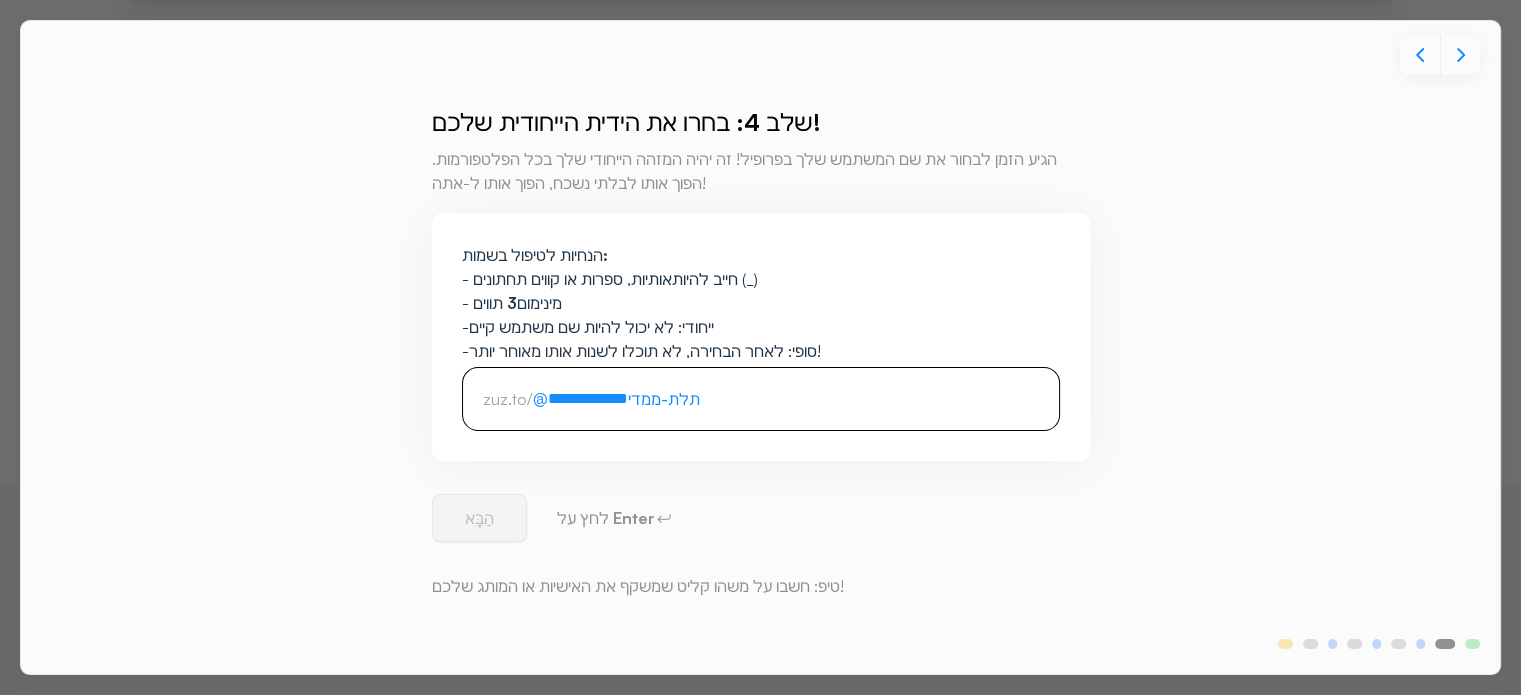 click on "**********" at bounding box center [761, 337] 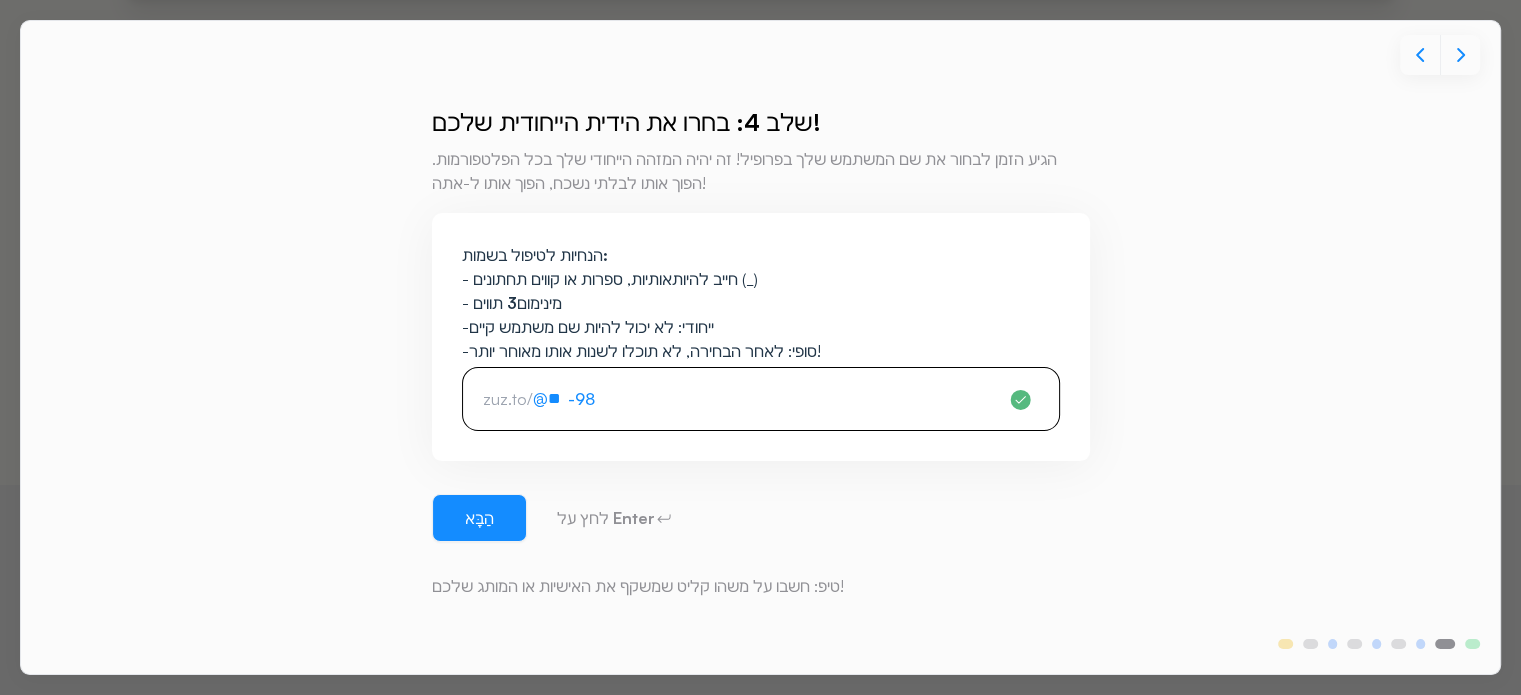 type on "*" 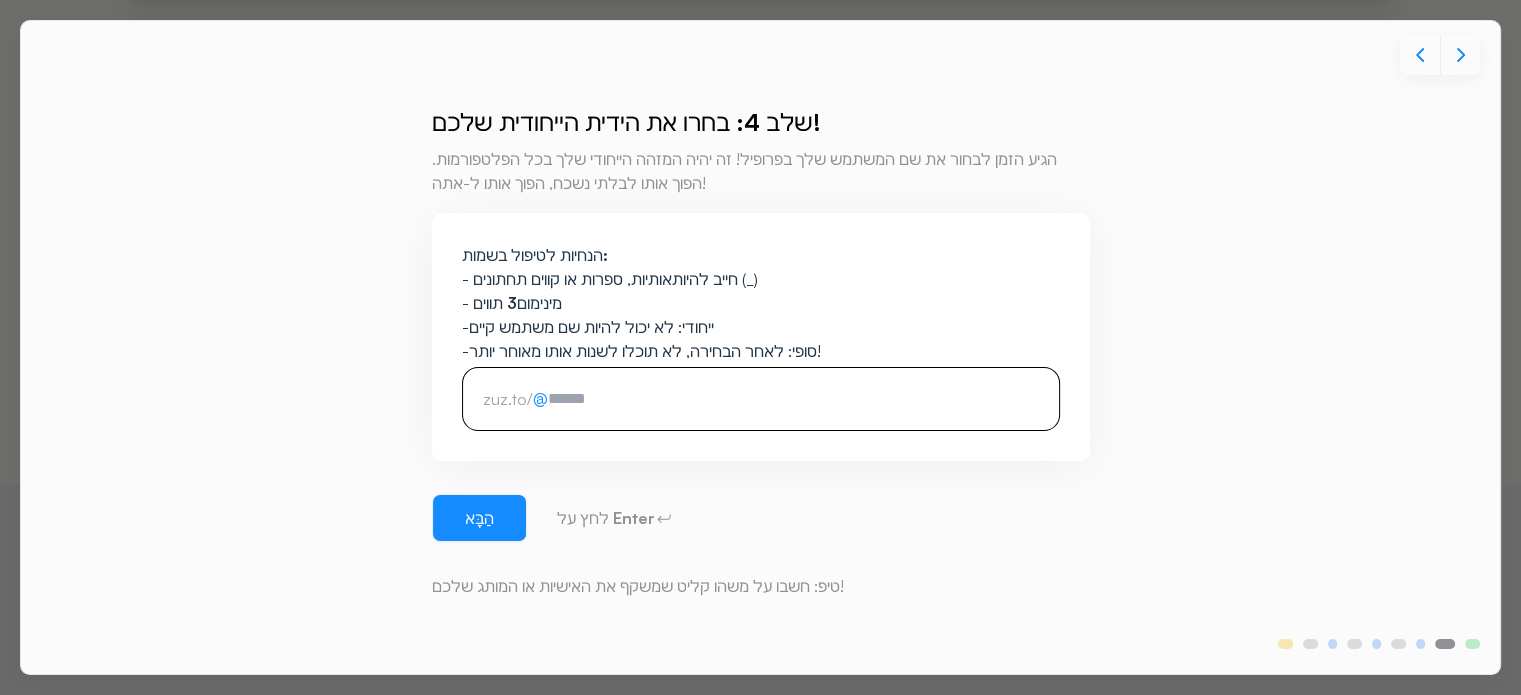paste on "**********" 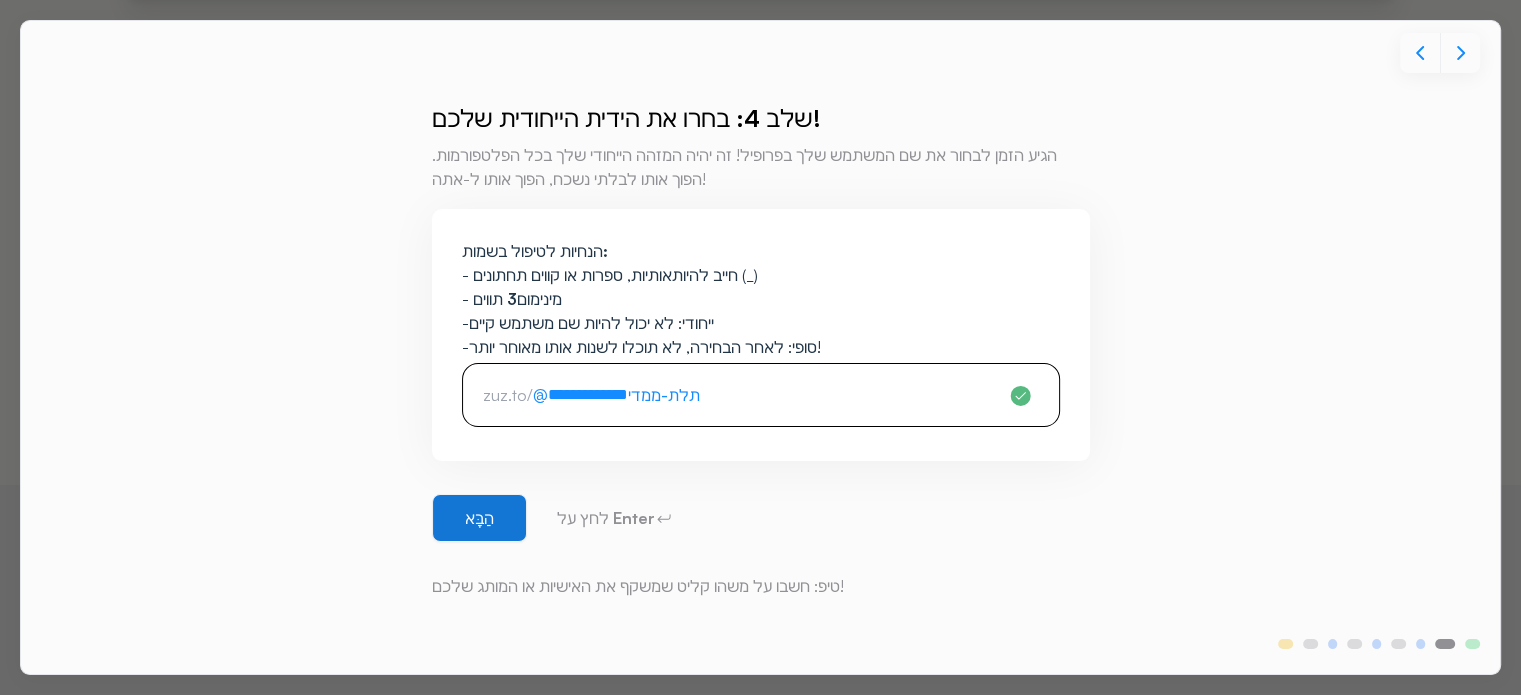 click on "הַבָּא" at bounding box center (479, 518) 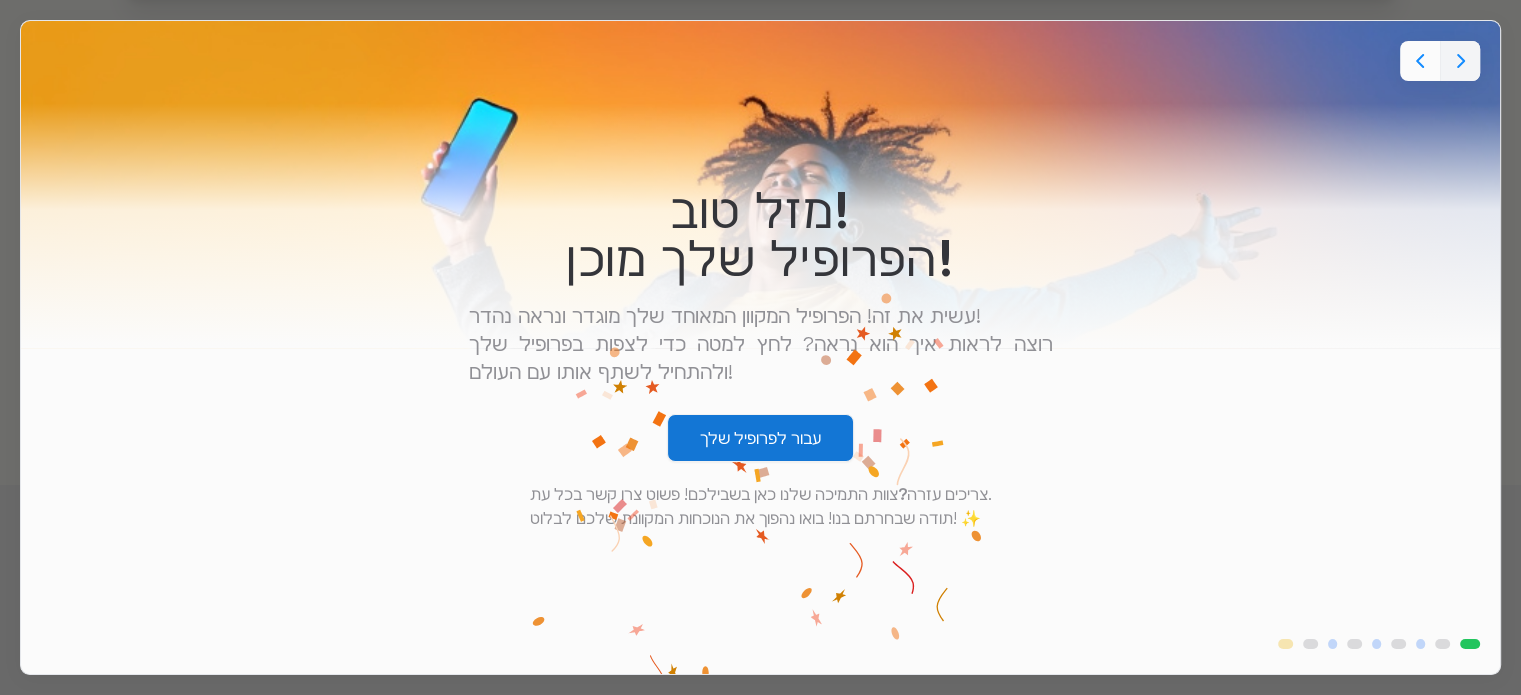 click on "עבור לפרופיל שלך" at bounding box center (760, 438) 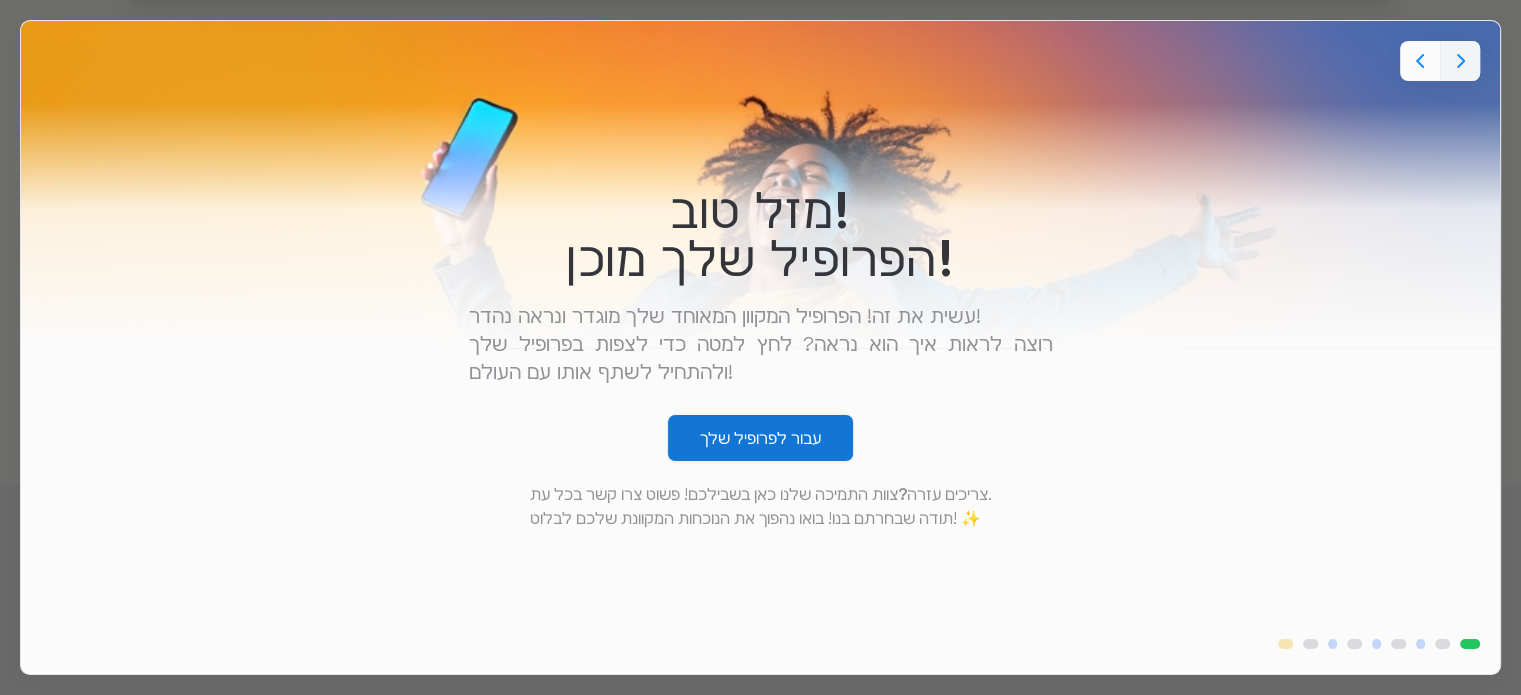 click on "עבור לפרופיל שלך" at bounding box center (760, 438) 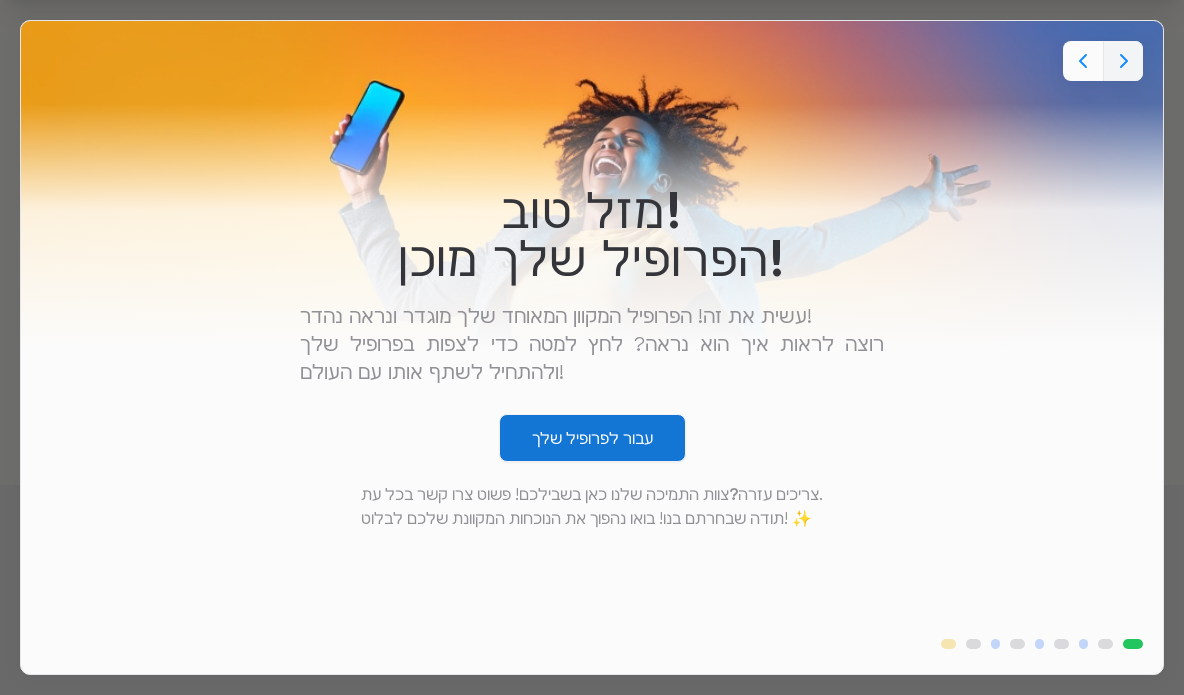 click on "עבור לפרופיל שלך" at bounding box center (592, 438) 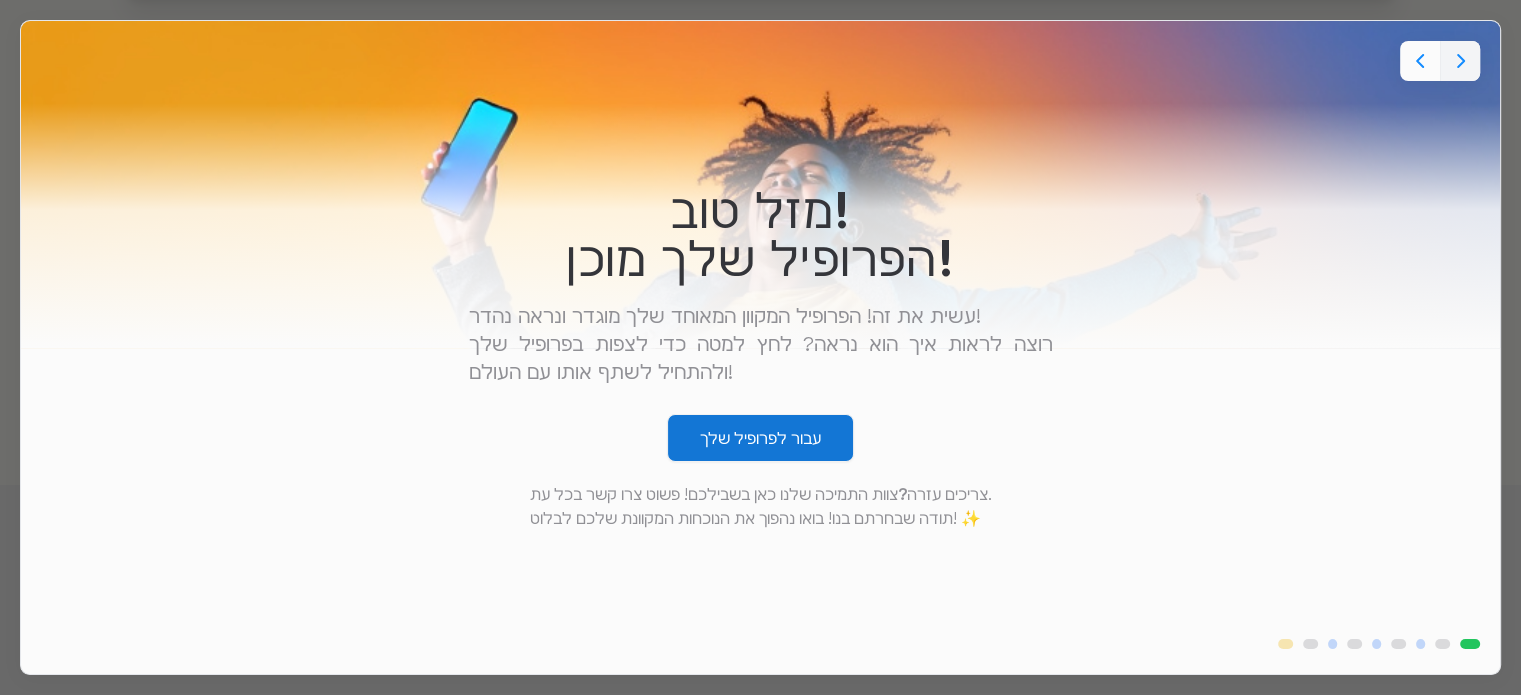 click on "עבור לפרופיל שלך" at bounding box center [760, 438] 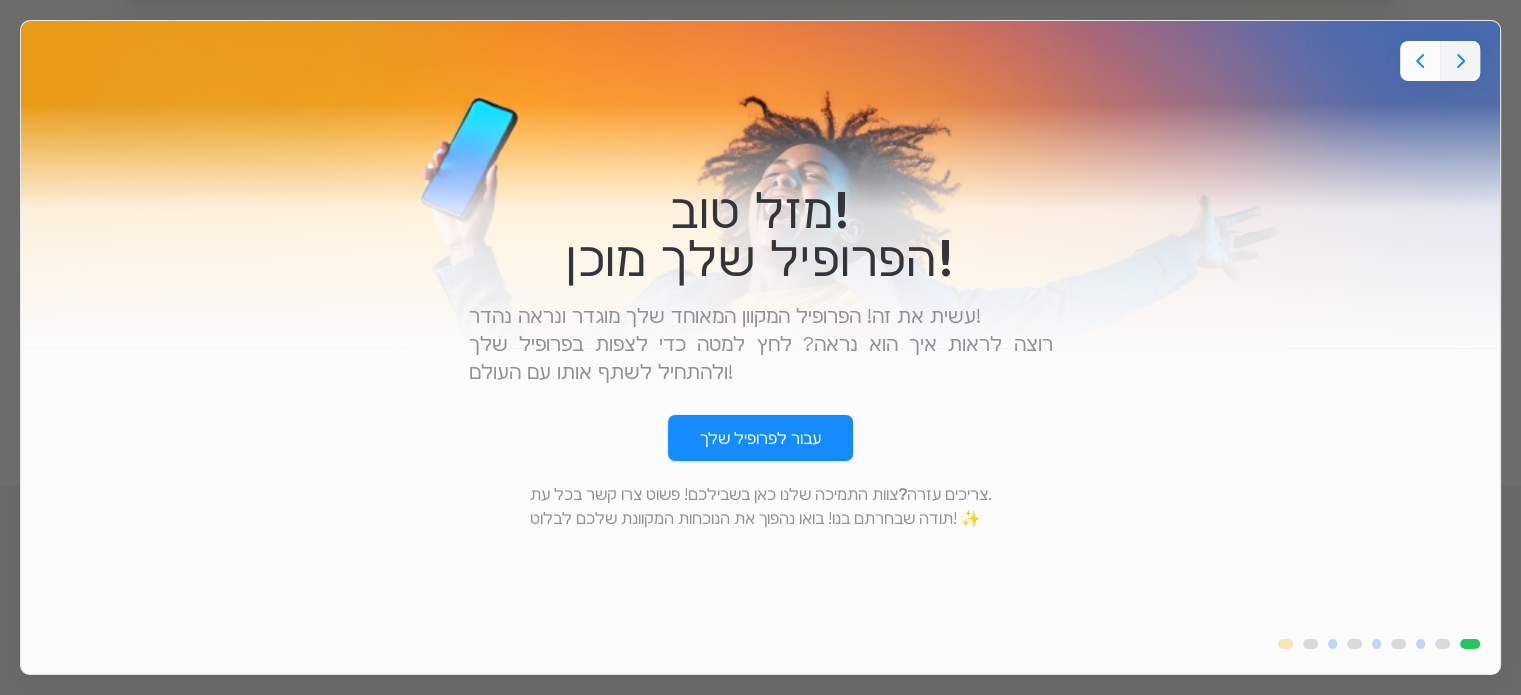 scroll, scrollTop: 0, scrollLeft: 0, axis: both 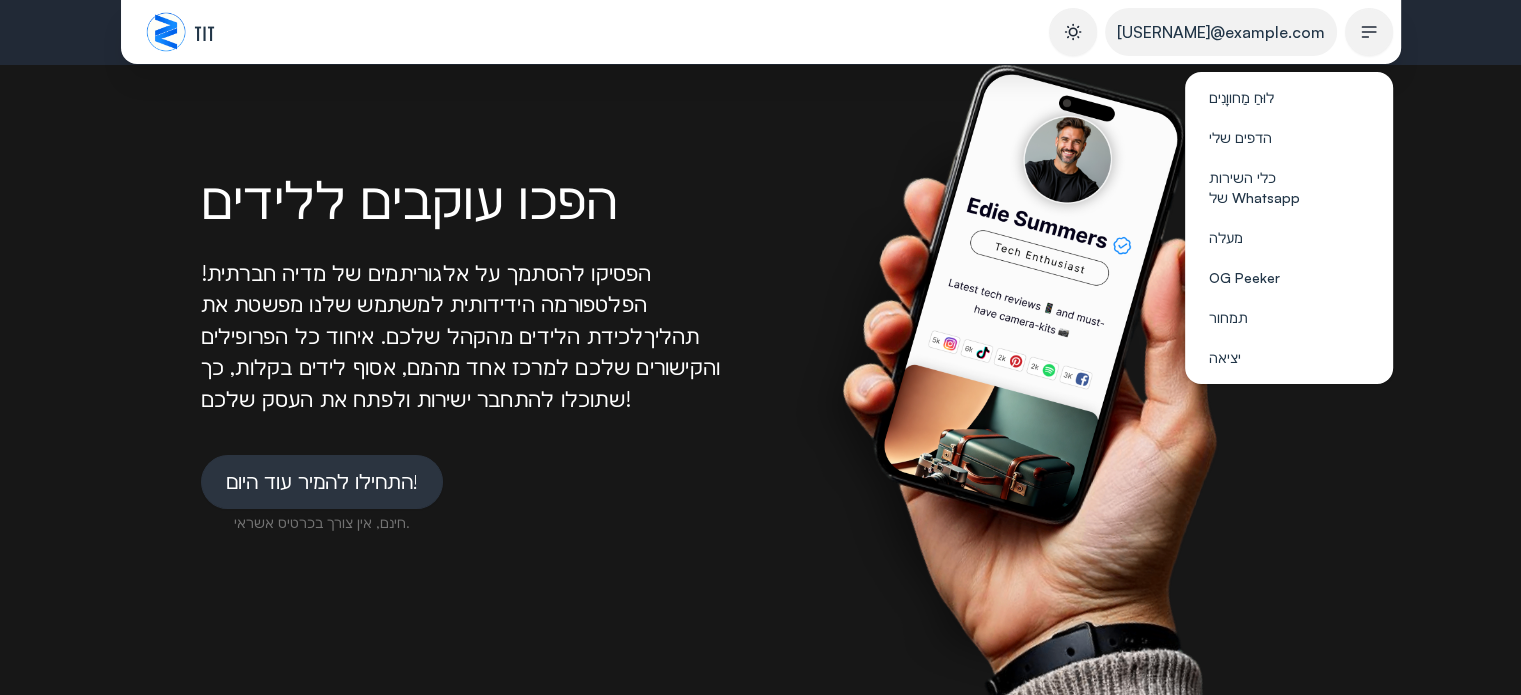 click at bounding box center [1369, 32] 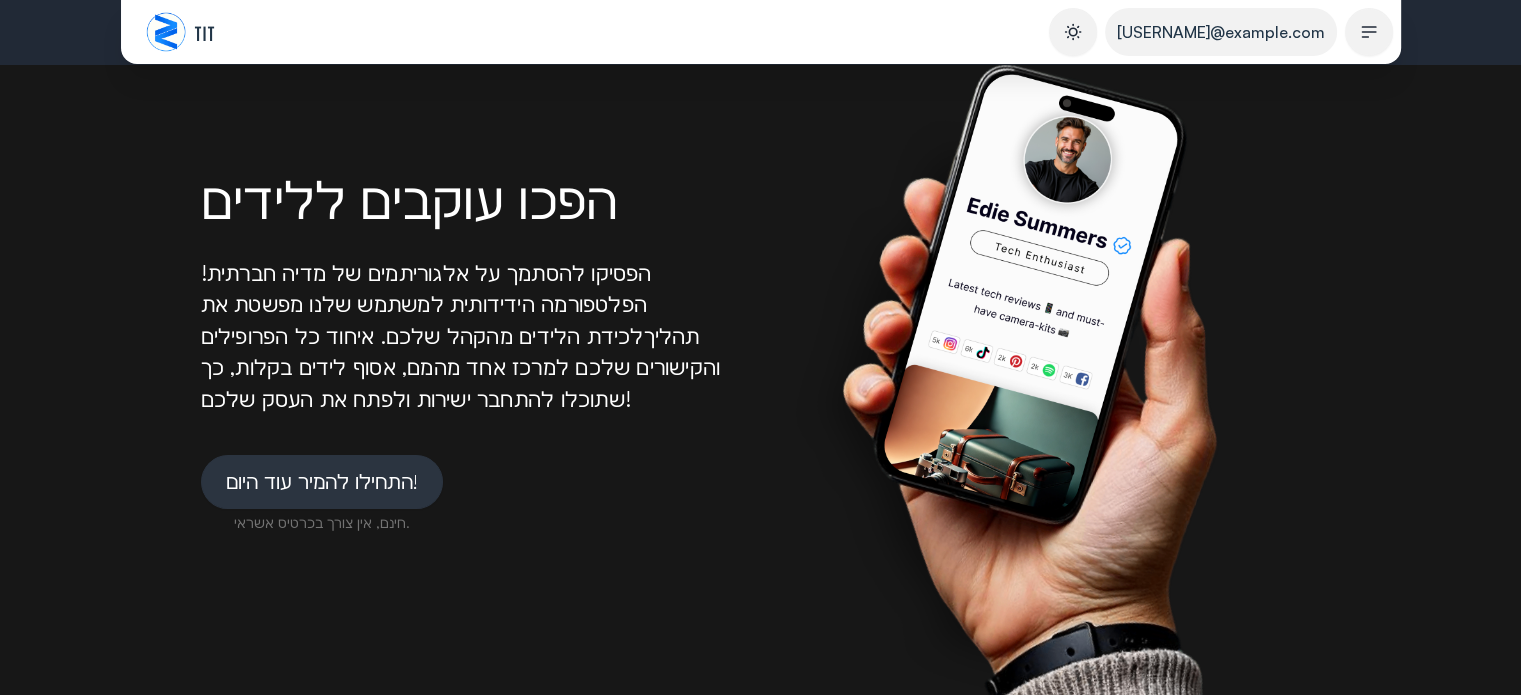 click at bounding box center [1041, 373] 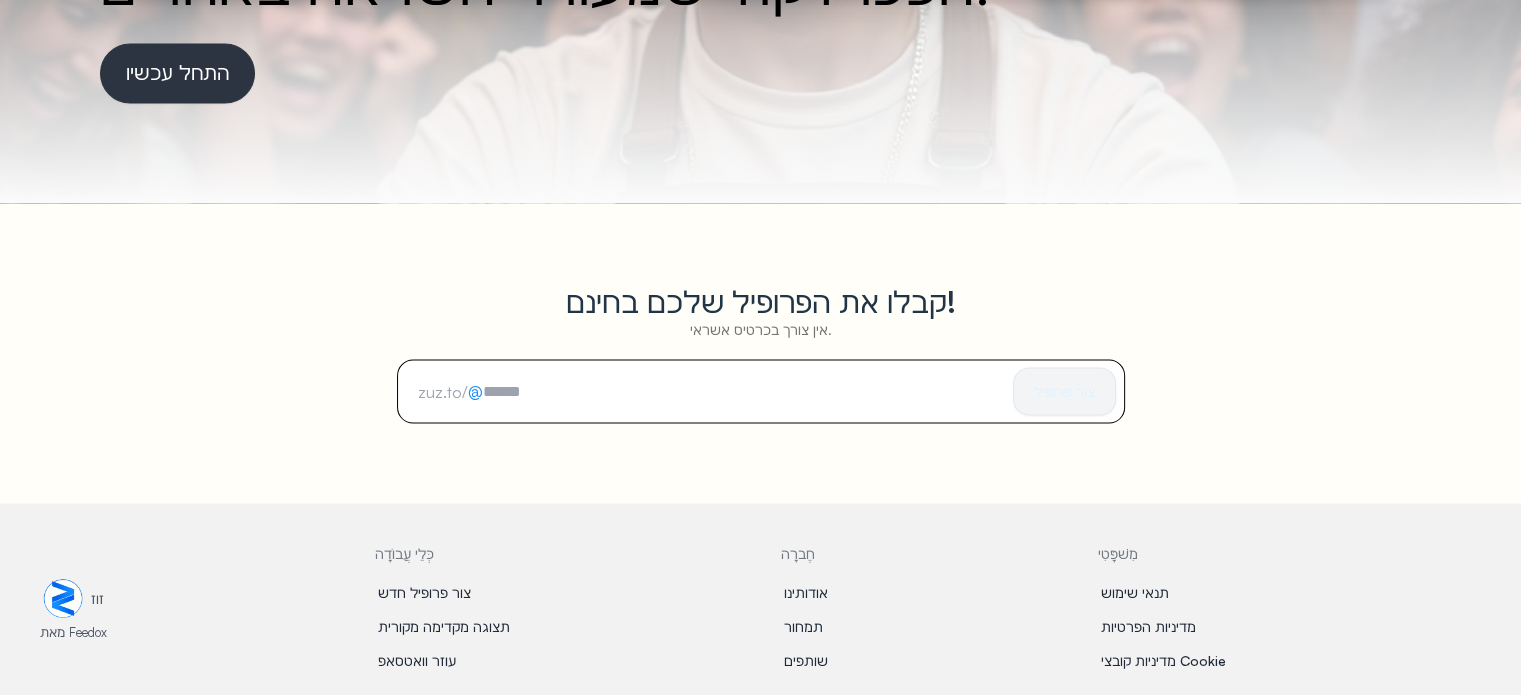 scroll, scrollTop: 3658, scrollLeft: 0, axis: vertical 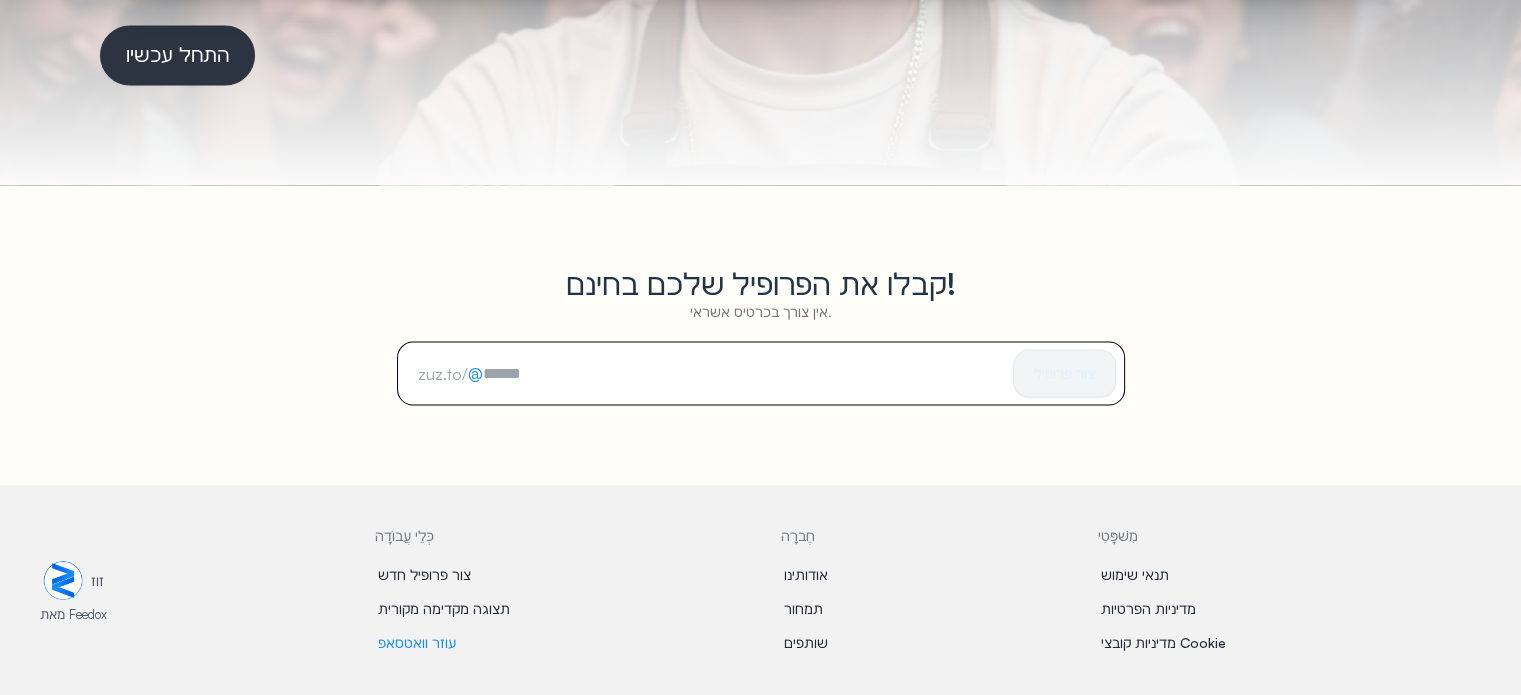 click on "עוזר וואטסאפ" at bounding box center (417, 641) 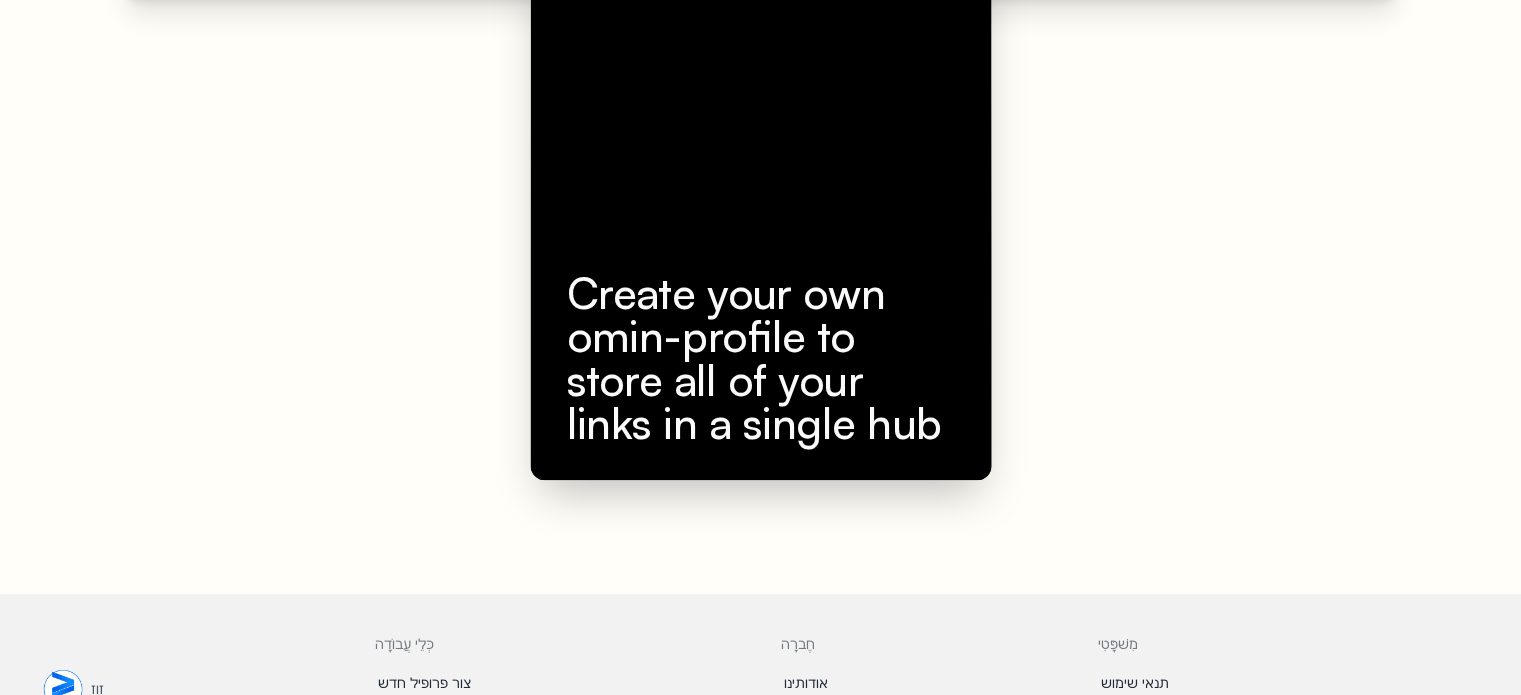 scroll, scrollTop: 842, scrollLeft: 0, axis: vertical 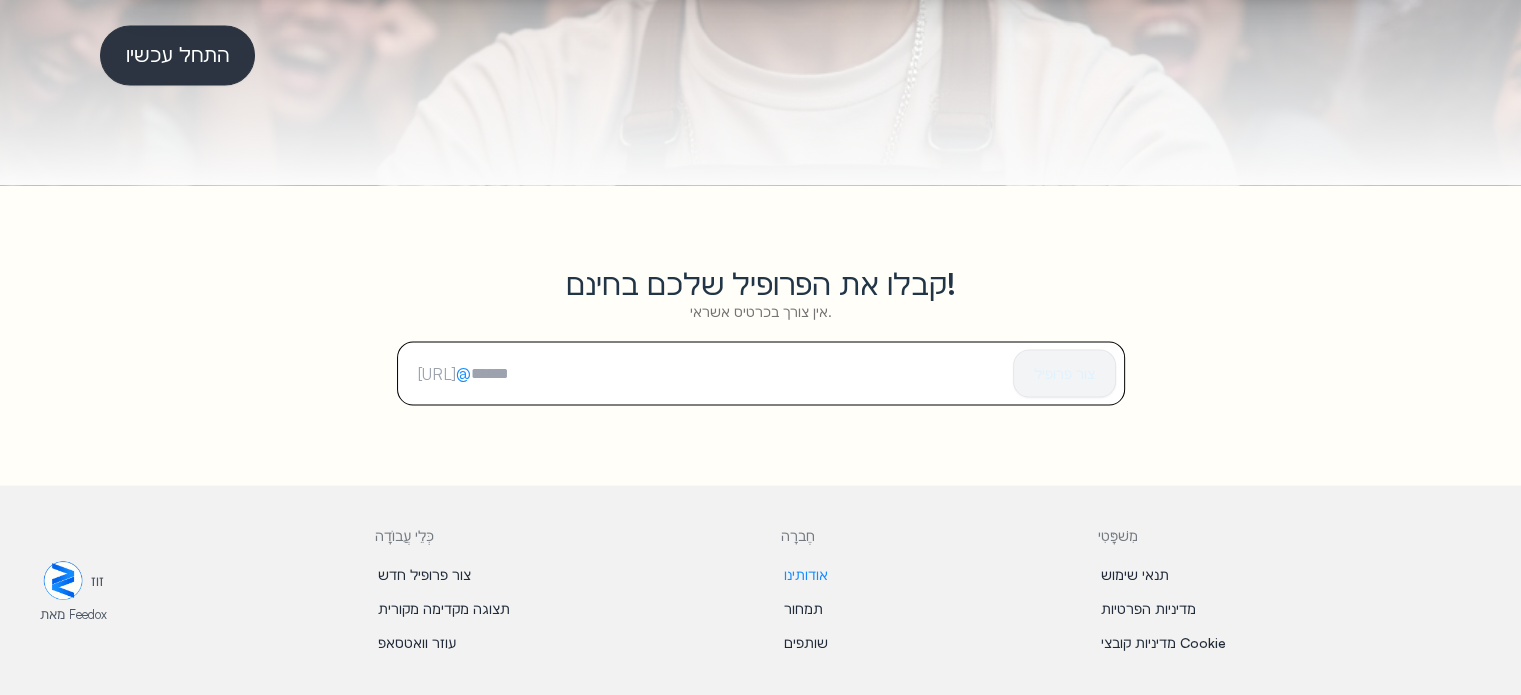 click on "אודותינו" at bounding box center (806, 573) 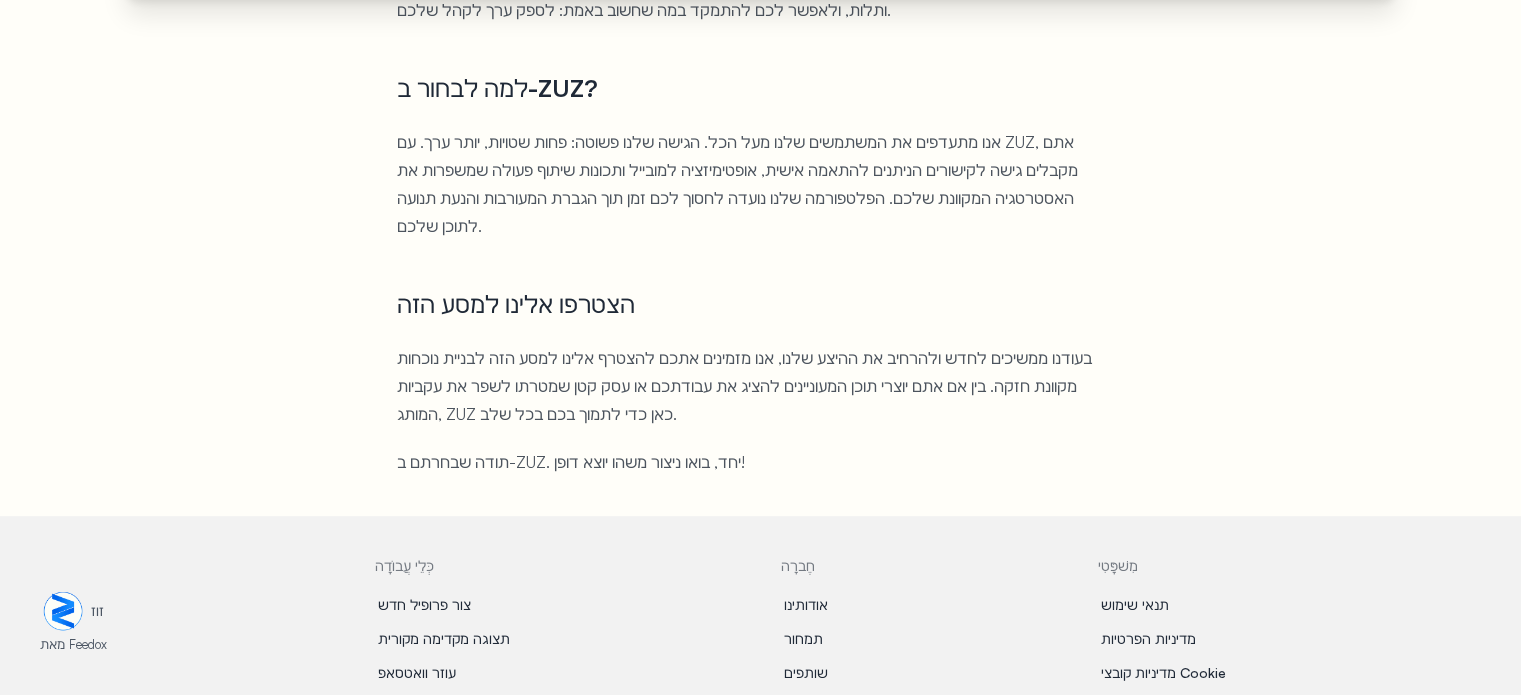 scroll, scrollTop: 882, scrollLeft: 0, axis: vertical 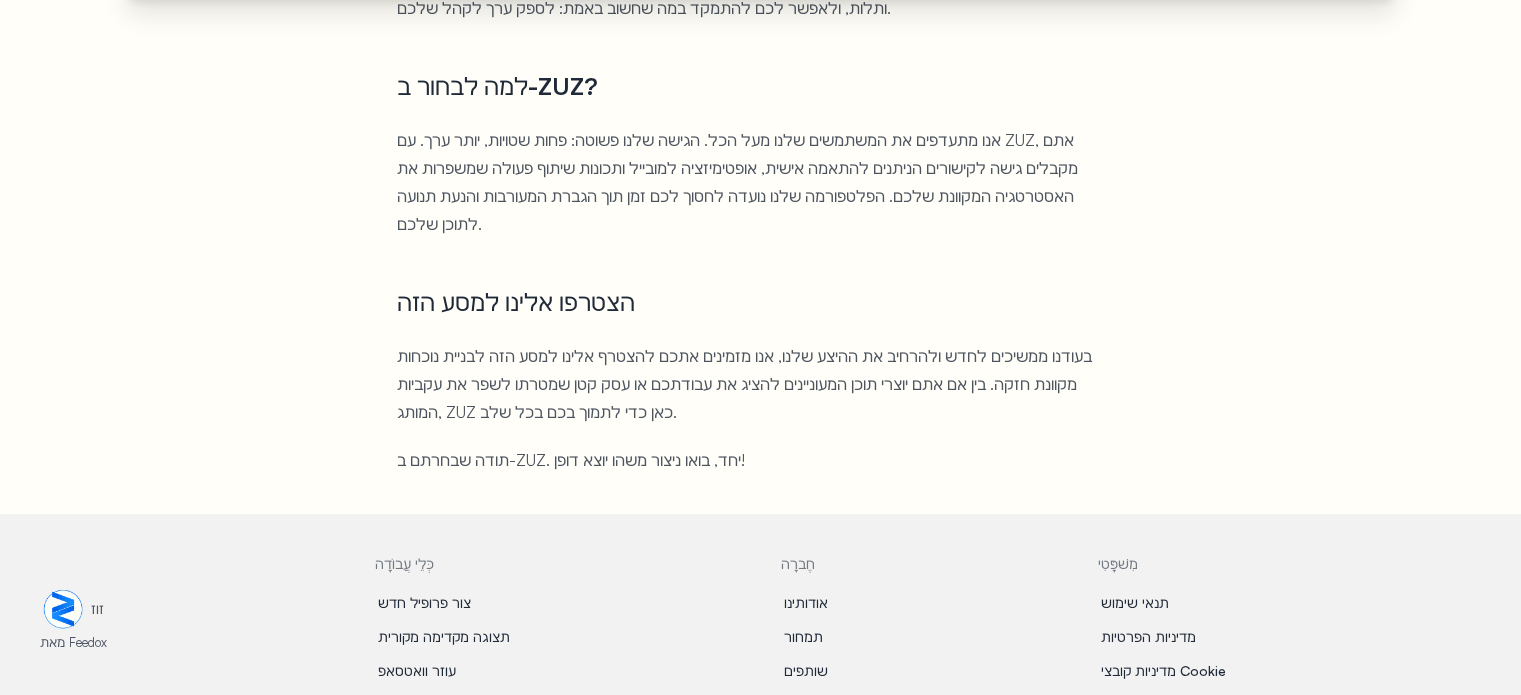 click at bounding box center (63, 609) 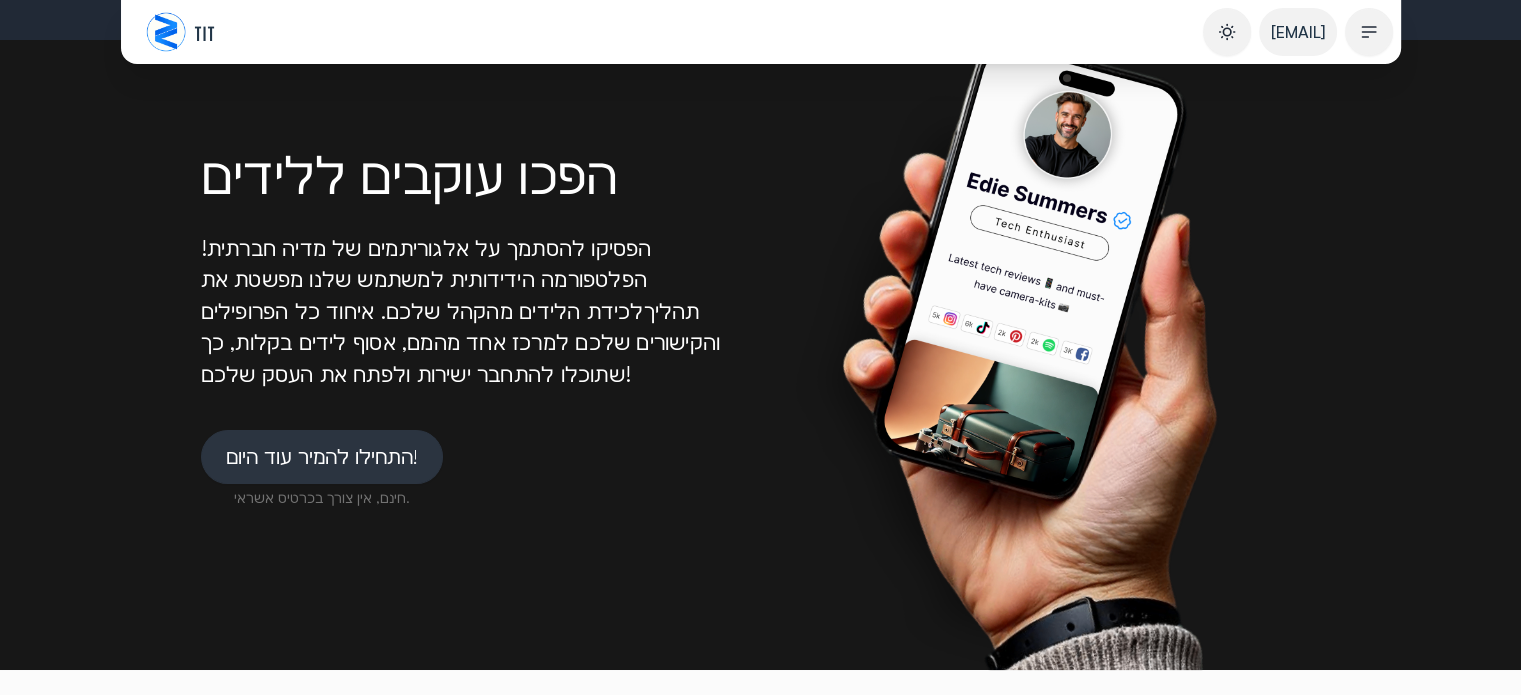 scroll, scrollTop: 0, scrollLeft: 0, axis: both 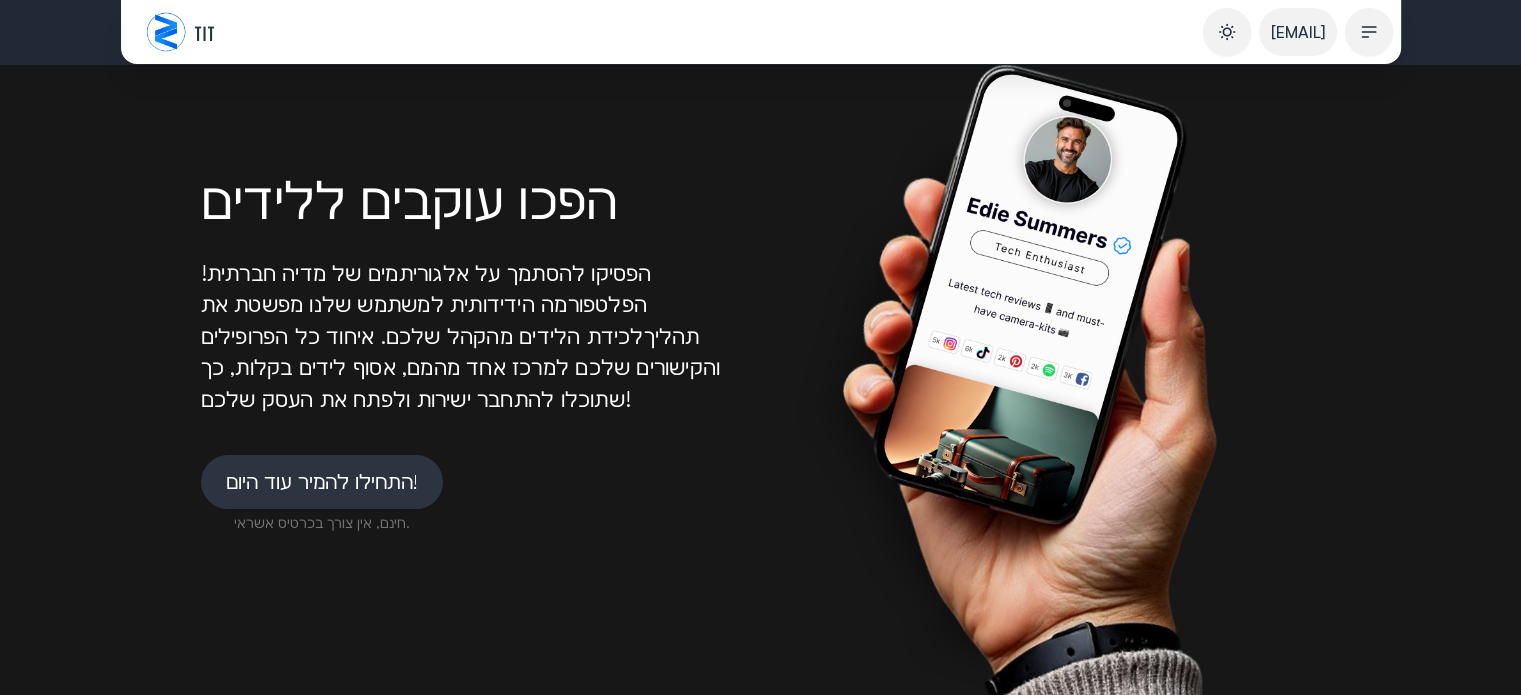 click at bounding box center (166, 32) 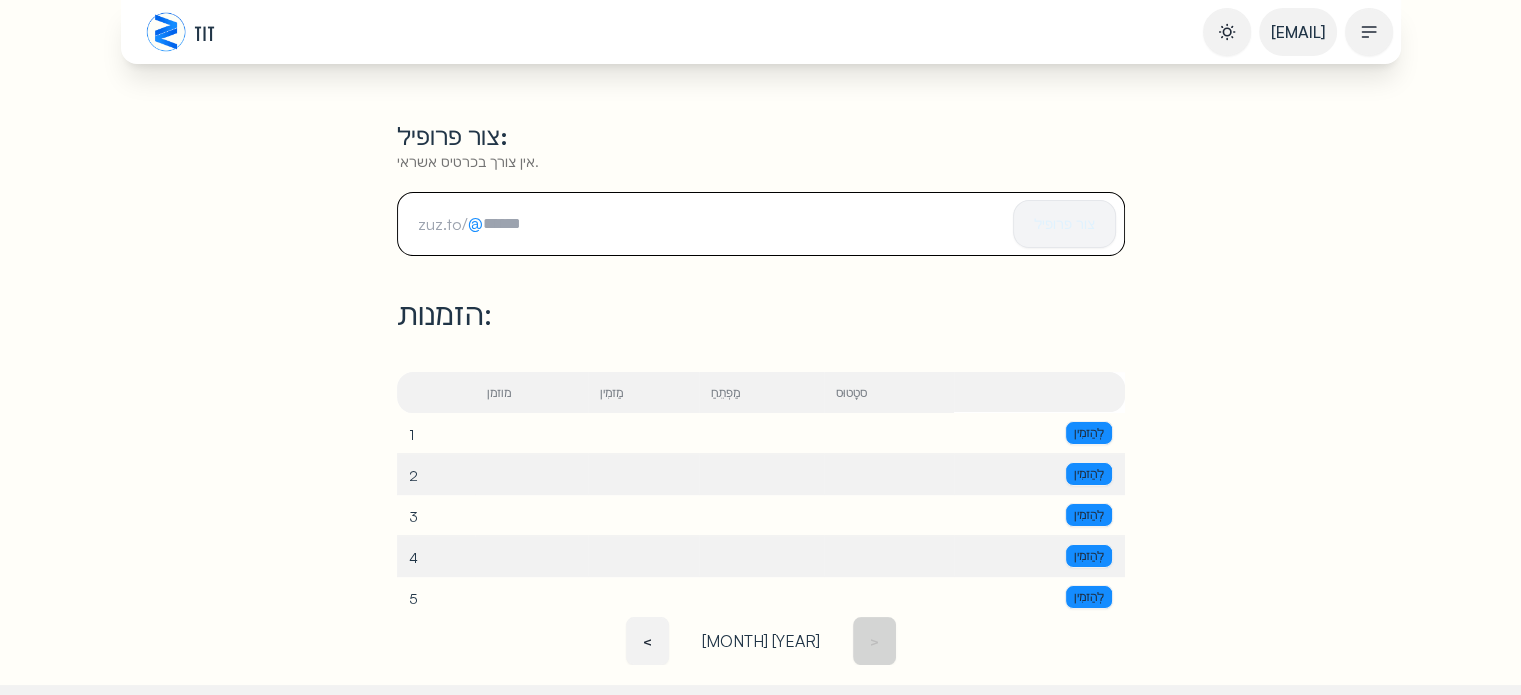 scroll, scrollTop: 160, scrollLeft: 0, axis: vertical 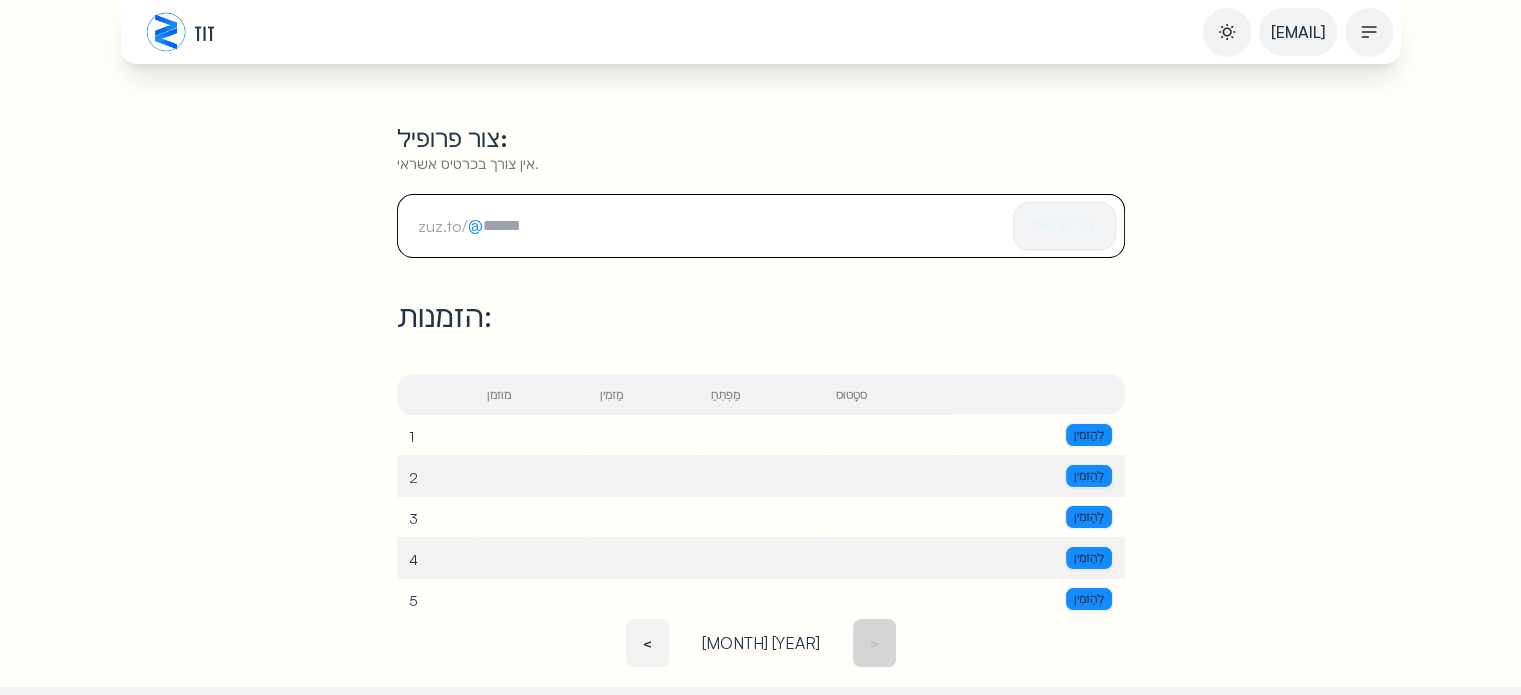 paste on "**********" 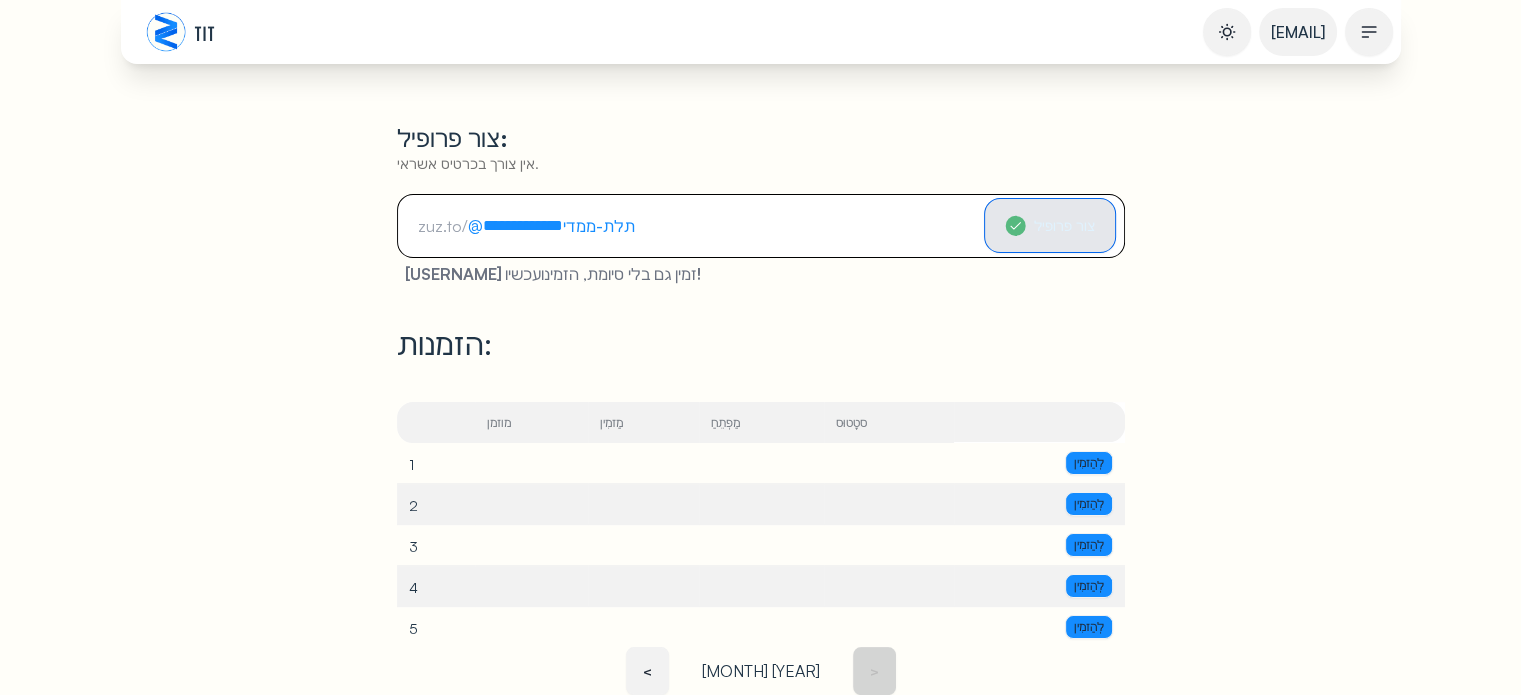 type on "**********" 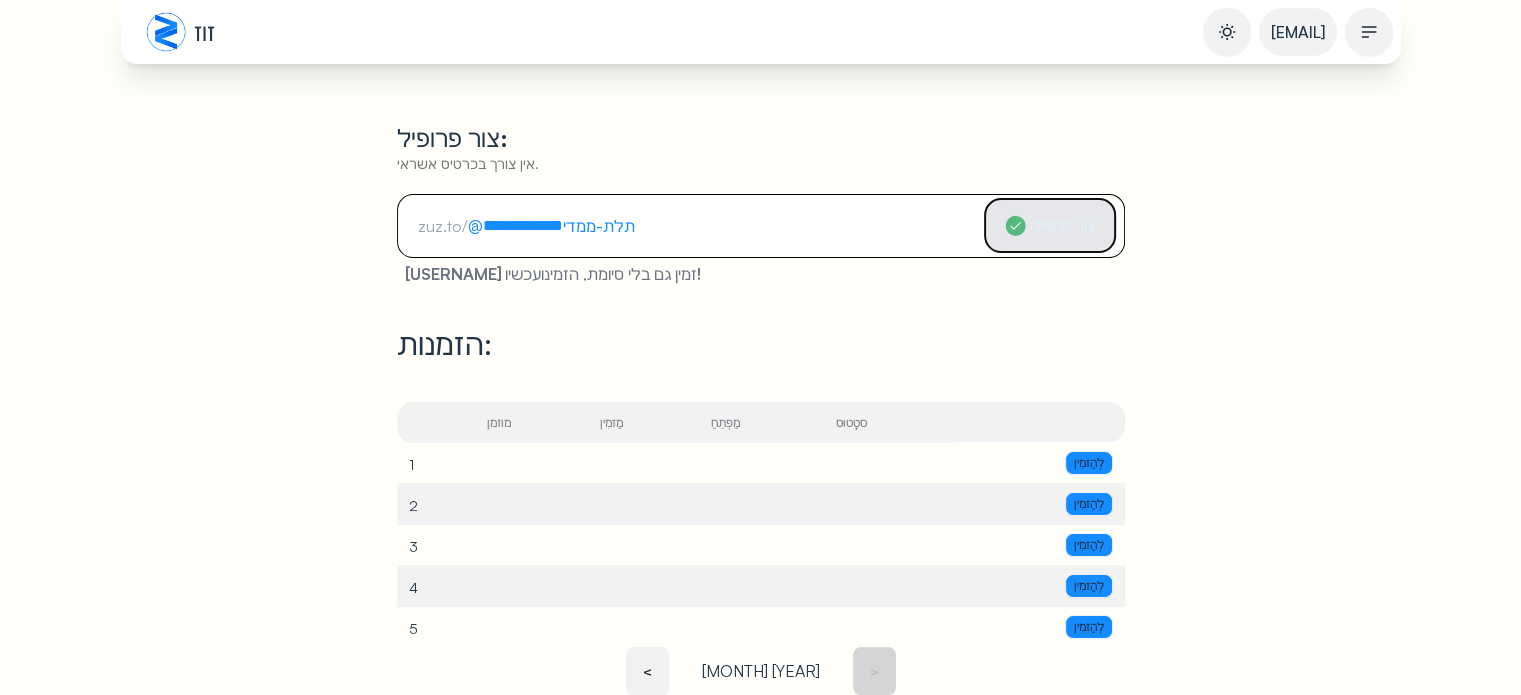 click on "צור פרופיל" at bounding box center (1064, 225) 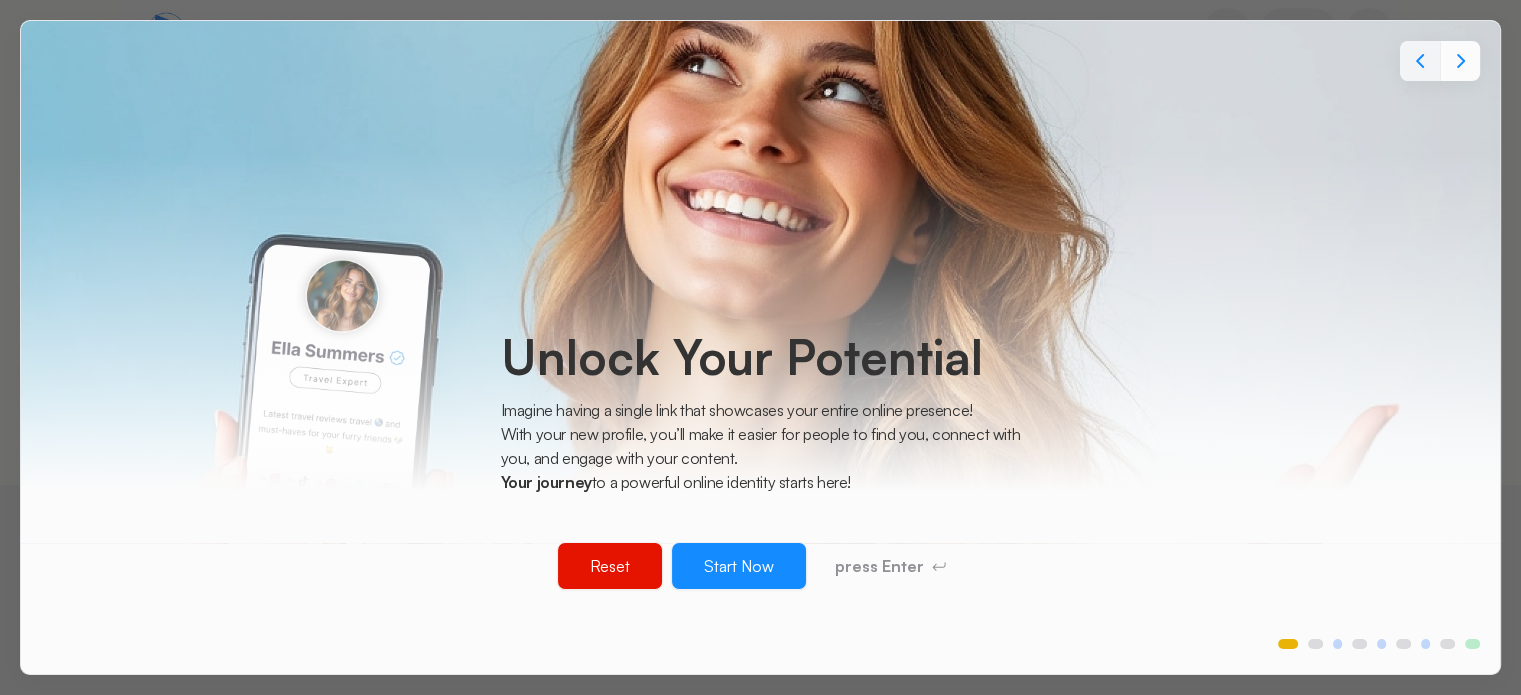 scroll, scrollTop: 0, scrollLeft: 0, axis: both 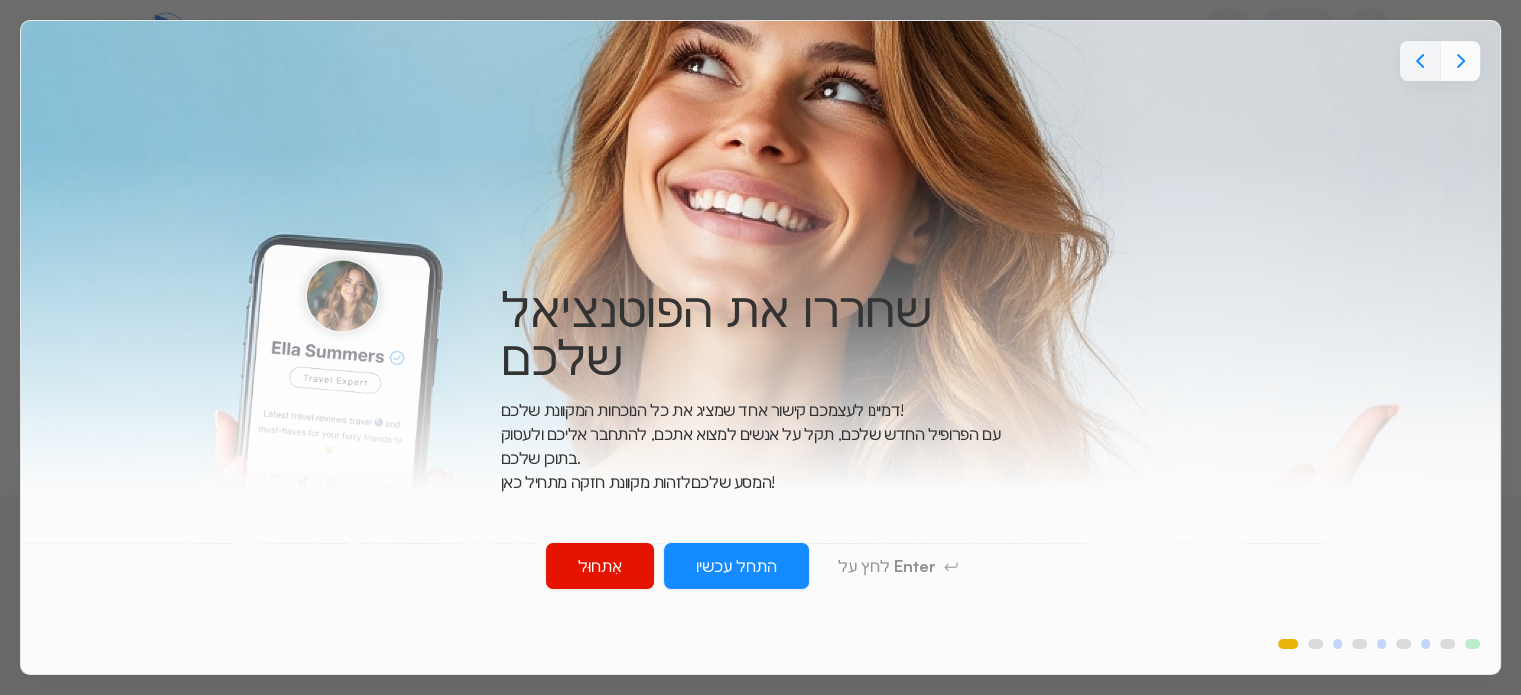 click on "אִתחוּל" at bounding box center [600, 566] 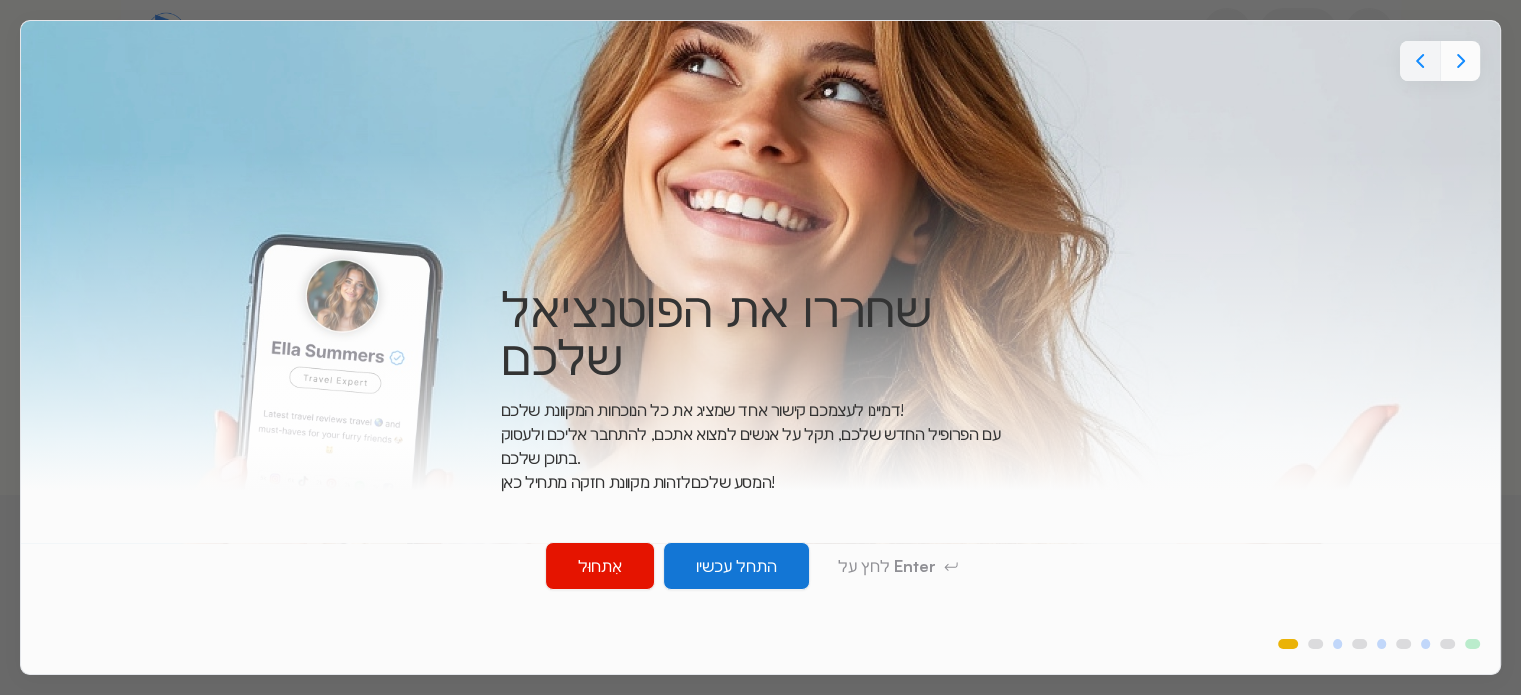 click on "התחל עכשיו" at bounding box center [736, 566] 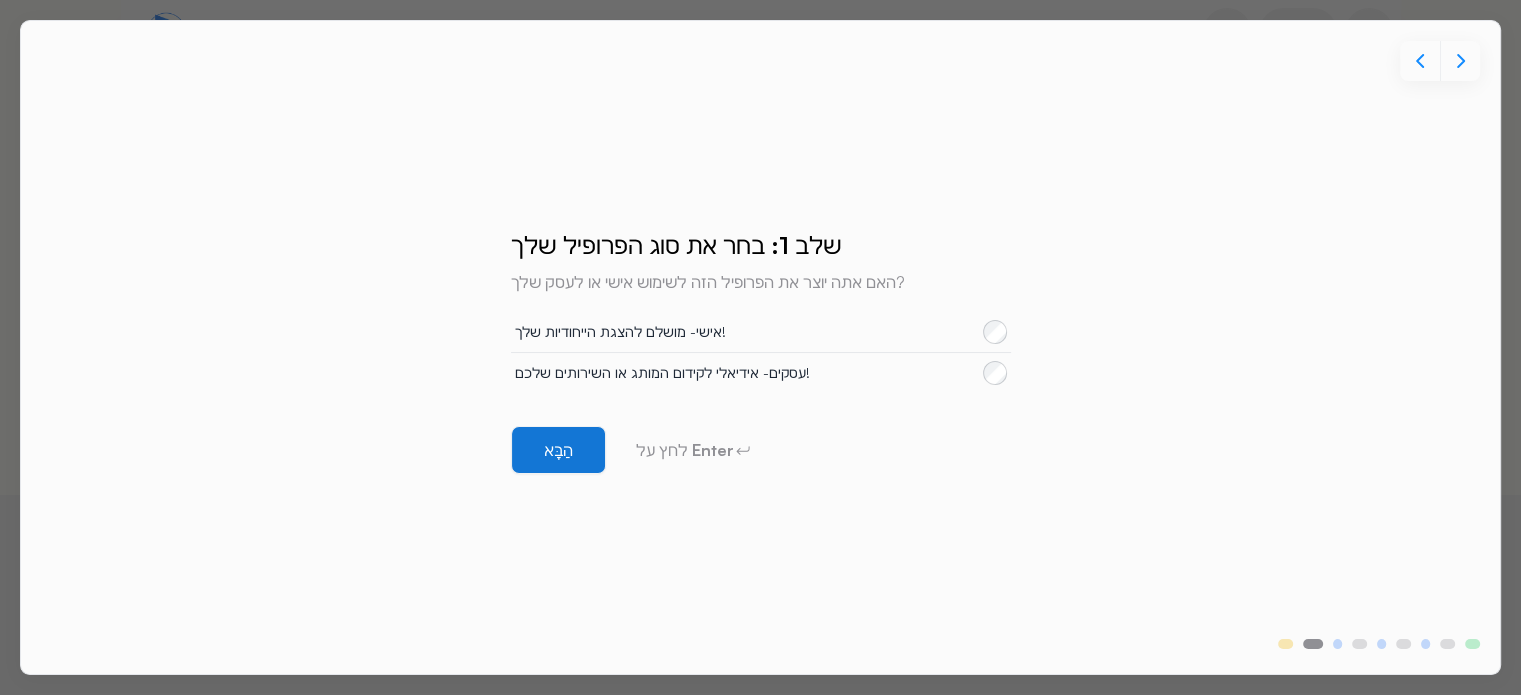 click on "הַבָּא" at bounding box center [558, 450] 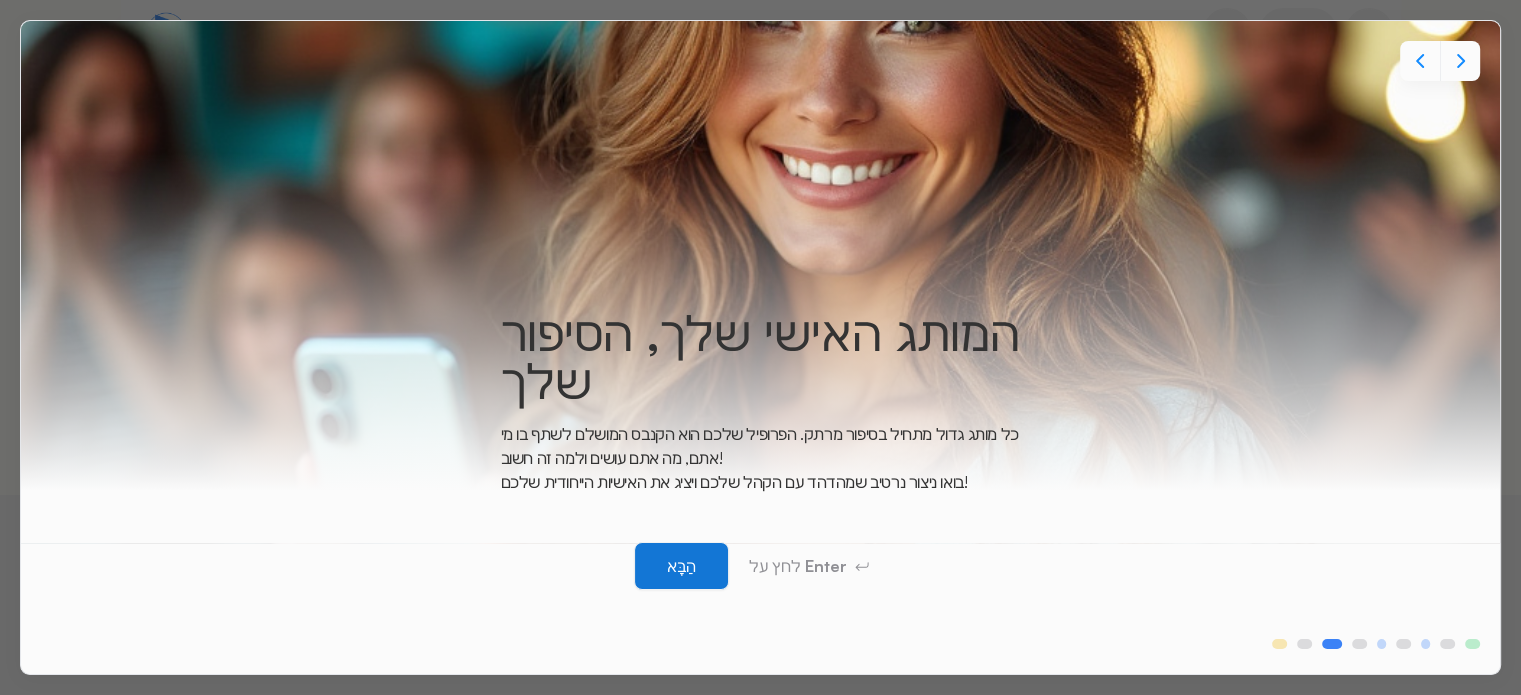 click on "הַבָּא" at bounding box center [681, 566] 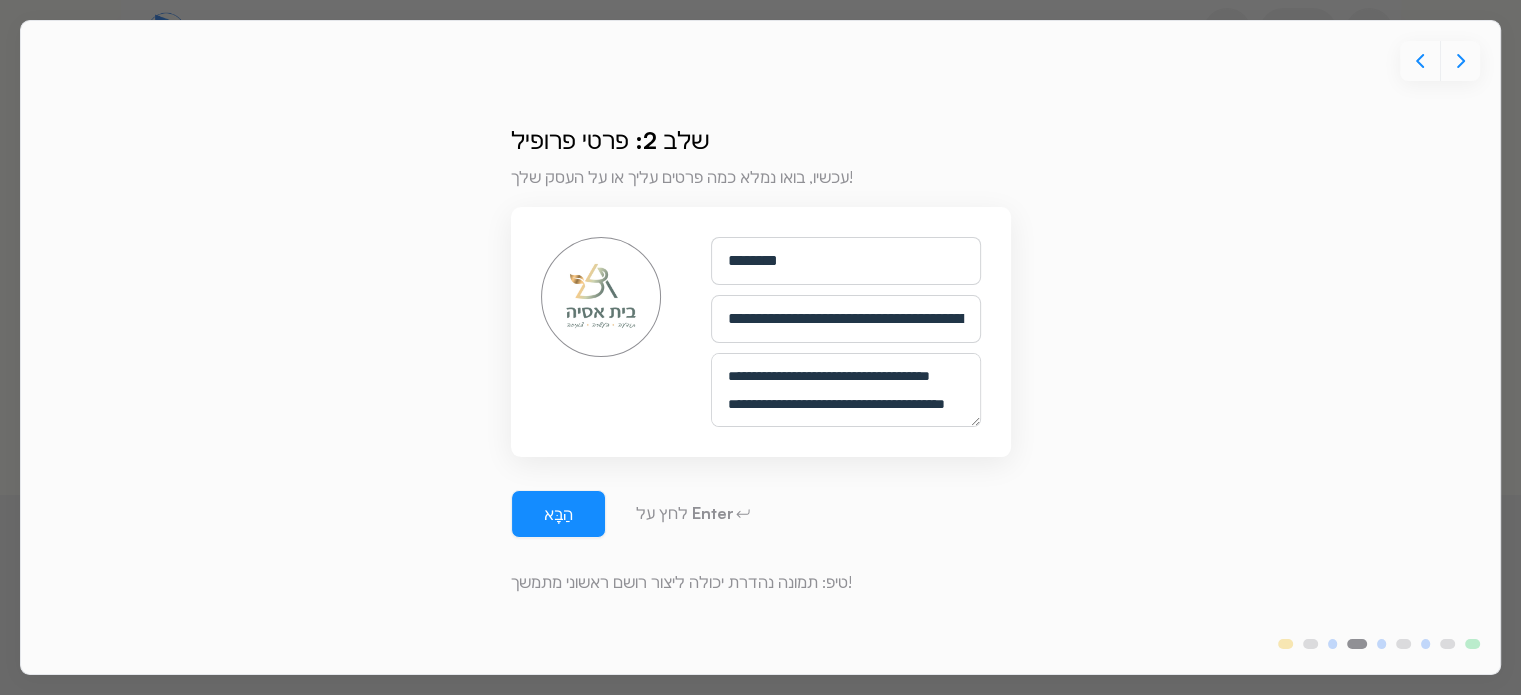 click on "לחץ על Enter" at bounding box center (685, 513) 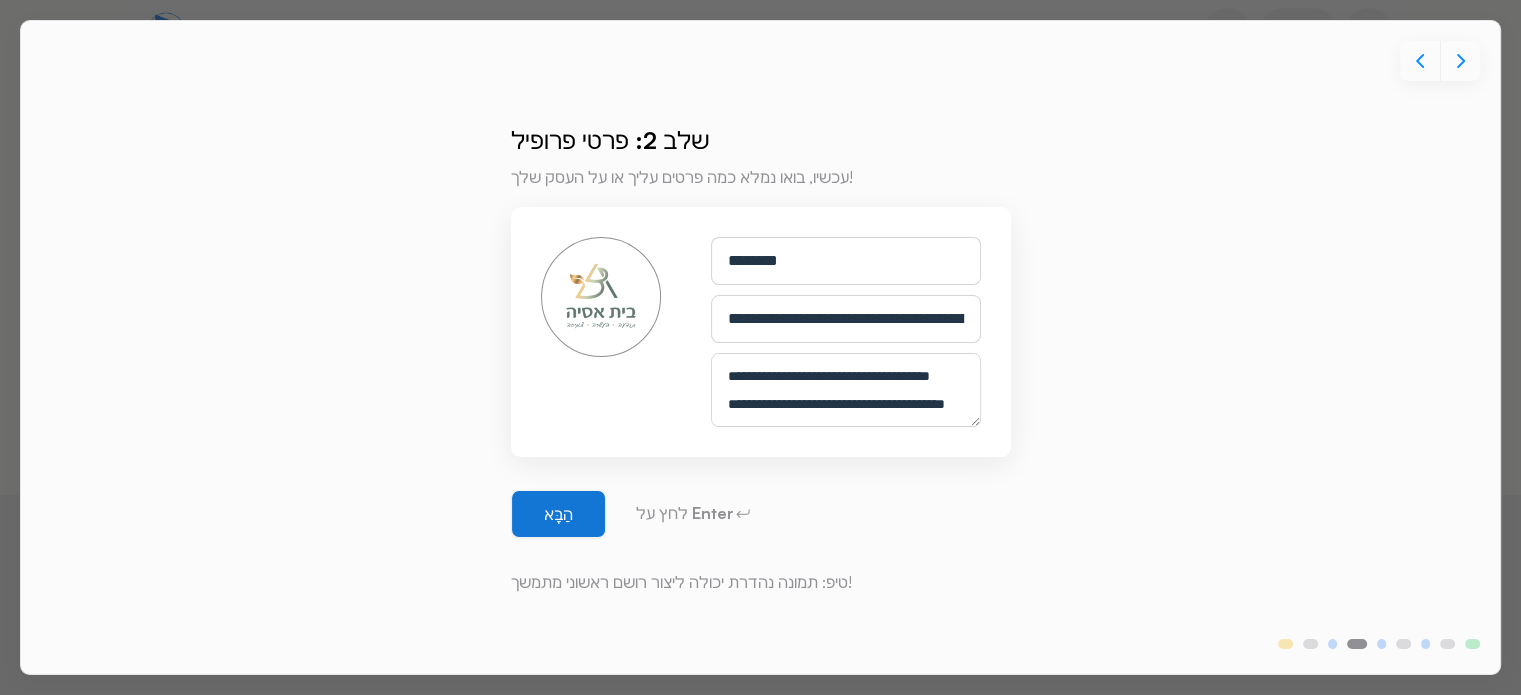 scroll, scrollTop: 10, scrollLeft: 0, axis: vertical 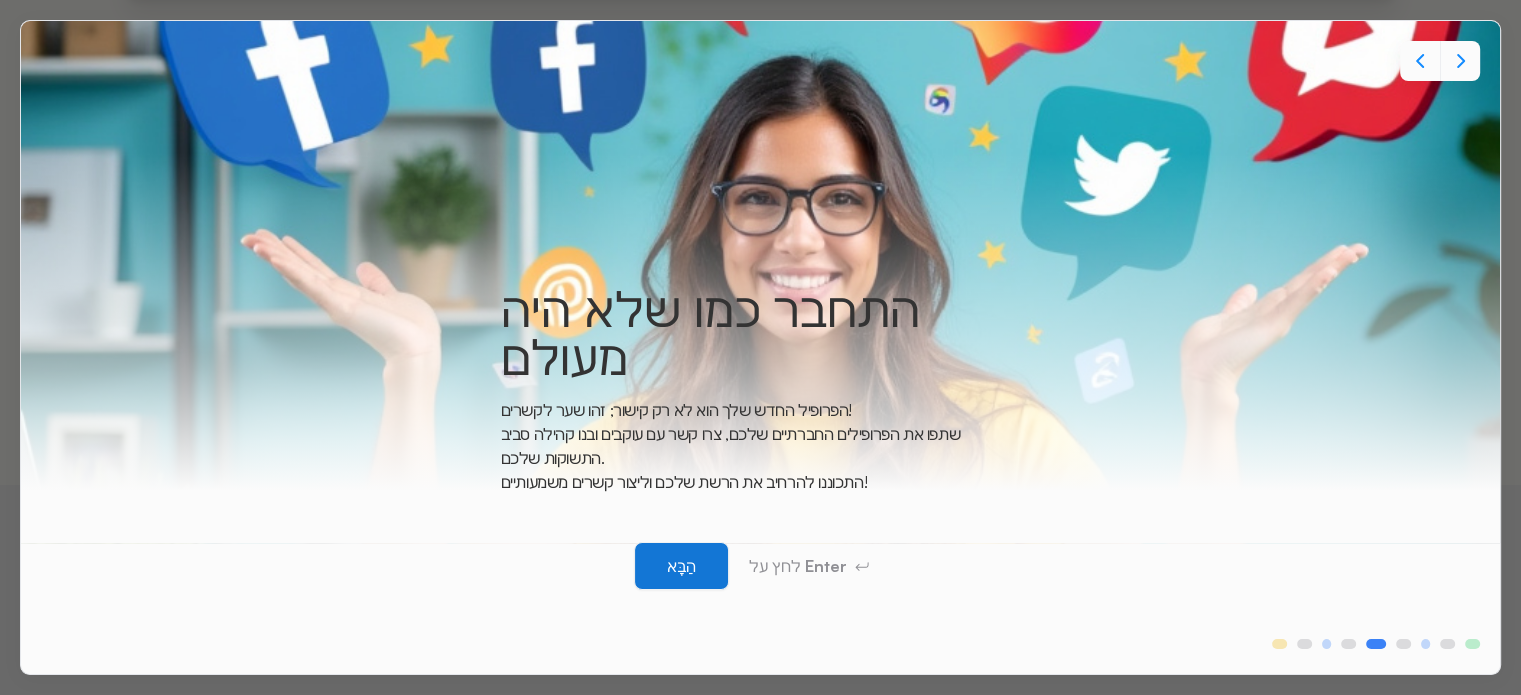 click on "הַבָּא" at bounding box center [681, 566] 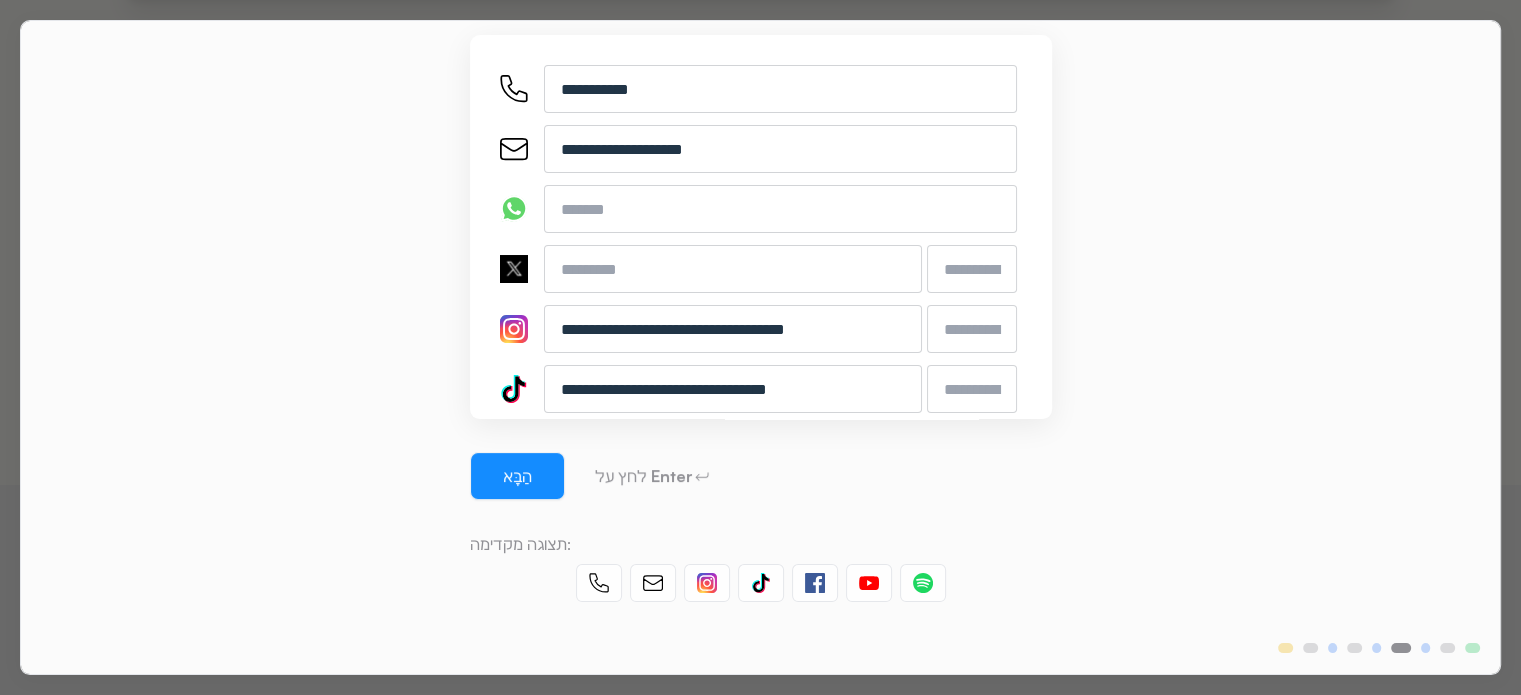 scroll, scrollTop: 212, scrollLeft: 0, axis: vertical 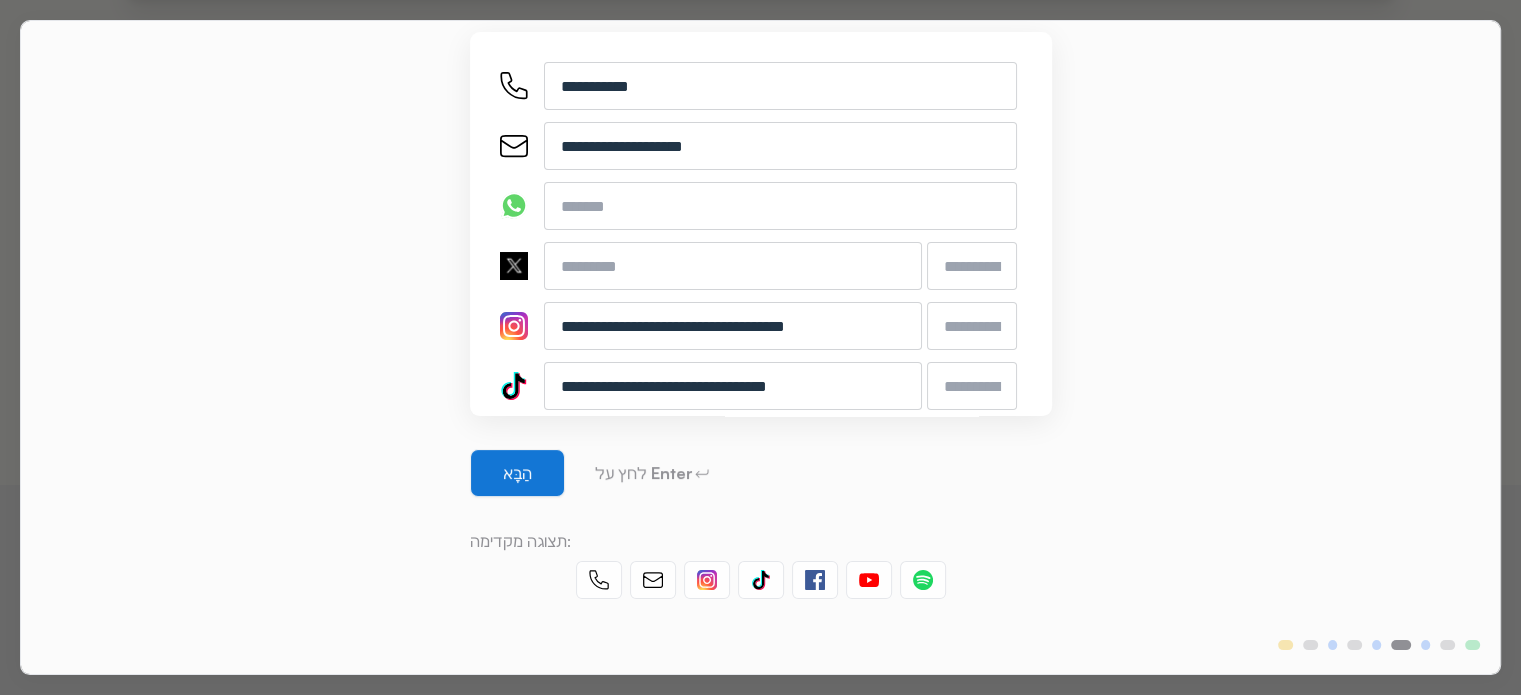 click on "הַבָּא" at bounding box center [517, 473] 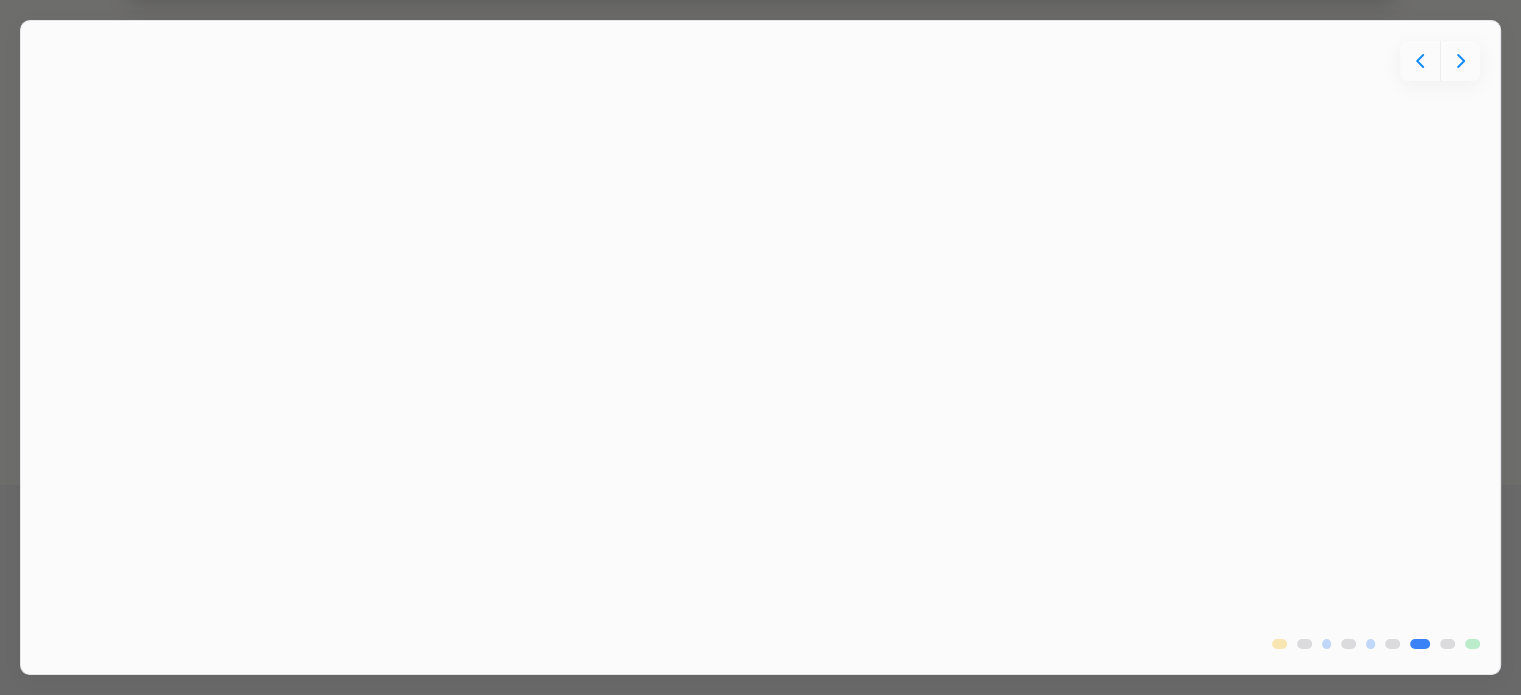 scroll, scrollTop: 0, scrollLeft: 0, axis: both 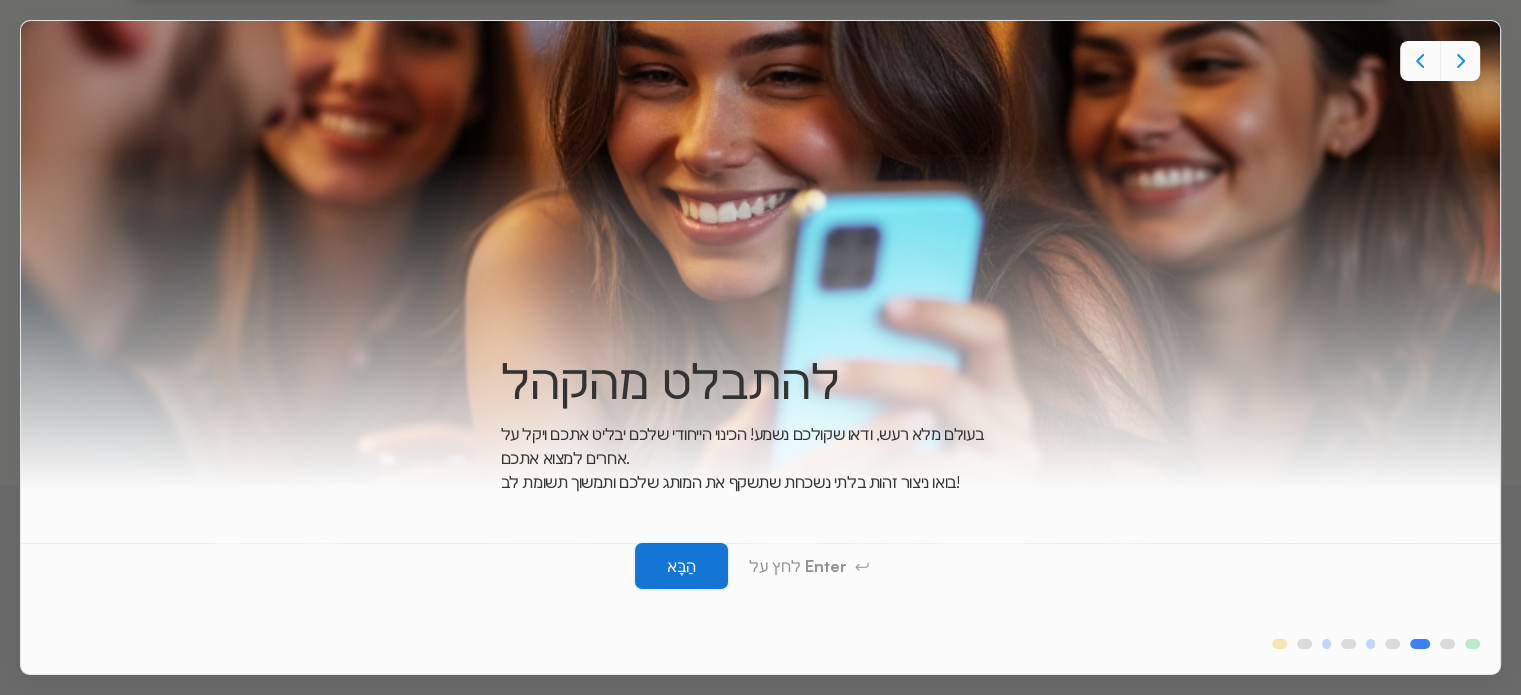 click on "הַבָּא" at bounding box center (681, 566) 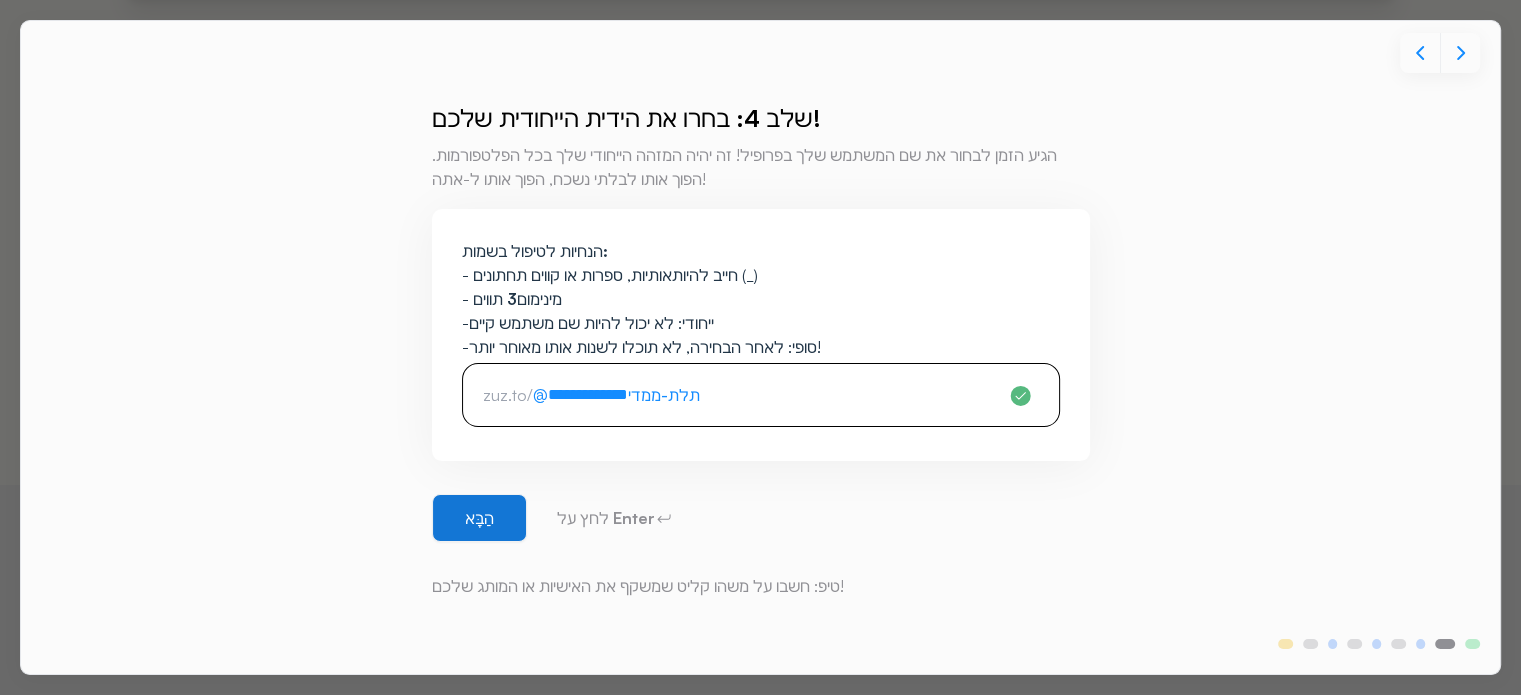 click on "הַבָּא" at bounding box center [479, 518] 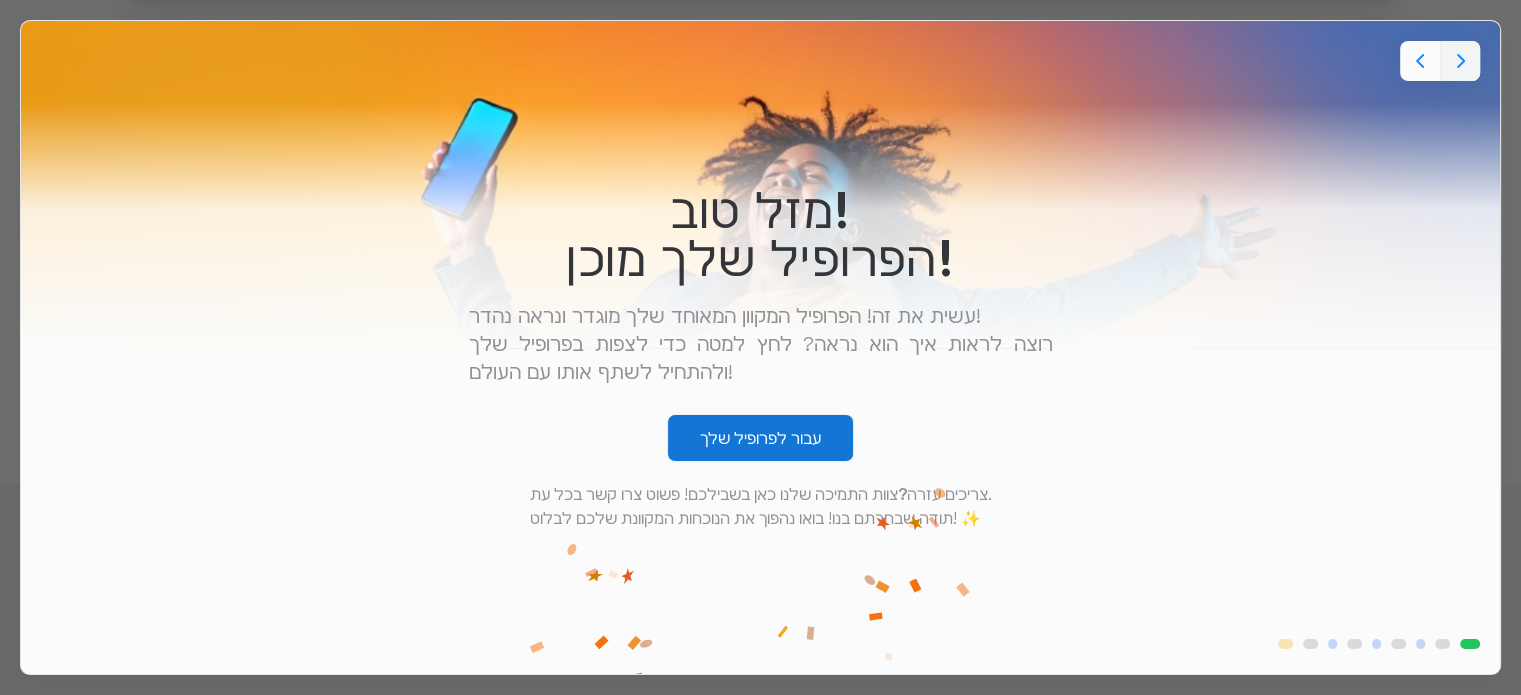 click on "עבור לפרופיל שלך" at bounding box center [760, 438] 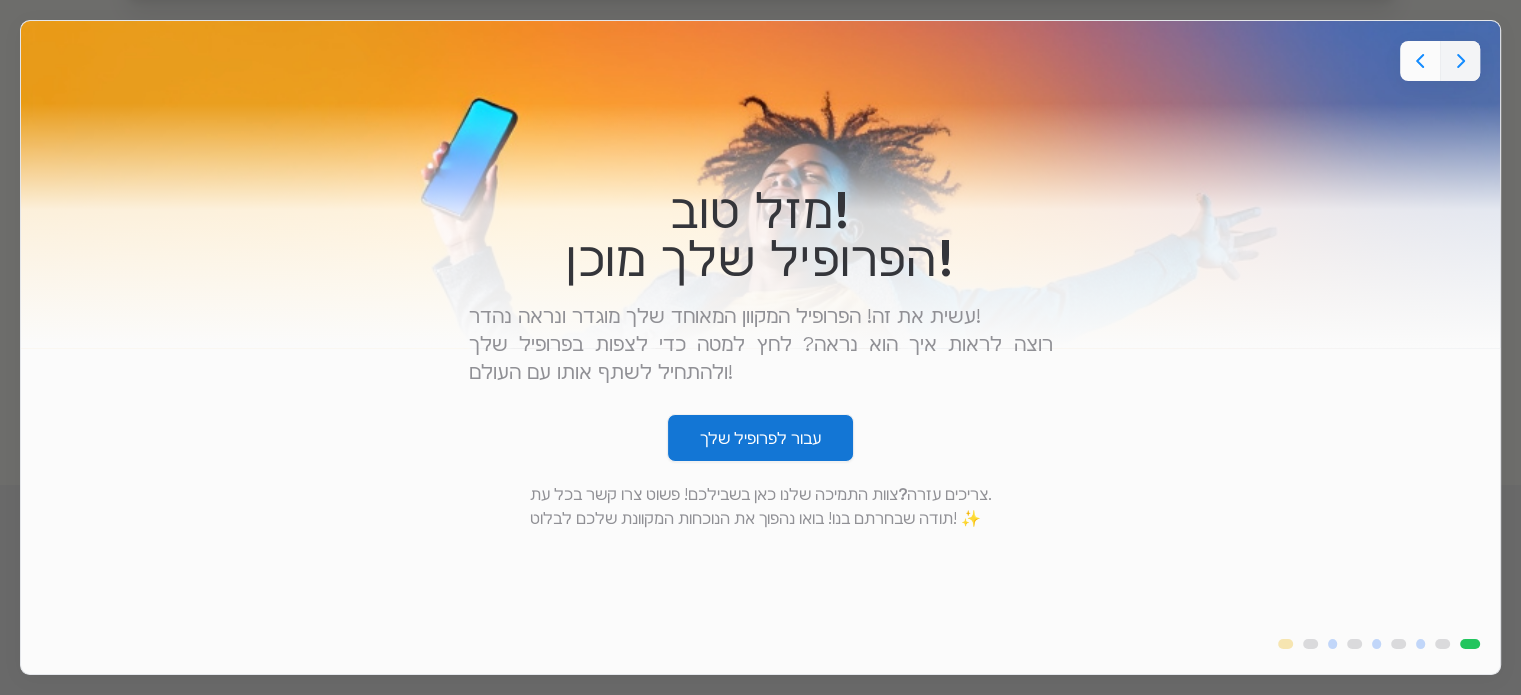click on "עבור לפרופיל שלך" at bounding box center (760, 438) 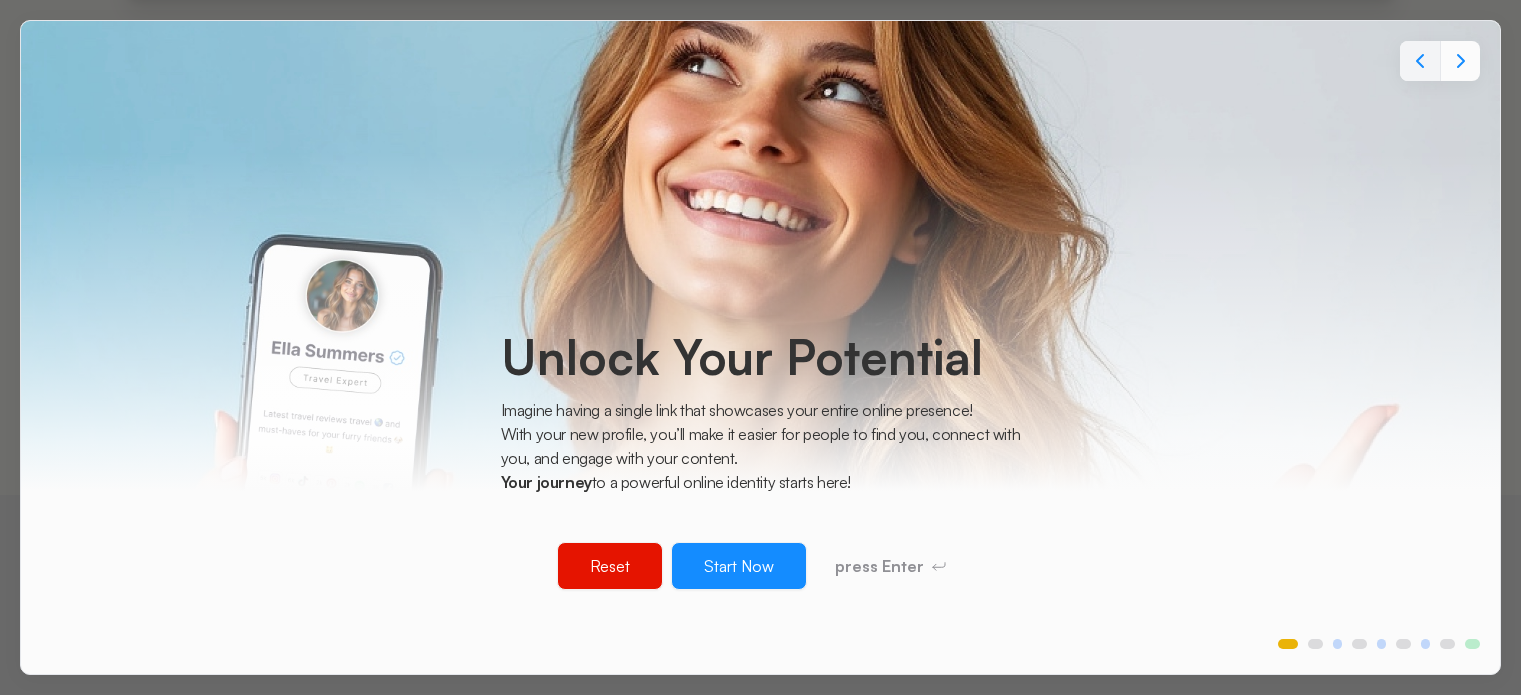 scroll, scrollTop: 0, scrollLeft: 0, axis: both 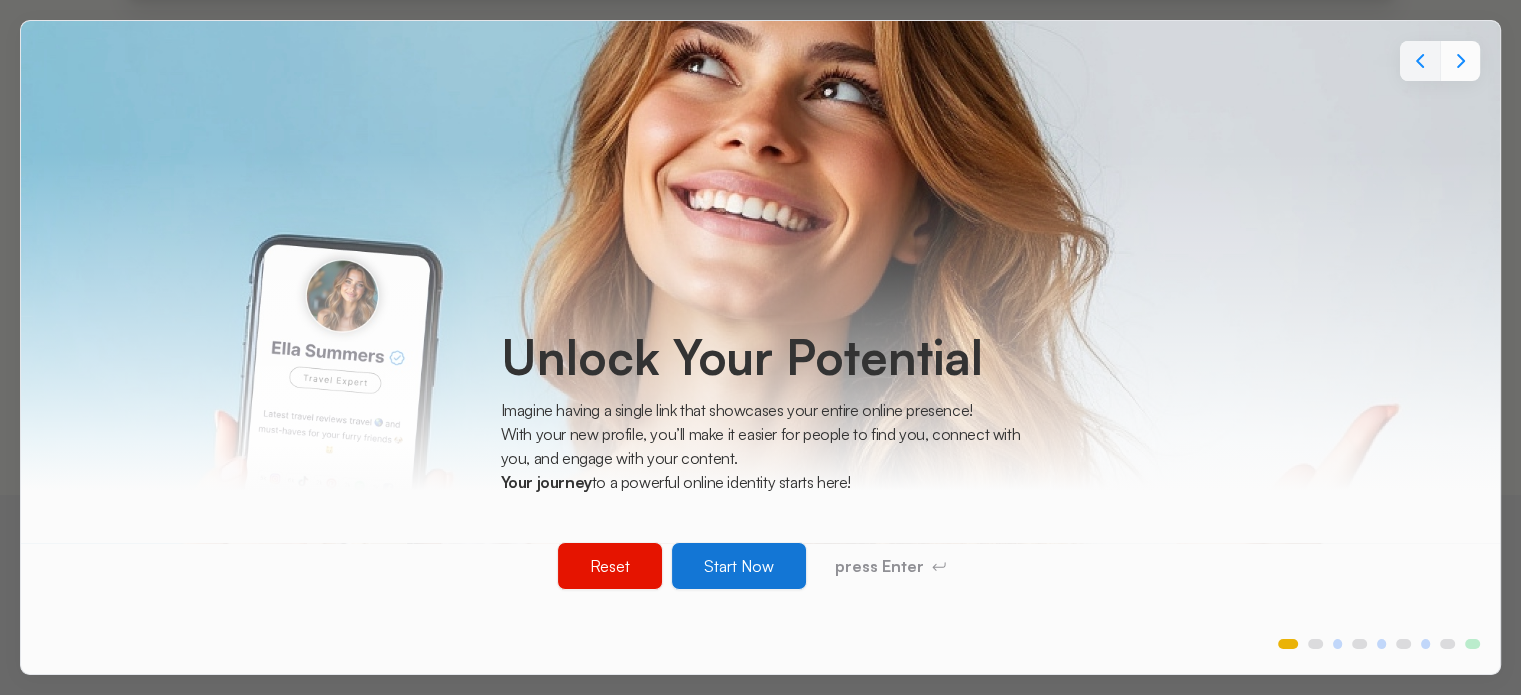 click on "Start Now" at bounding box center [739, 566] 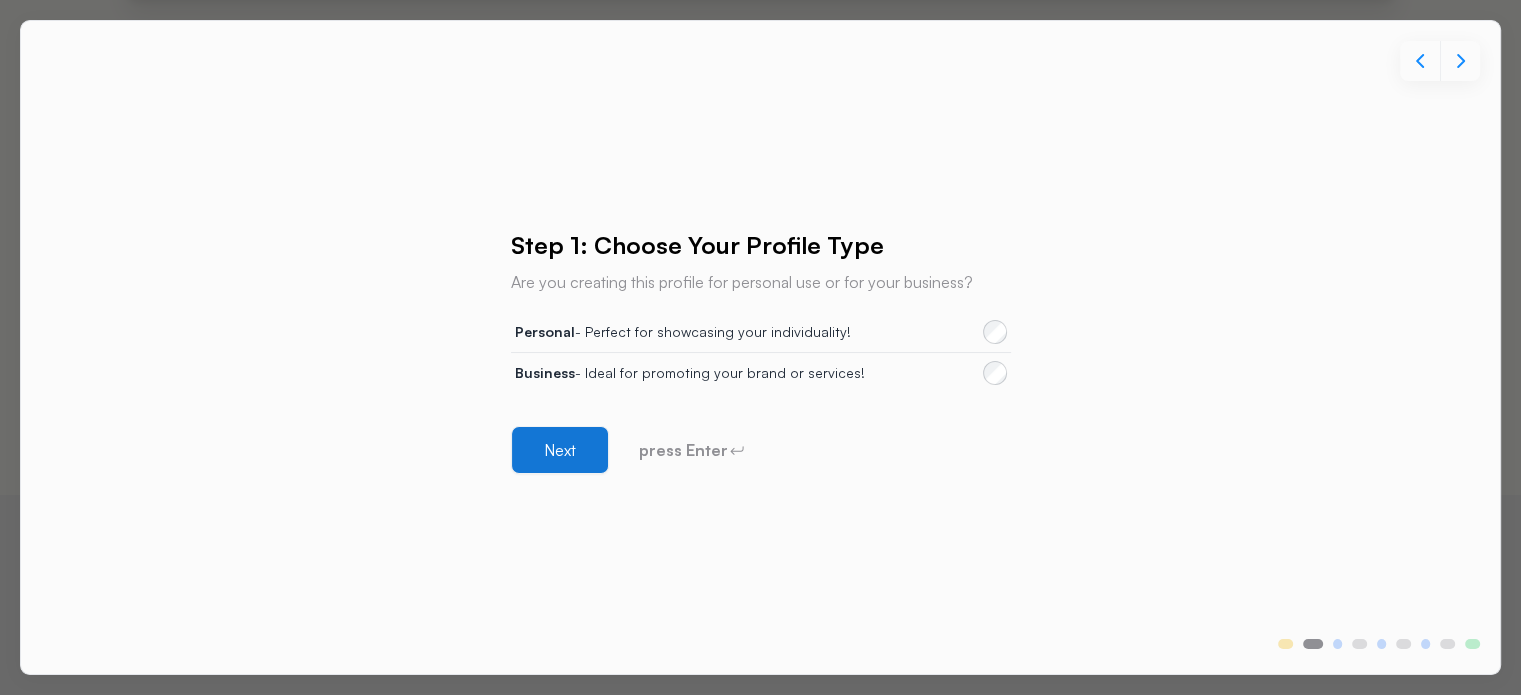 click on "Next" at bounding box center [560, 450] 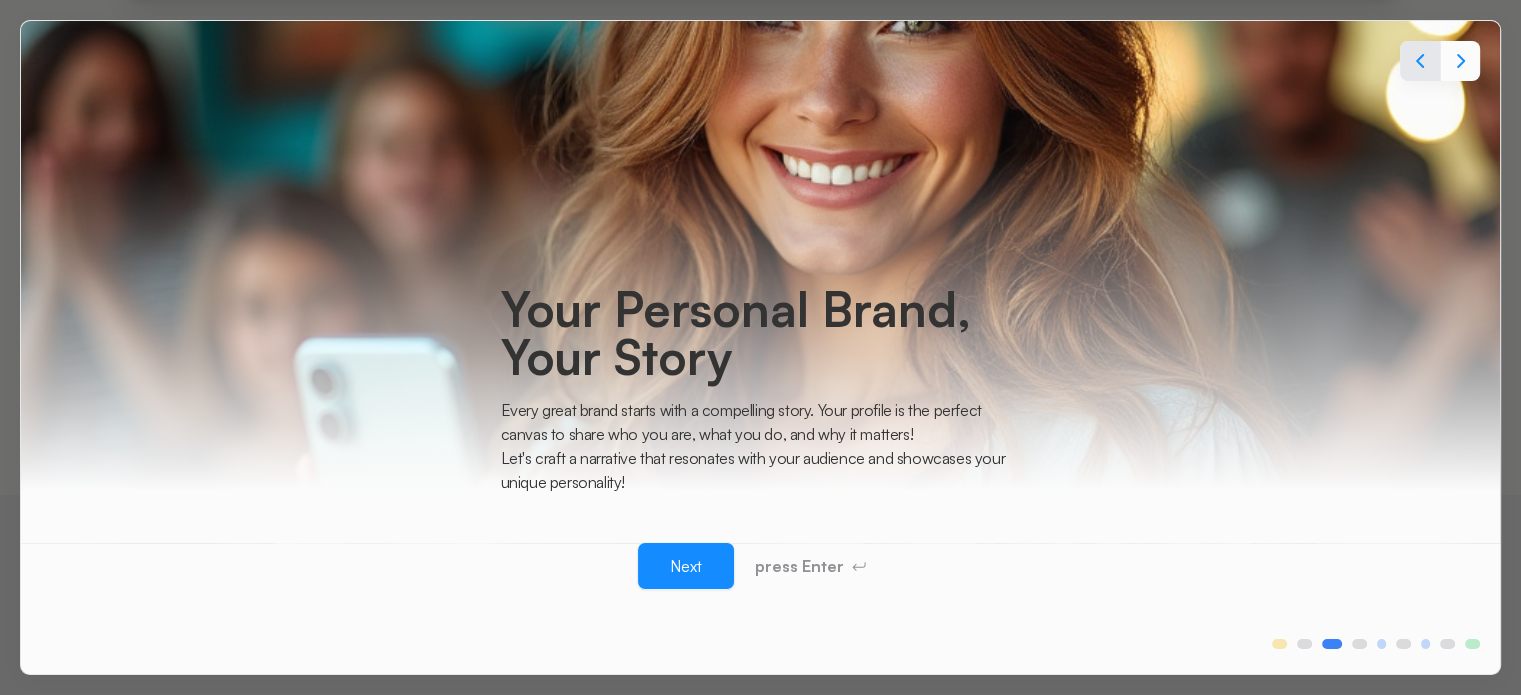 click 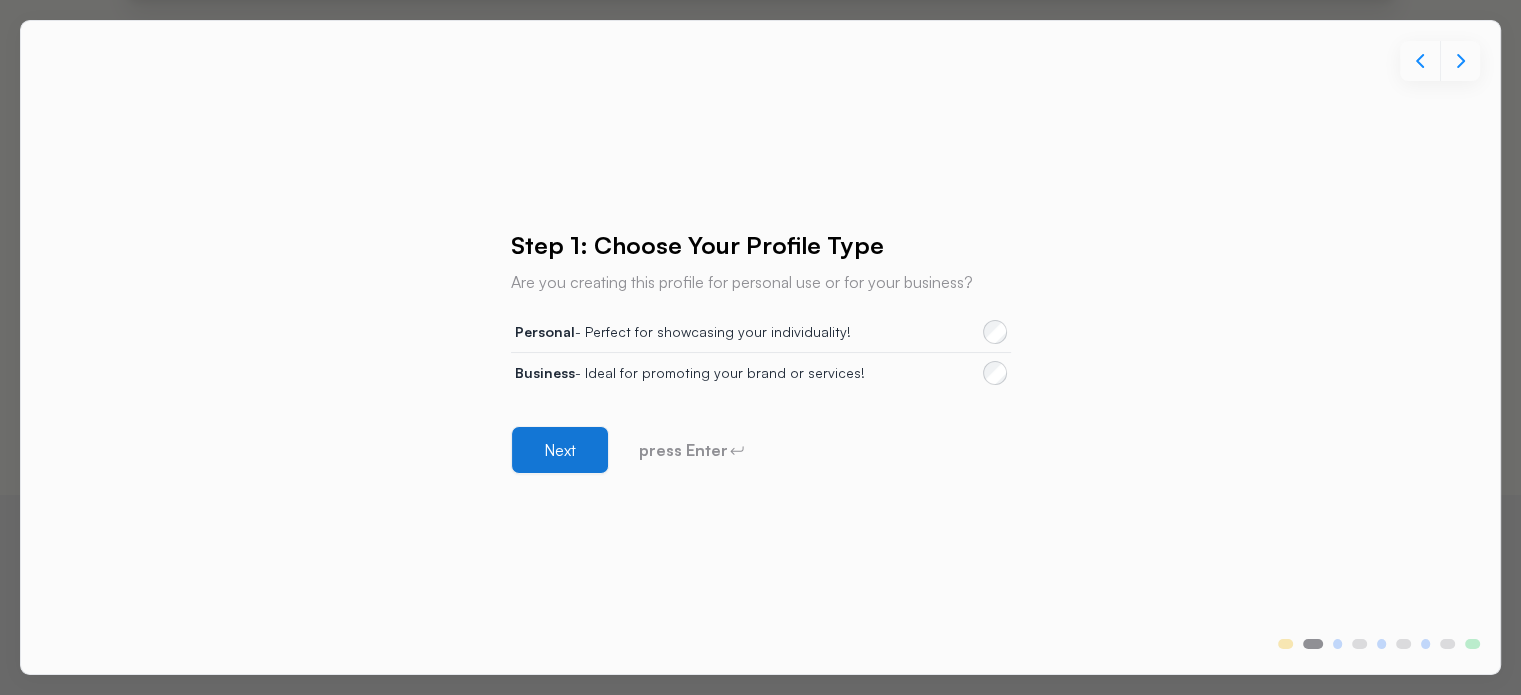 click on "Next" at bounding box center (560, 450) 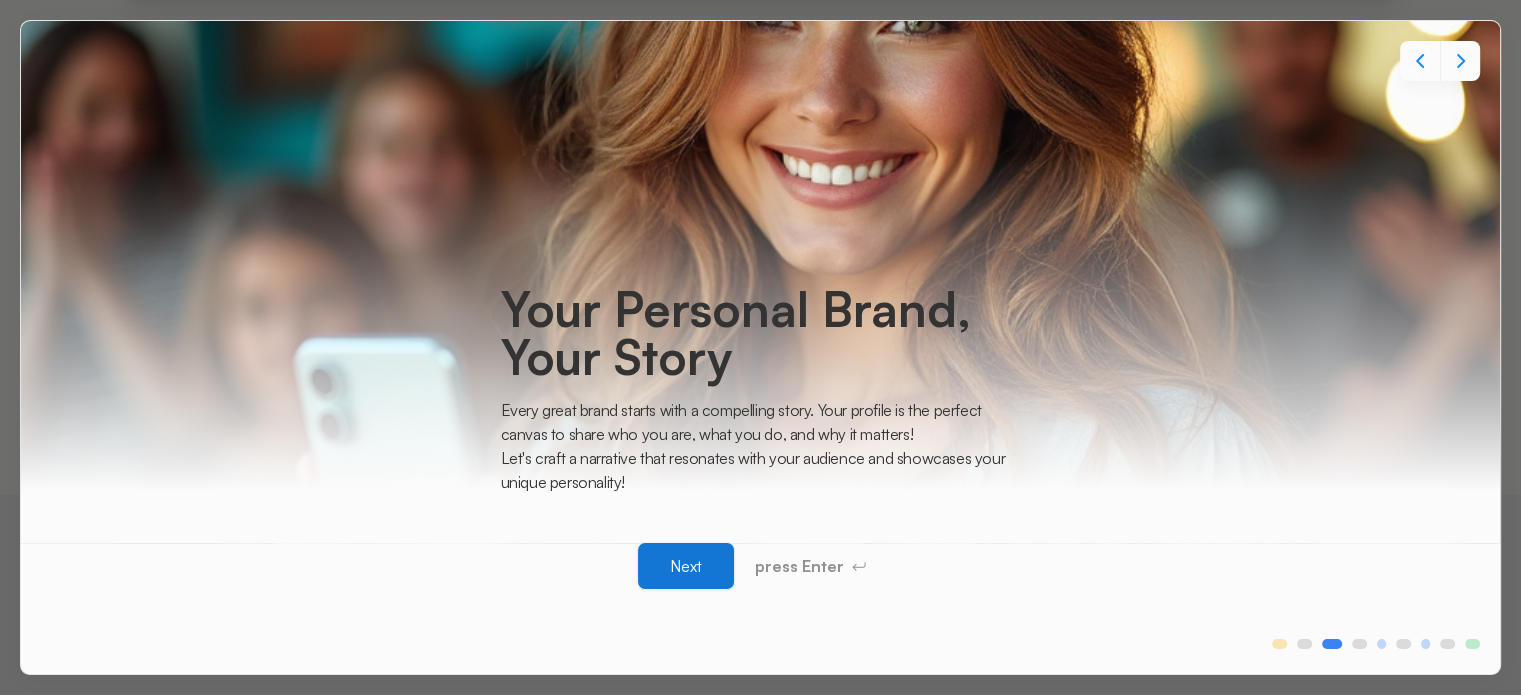 click on "Next" at bounding box center (686, 566) 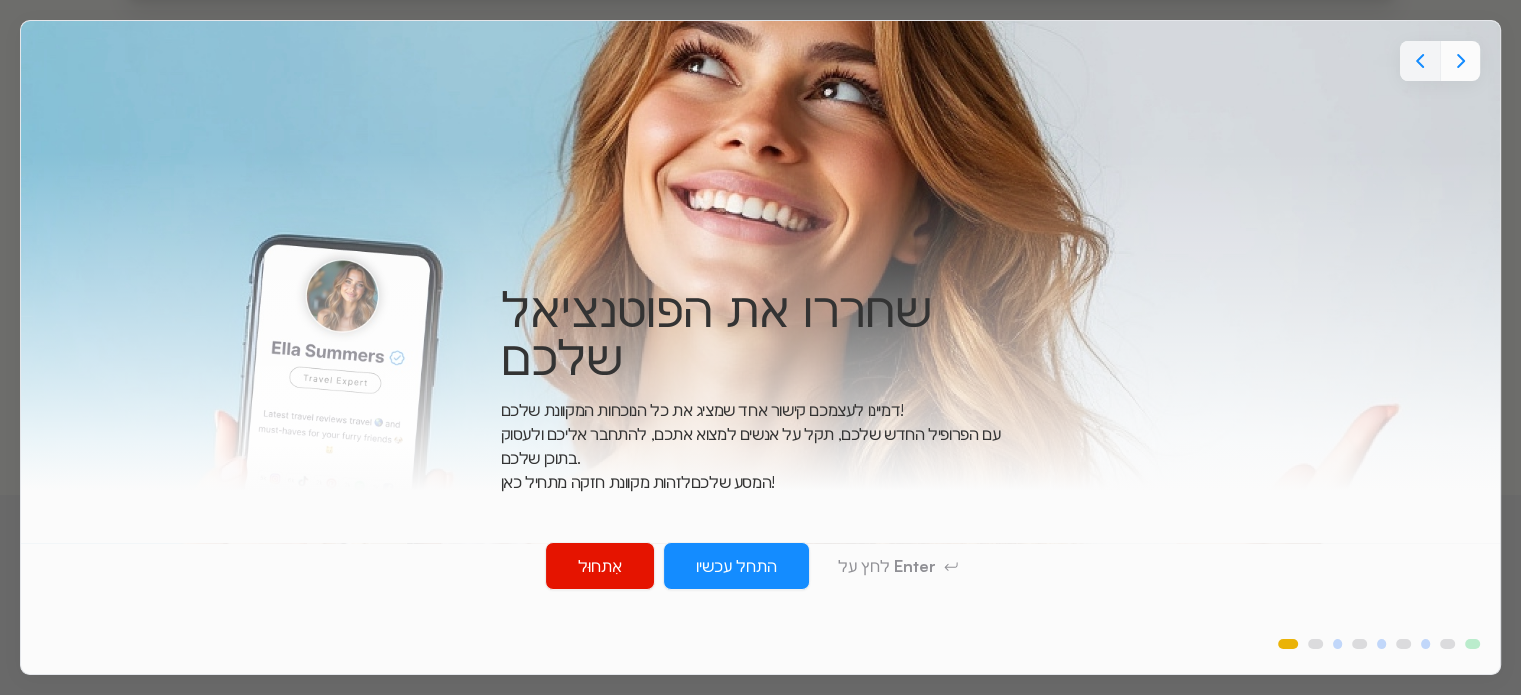 scroll, scrollTop: 10, scrollLeft: 0, axis: vertical 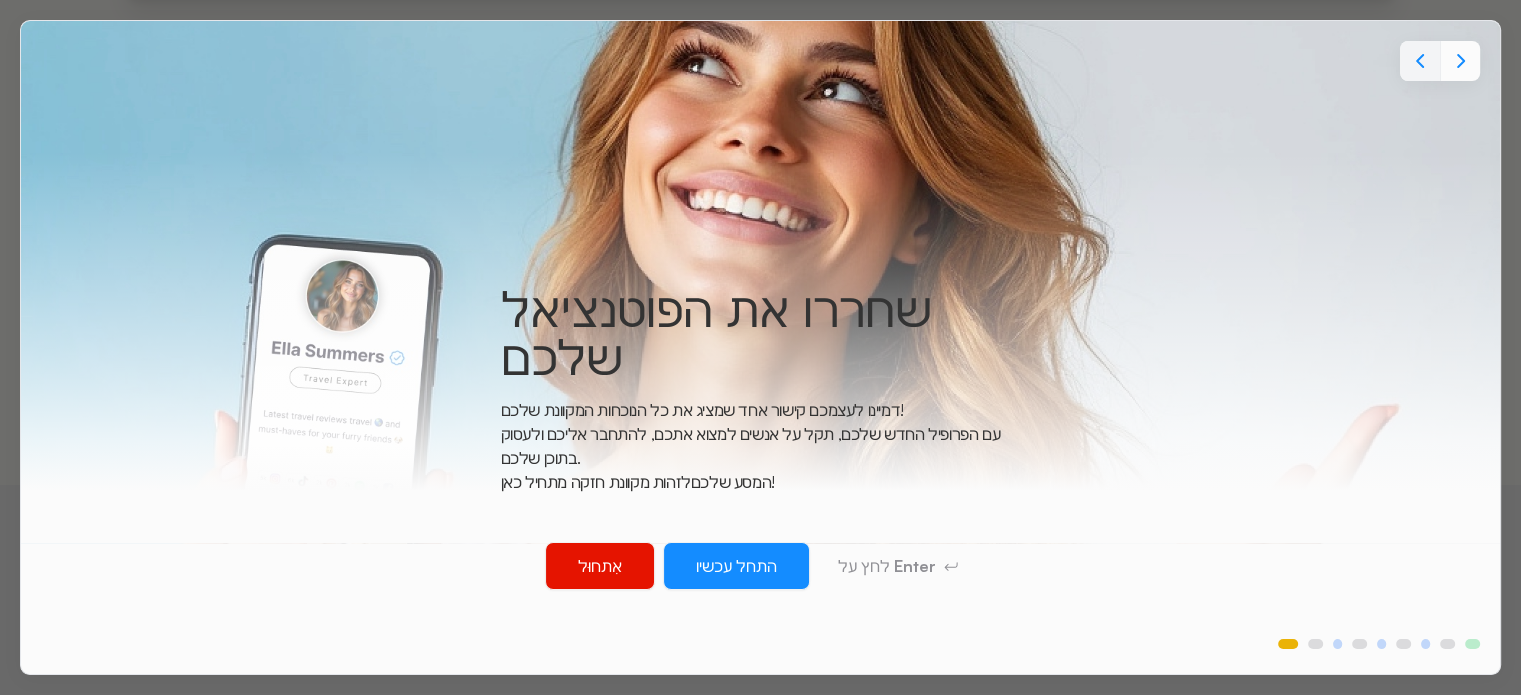click 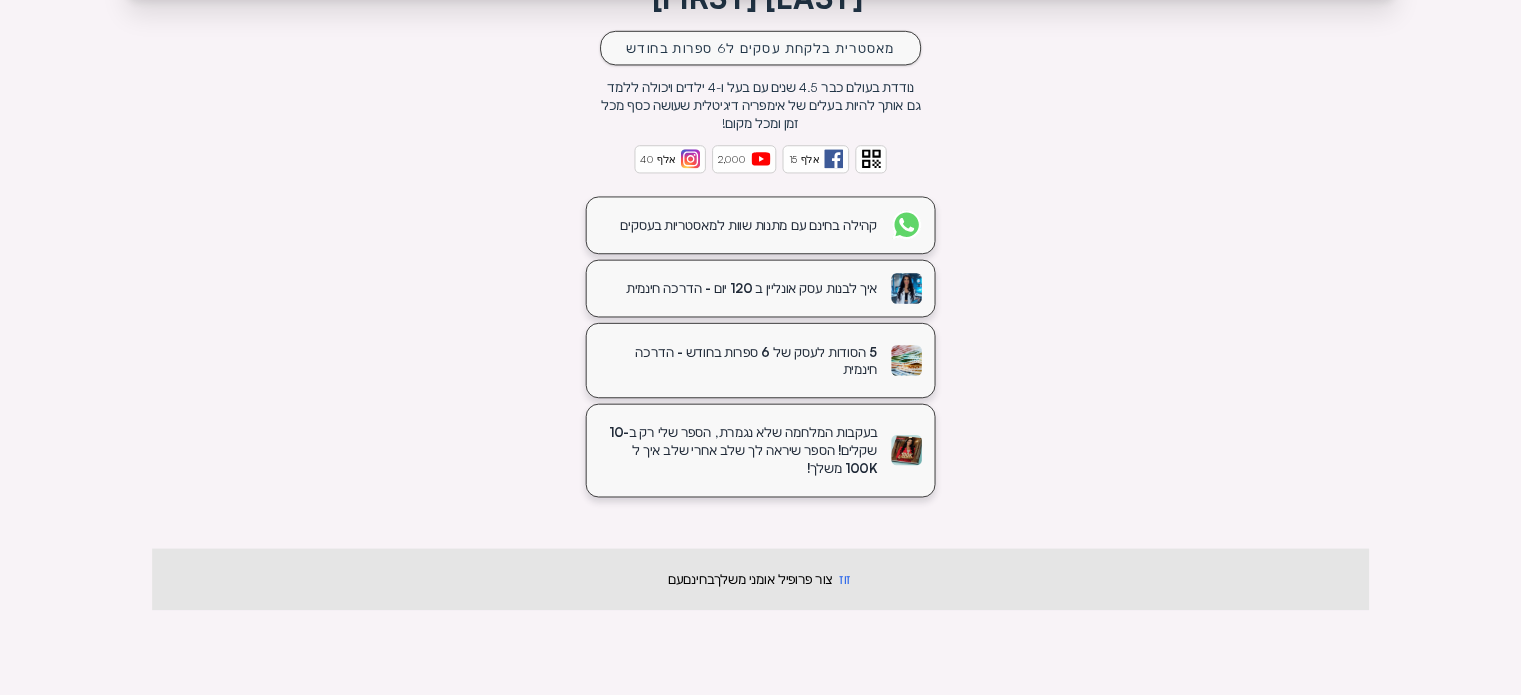 scroll, scrollTop: 363, scrollLeft: 0, axis: vertical 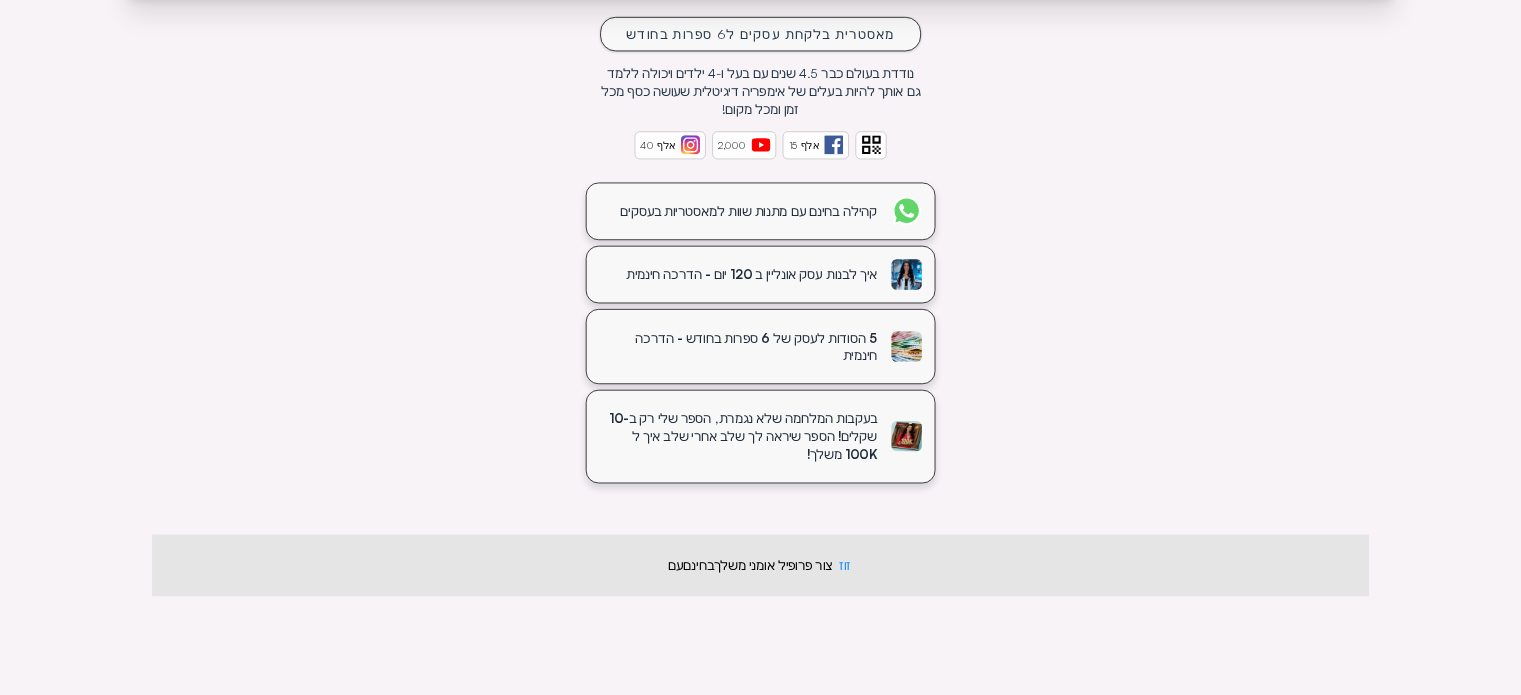 click on "זוז" at bounding box center [845, 565] 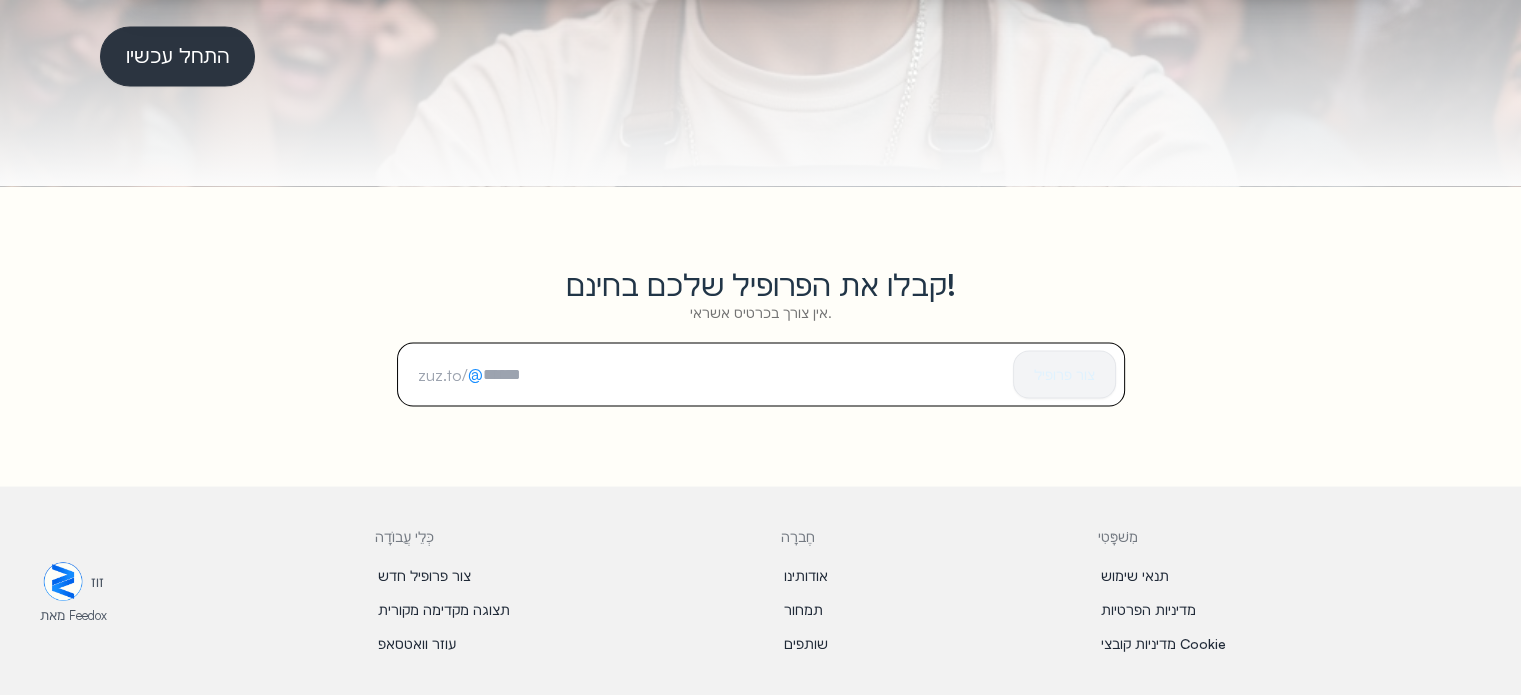 scroll, scrollTop: 3658, scrollLeft: 0, axis: vertical 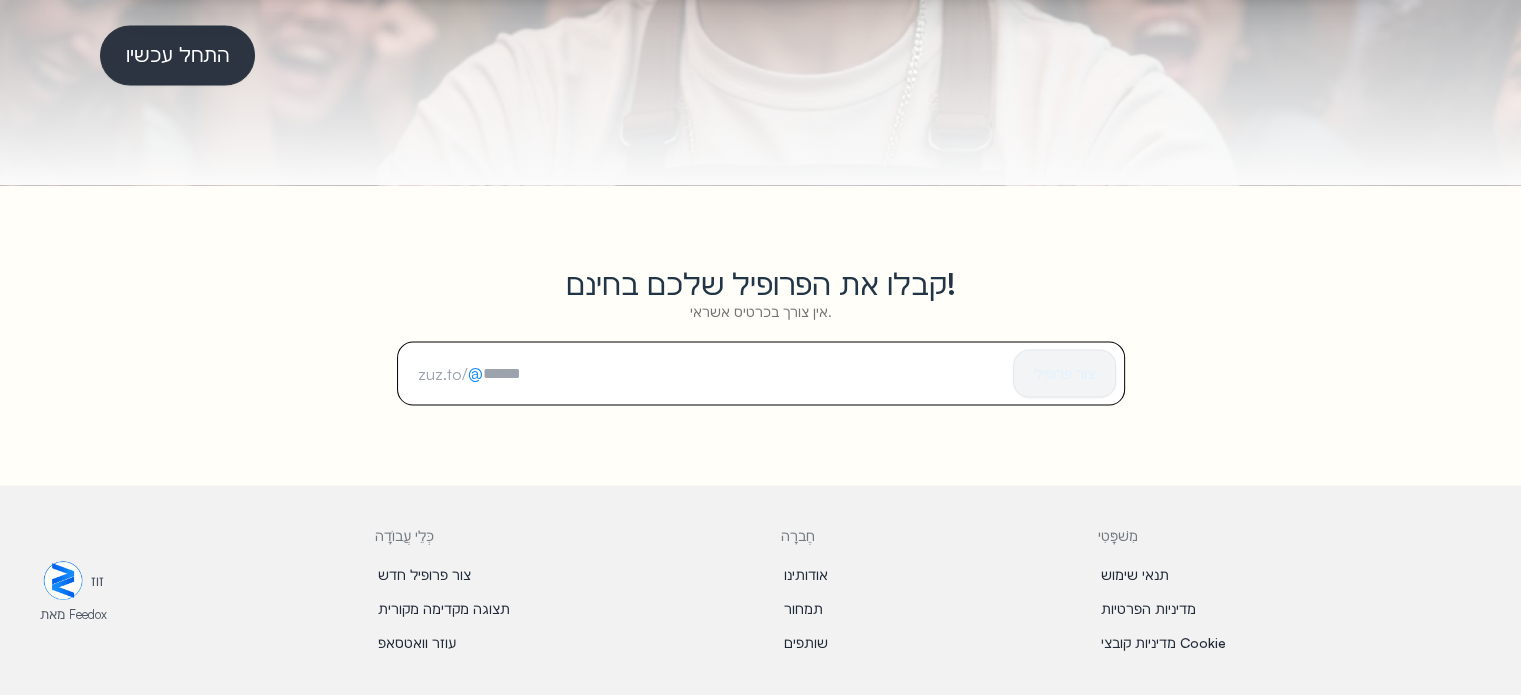 click on "חֶברָה" at bounding box center (798, 534) 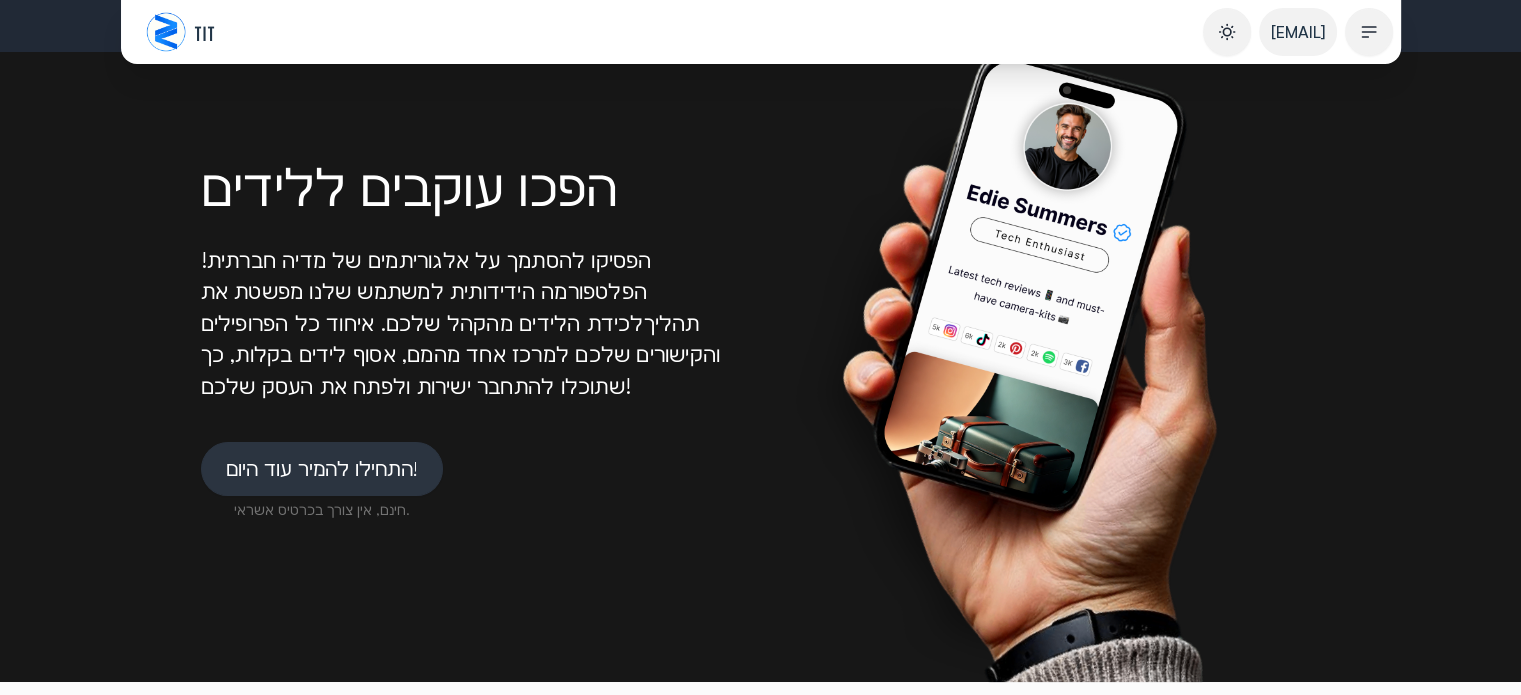 scroll, scrollTop: 0, scrollLeft: 0, axis: both 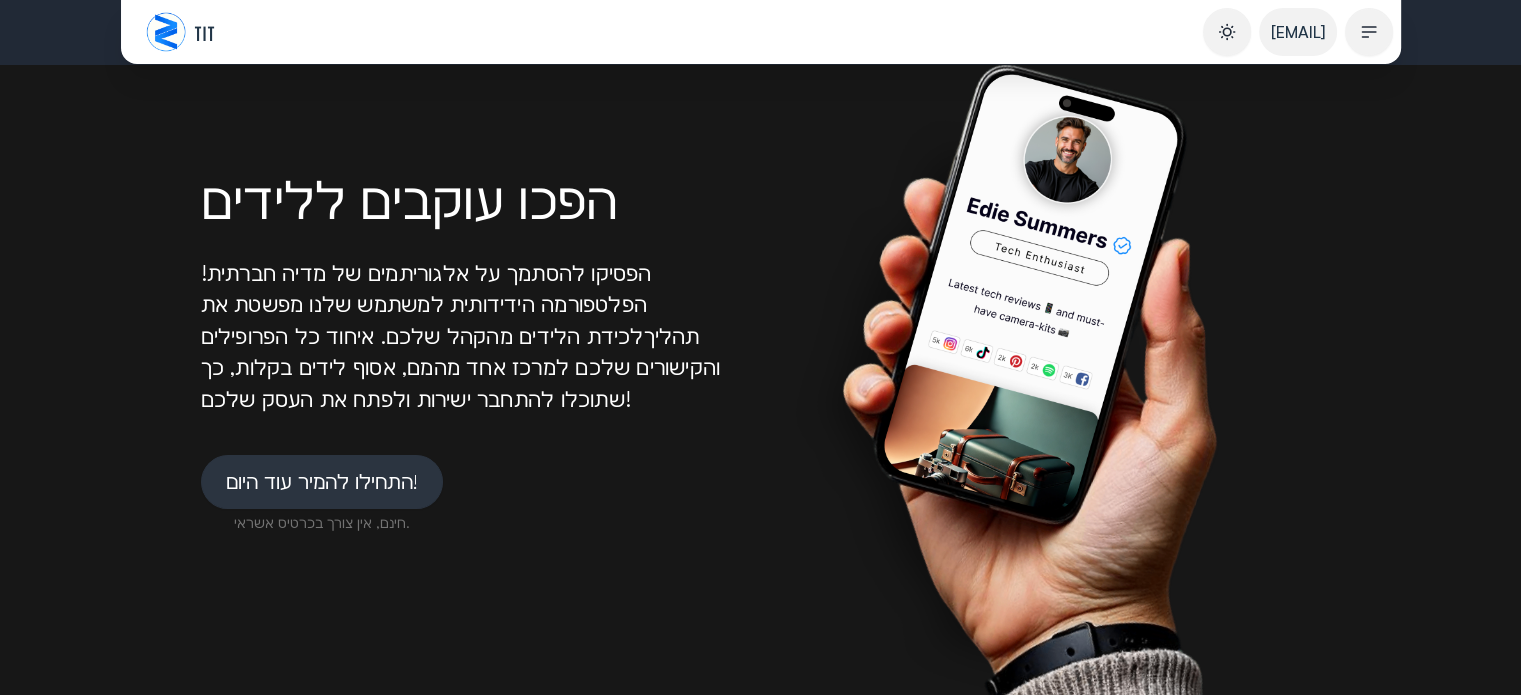 click on "הפכו עוקבים ללידים הפסיקו להסתמך על אלגוריתמים של מדיה חברתית! הפלטפורמה הידידותית למשתמש שלנו מפשטת את תהליך לכידת הלידים מהקהל שלכם . איחוד כל הפרופילים והקישורים שלכם למרכז אחד מהמם, אסוף לידים בקלות, כך שתוכלו להתחבר ישירות ולפתח את העסק שלכם! התחילו להמיר עוד היום! חינם, אין צורך בכרטיס אשראי." at bounding box center (761, 347) 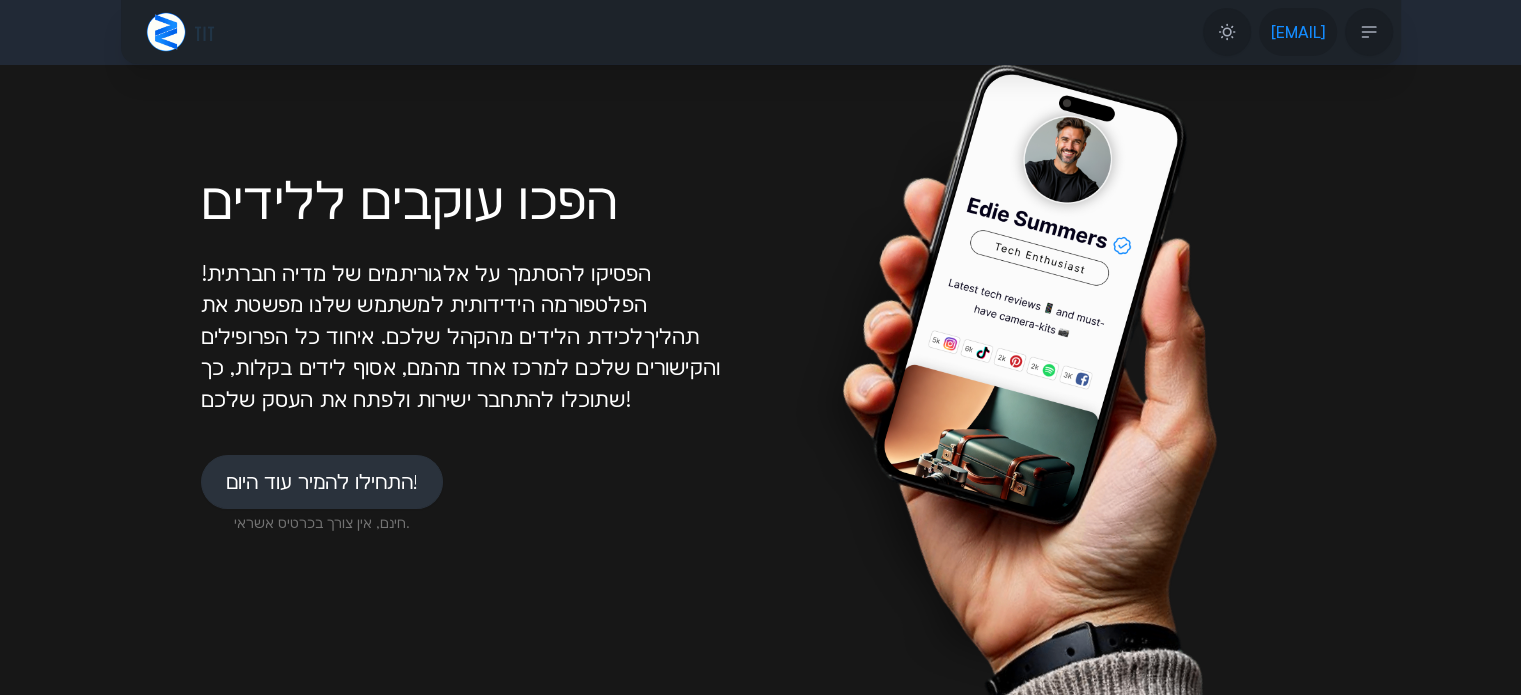 click on "[EMAIL]" at bounding box center [1298, 32] 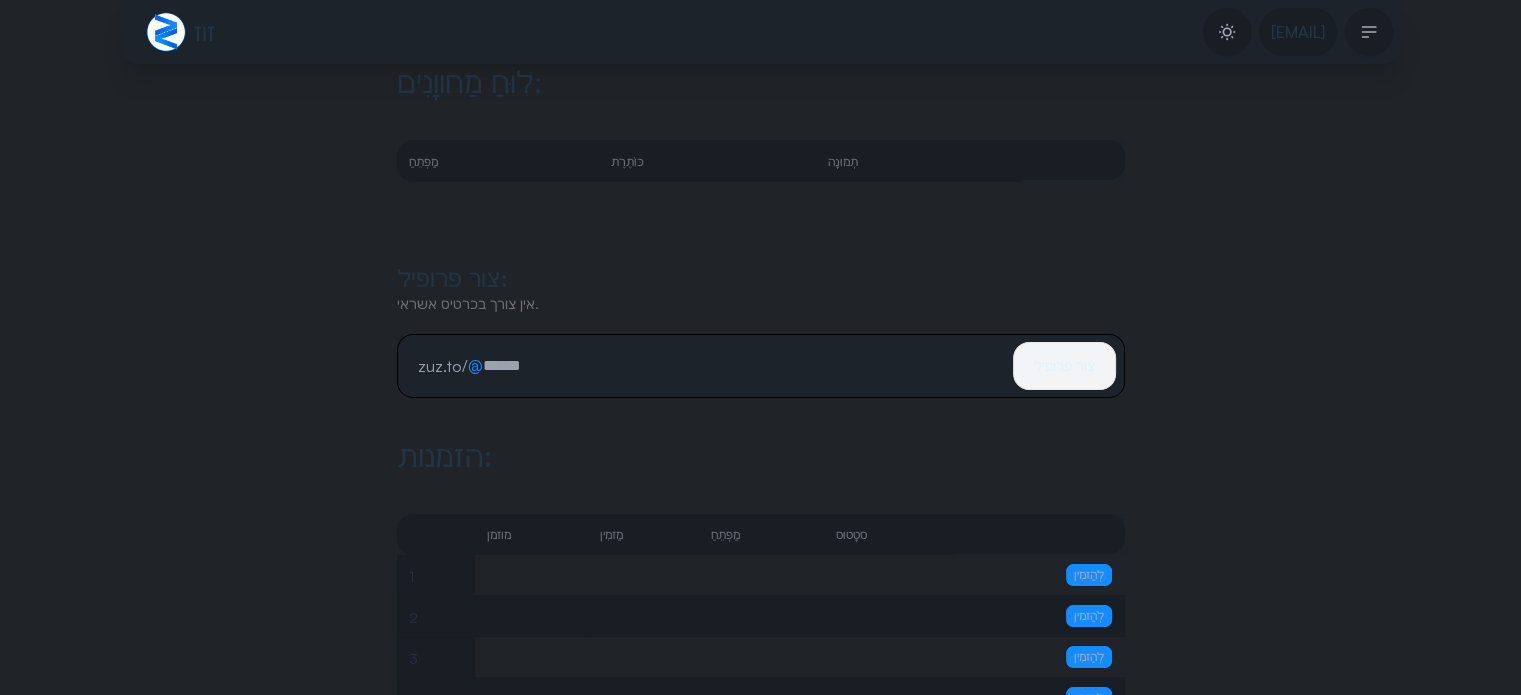 scroll, scrollTop: 0, scrollLeft: 0, axis: both 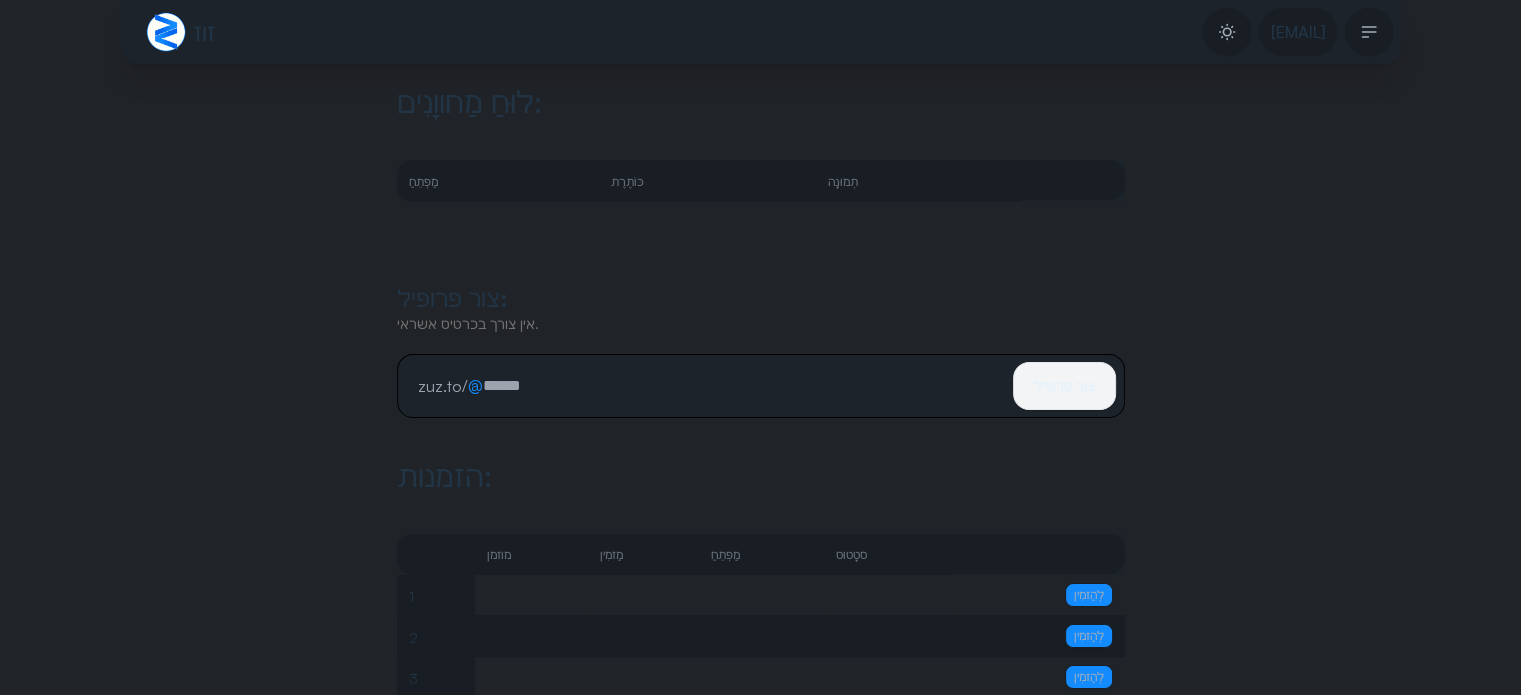 click 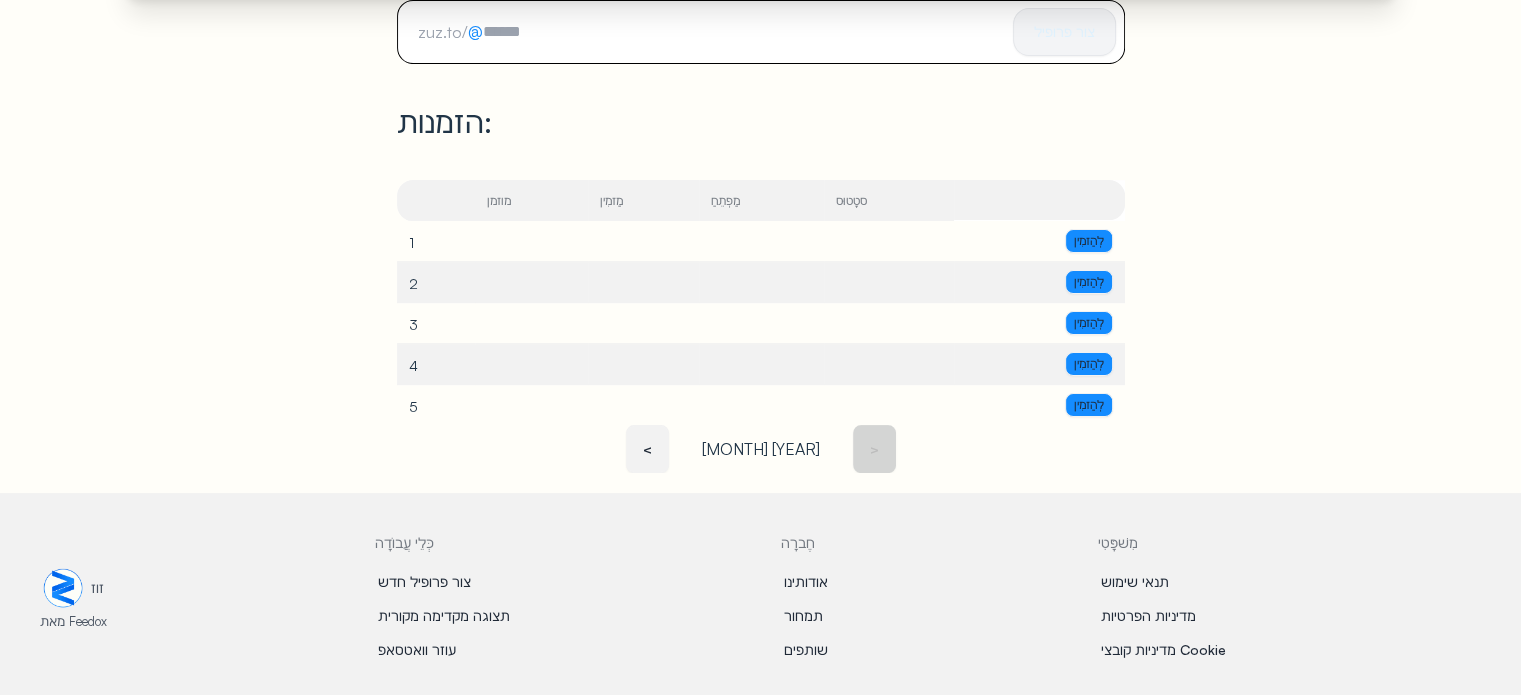 scroll, scrollTop: 360, scrollLeft: 0, axis: vertical 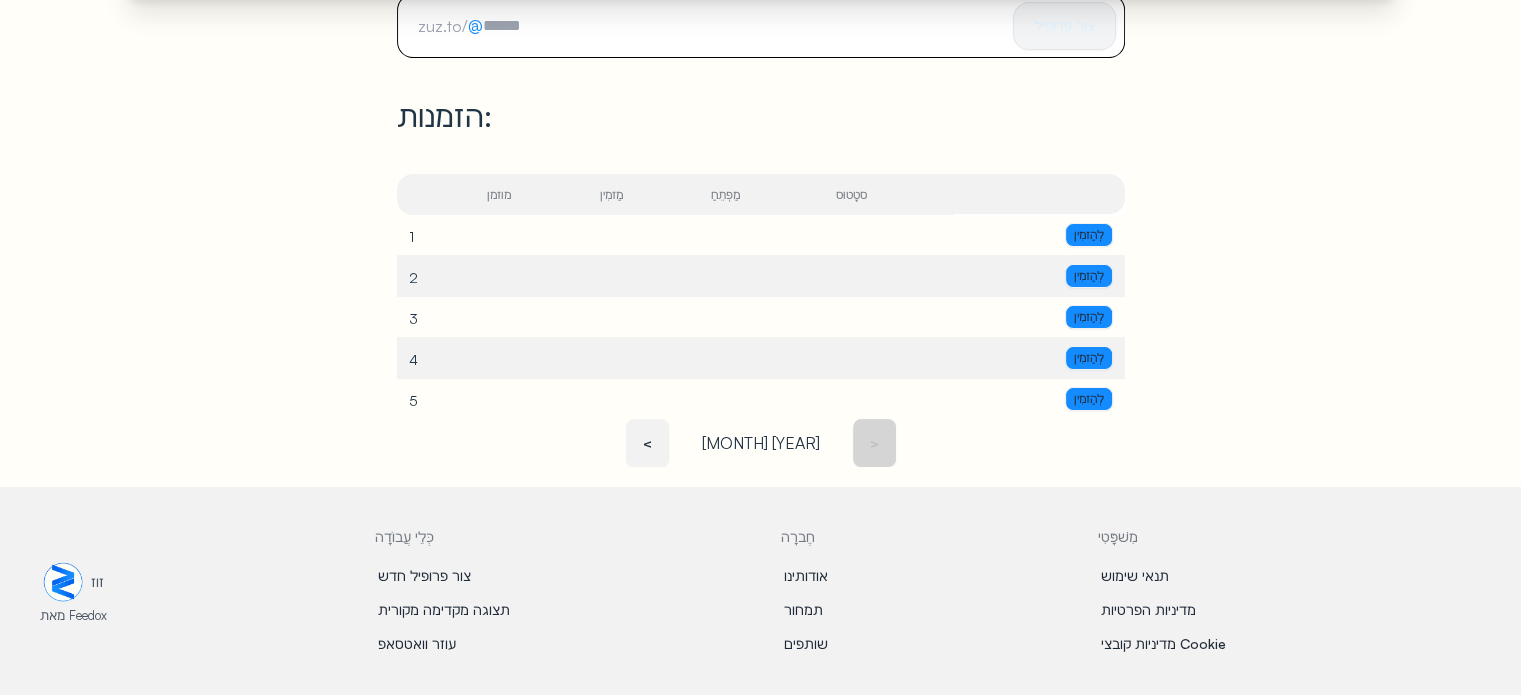 click on "כְּלֵי עֲבוֹדָה" at bounding box center [404, 536] 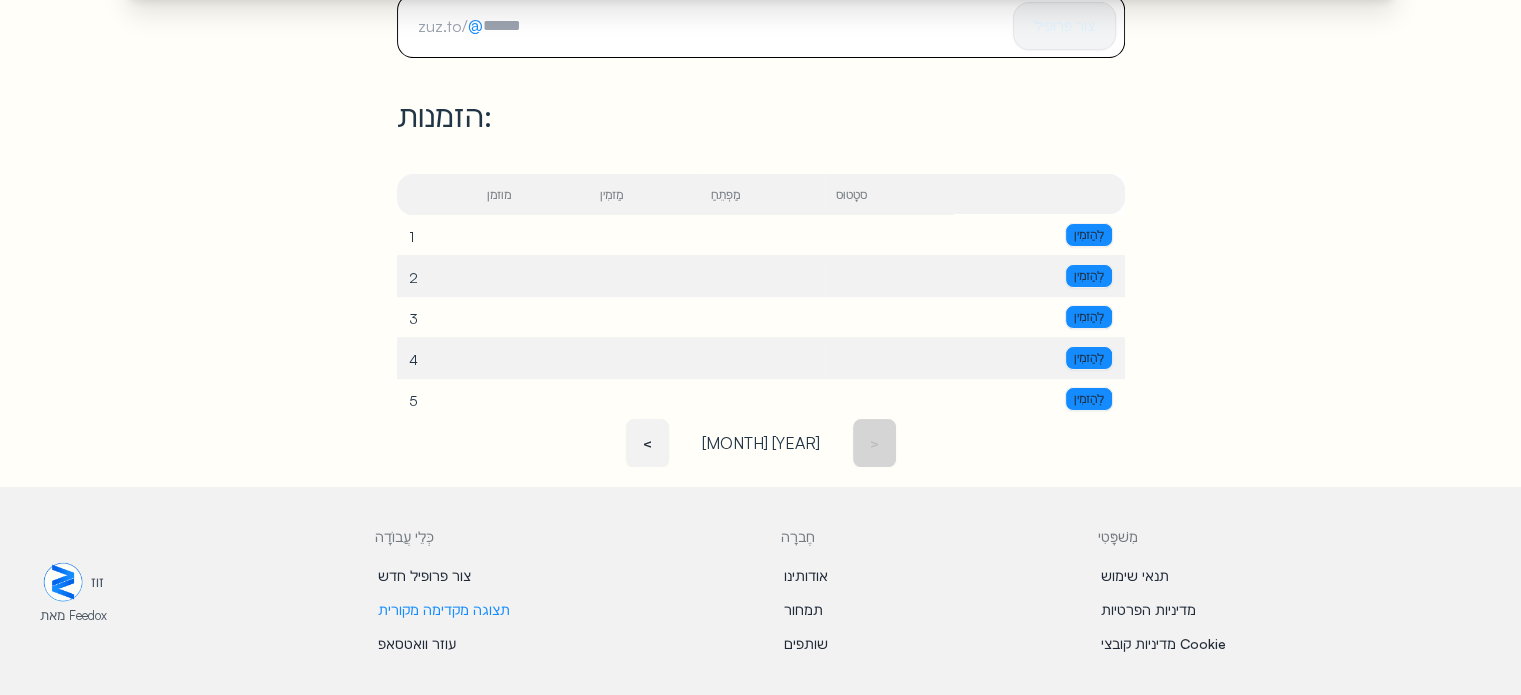 click on "תצוגה מקדימה מקורית" at bounding box center (444, 609) 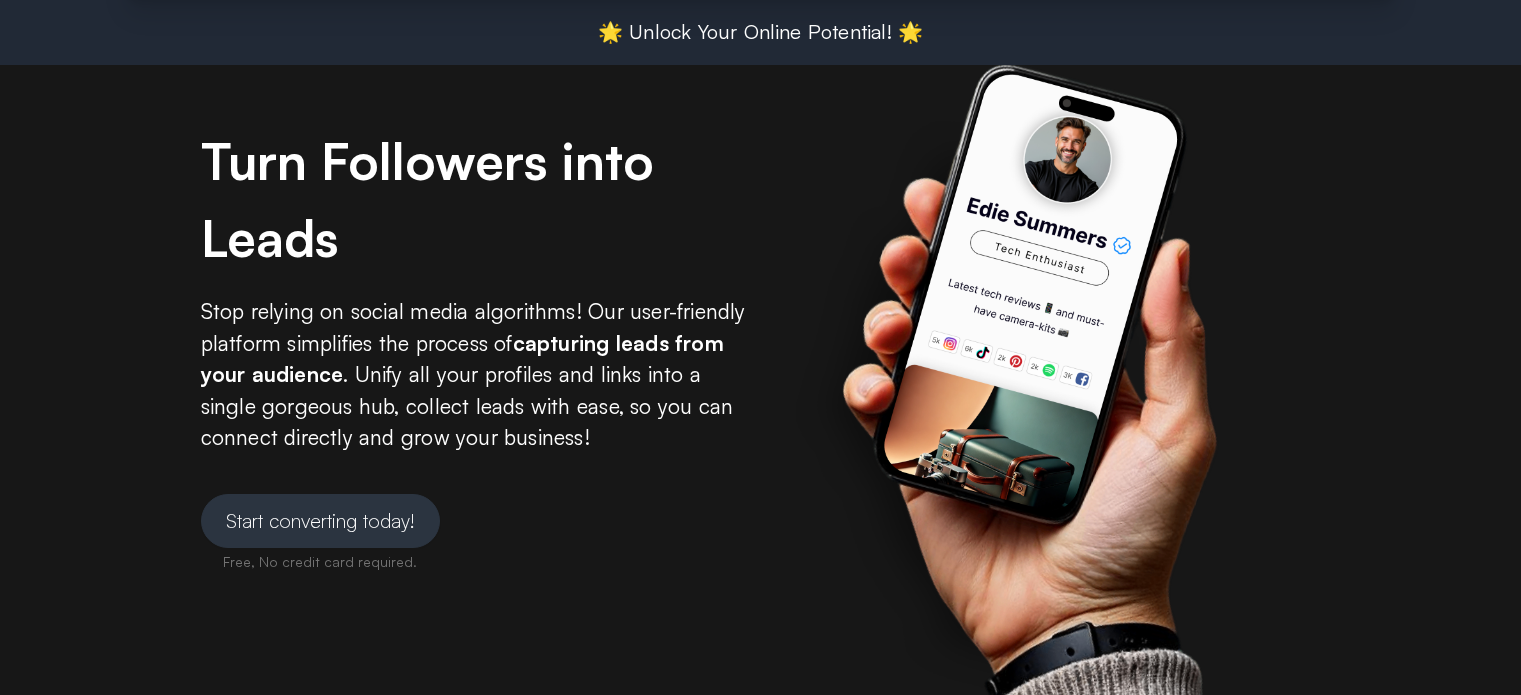 scroll, scrollTop: 0, scrollLeft: 0, axis: both 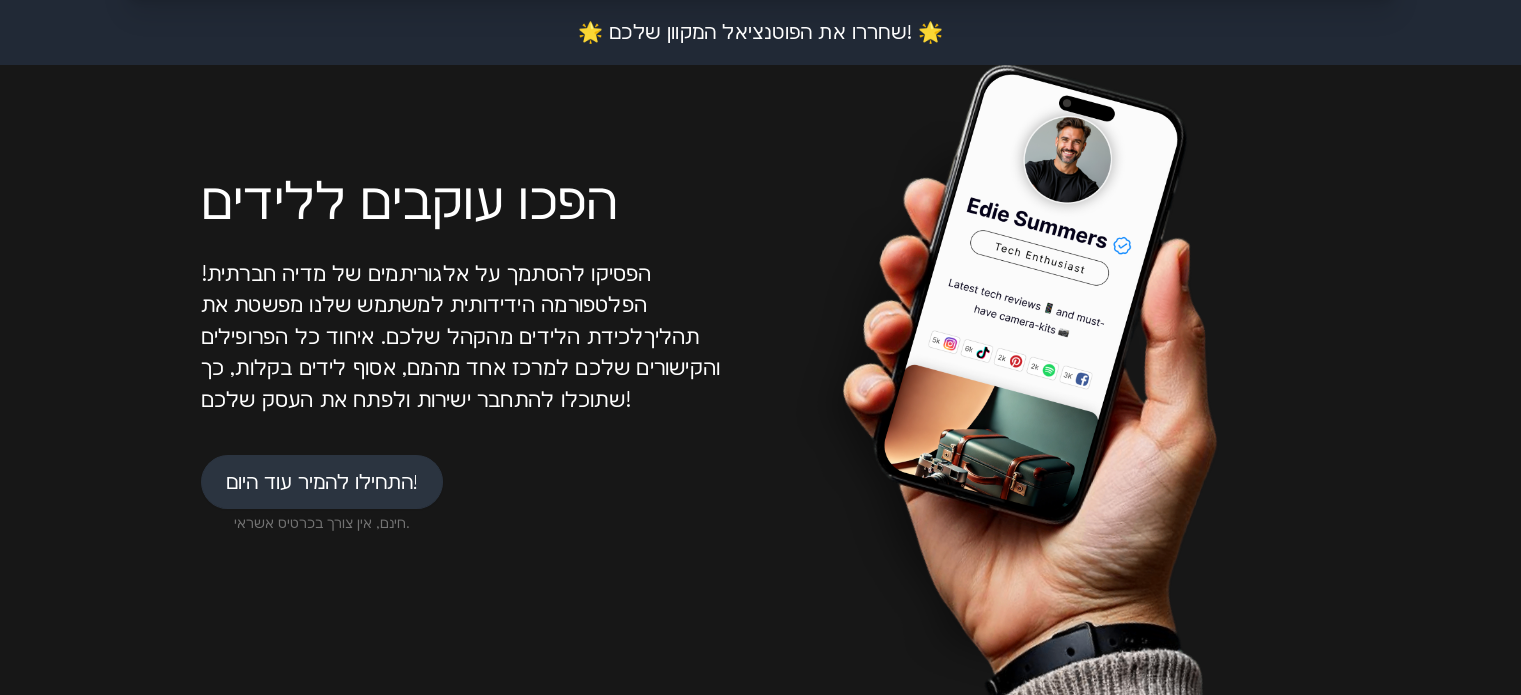 click on "התחילו להמיר עוד היום!" at bounding box center (322, 481) 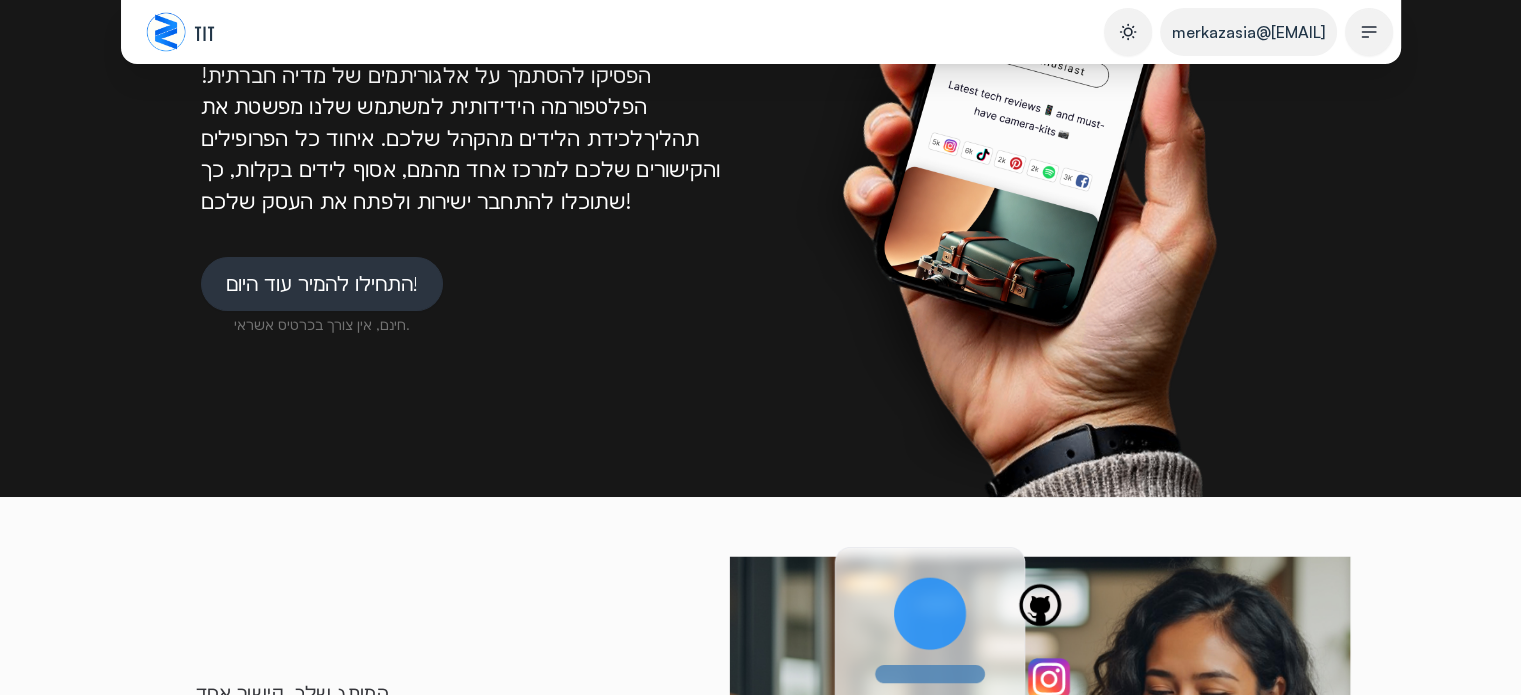 scroll, scrollTop: 0, scrollLeft: 0, axis: both 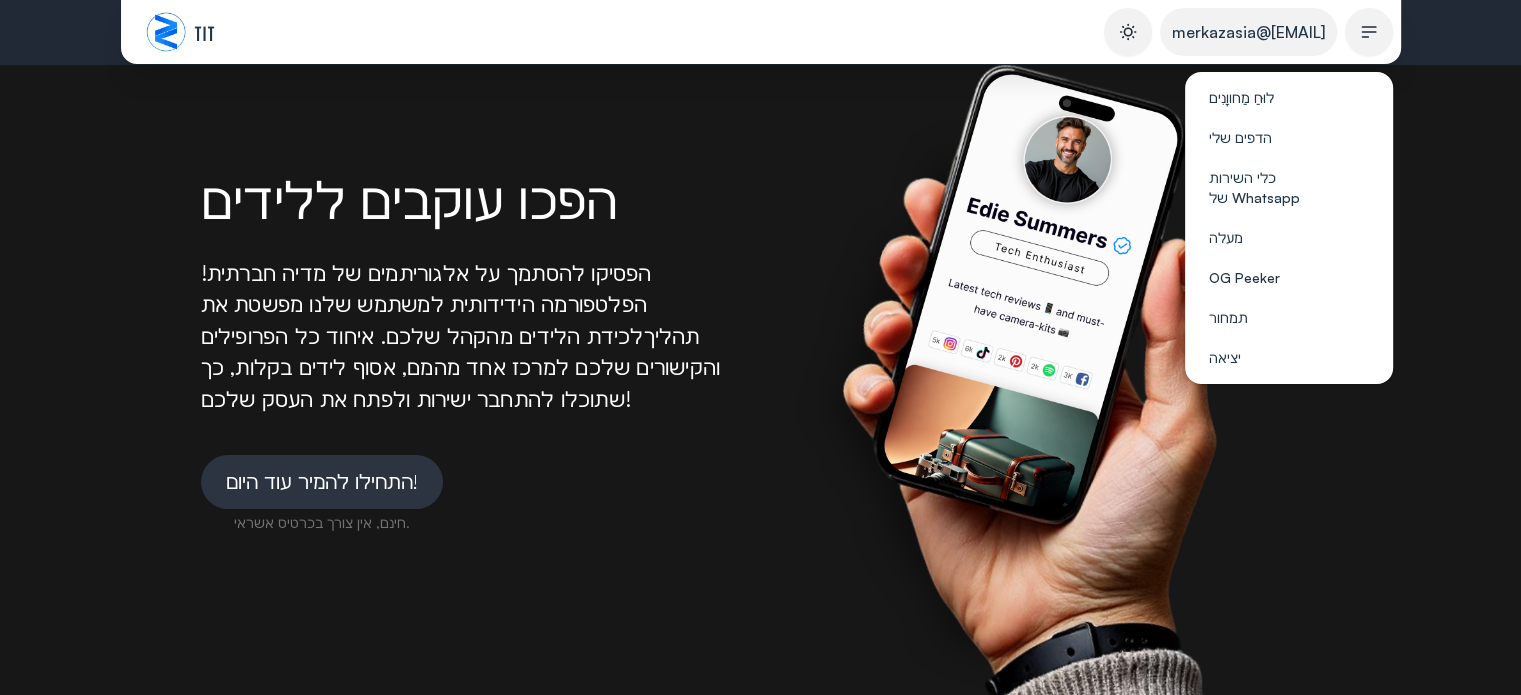 click 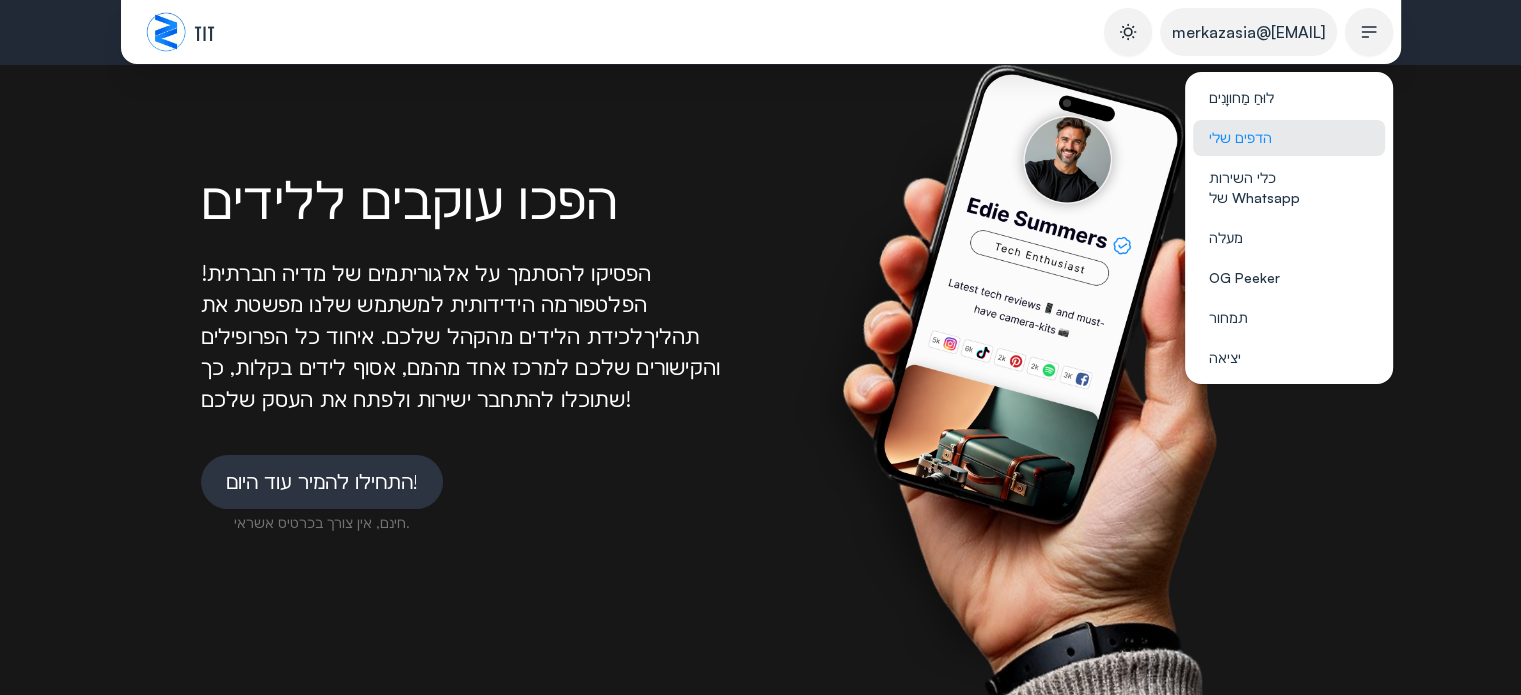 click on "הדפים שלי" at bounding box center [1240, 137] 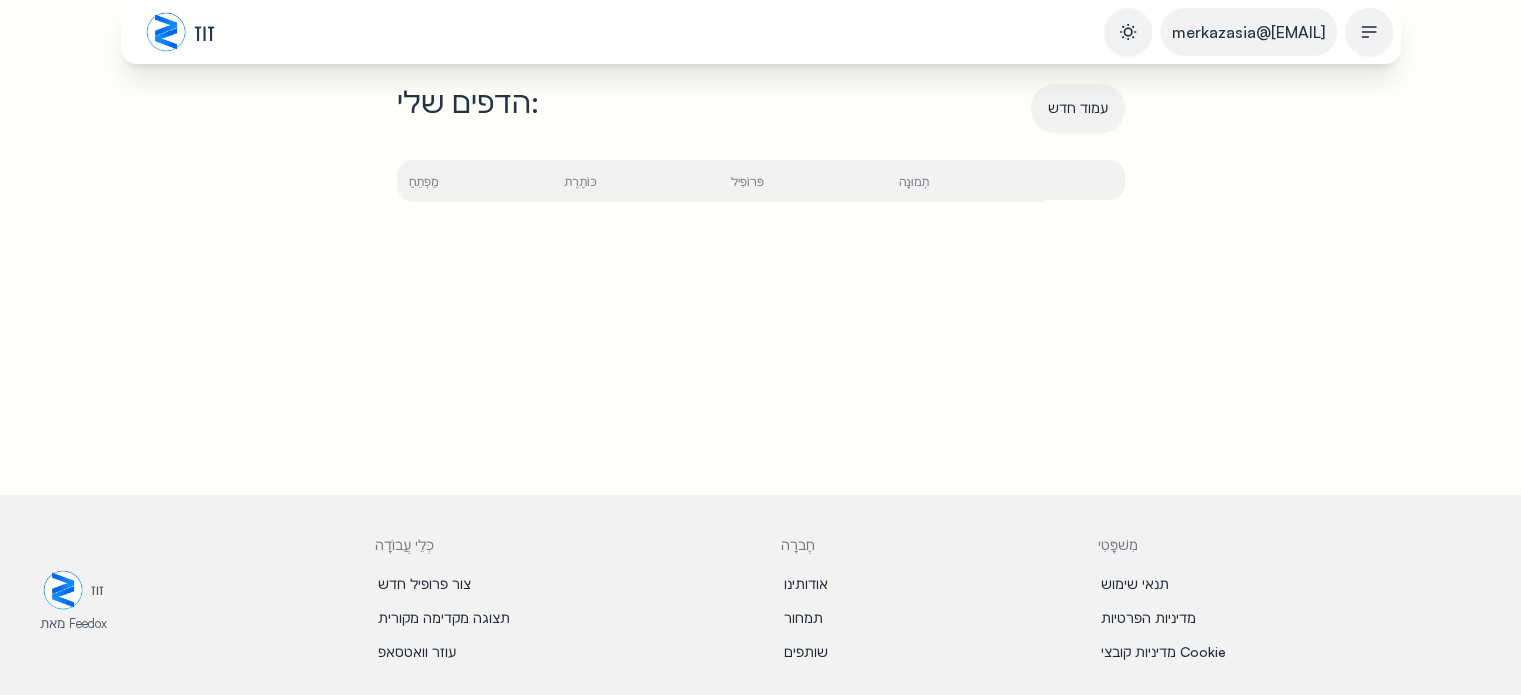 click on "מַפְתֵחַ" at bounding box center (423, 181) 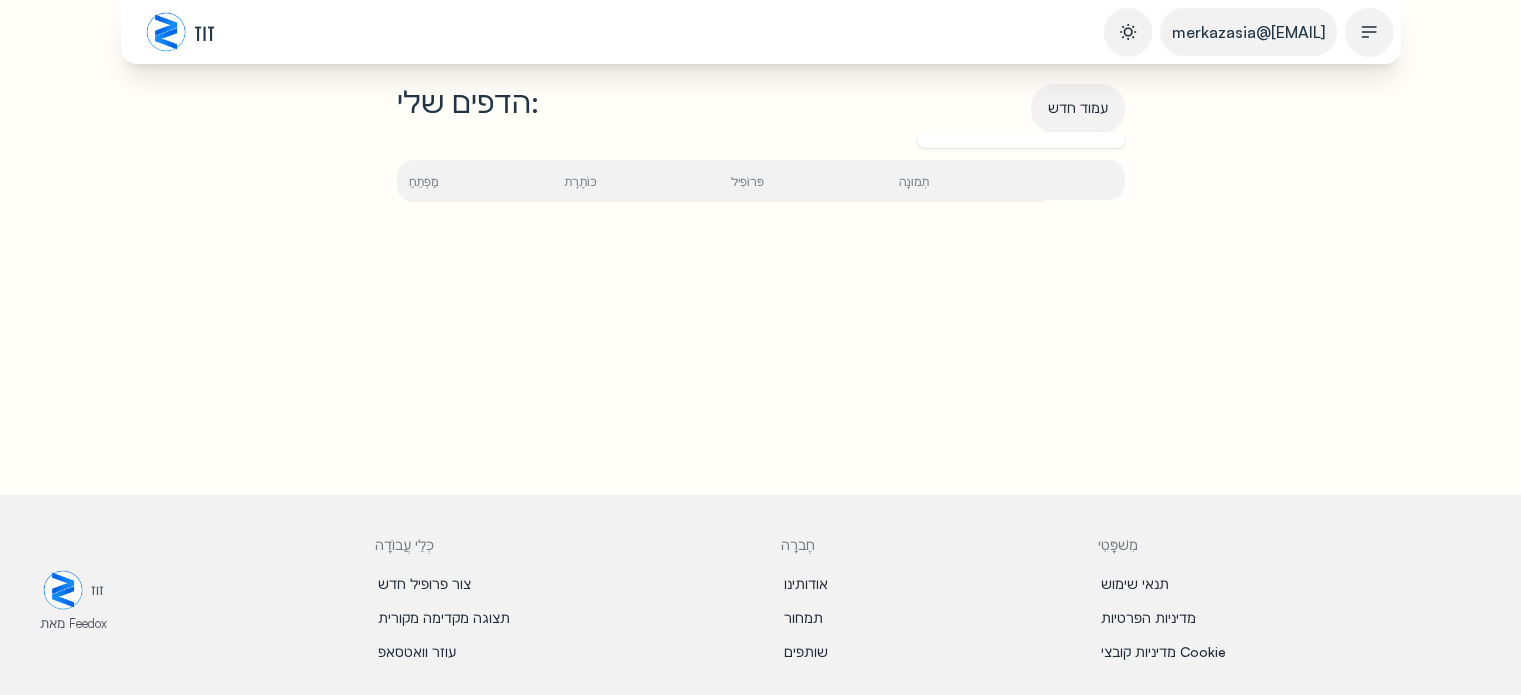 click on "עמוד חדש" at bounding box center (1078, 108) 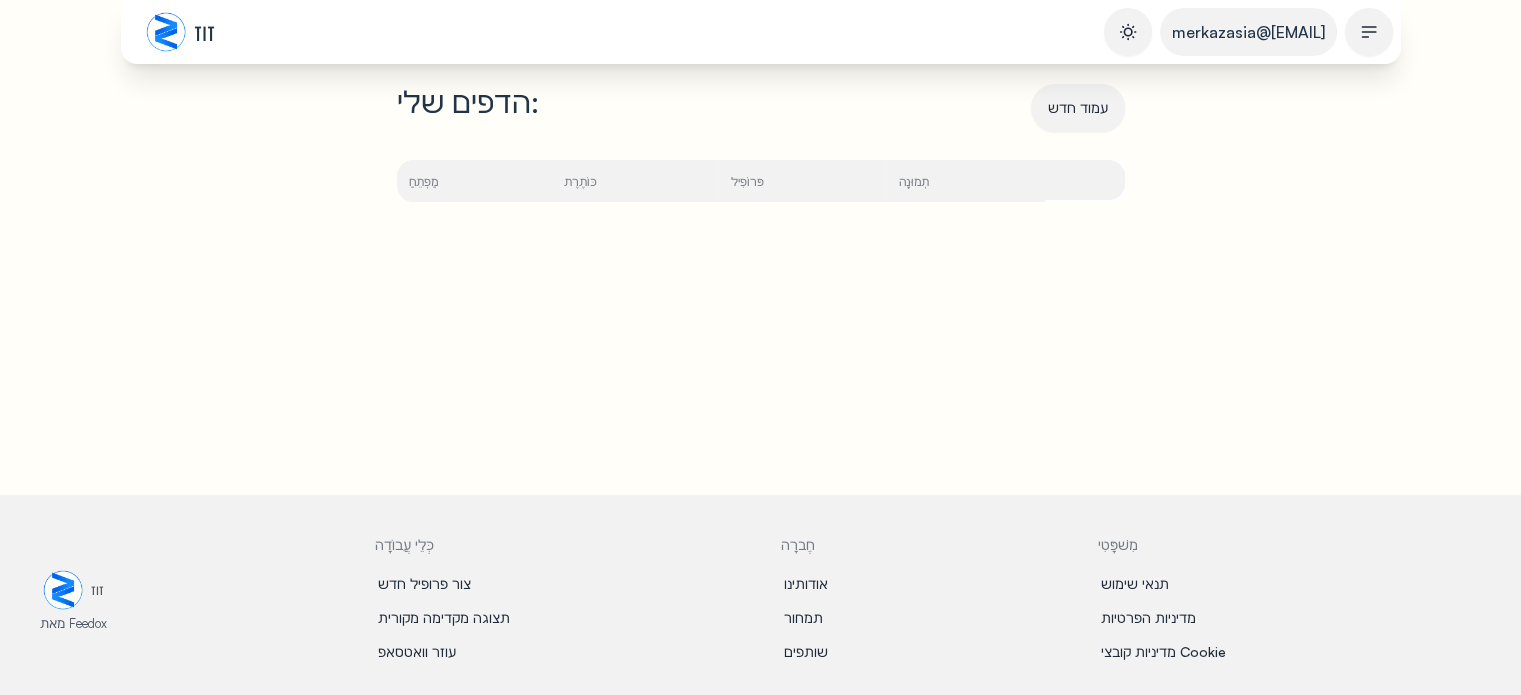 click on "הדפים שלי: עמוד חדש" at bounding box center (761, 122) 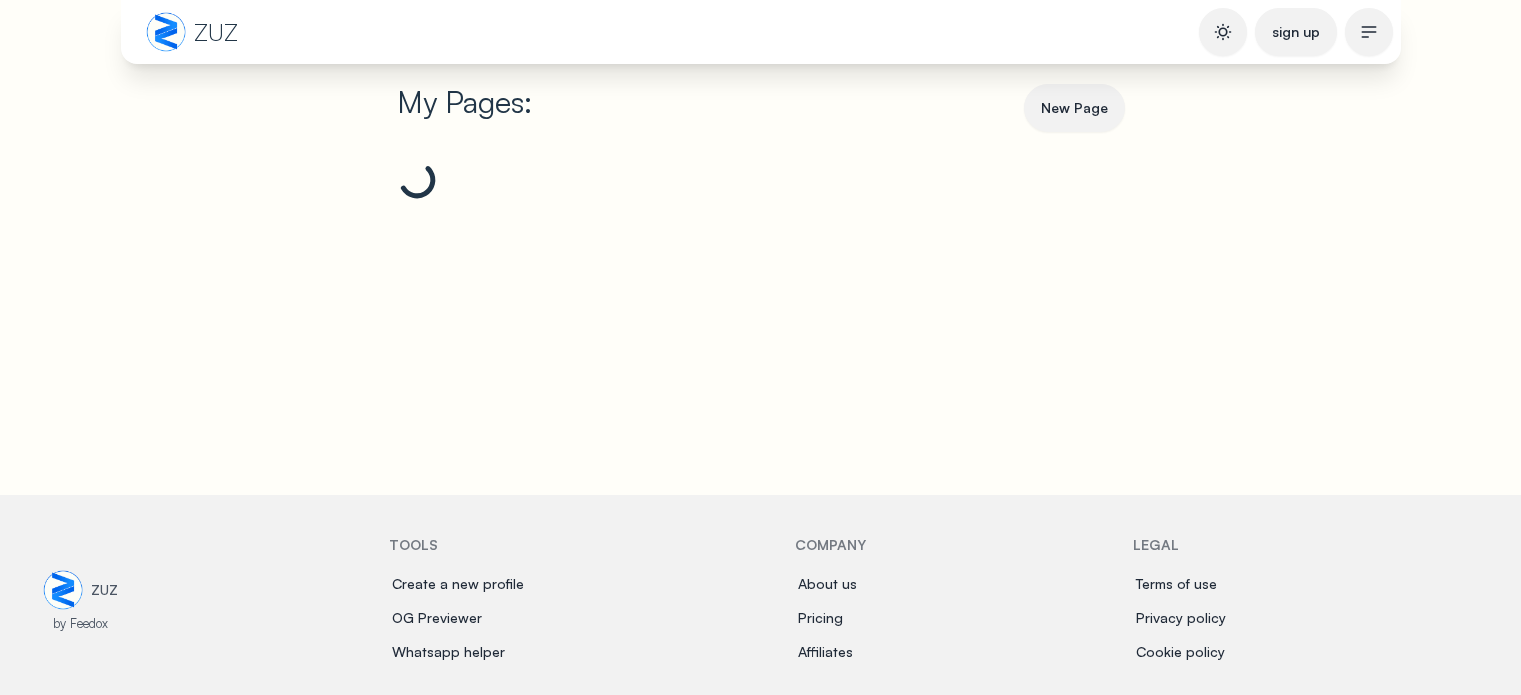 scroll, scrollTop: 0, scrollLeft: 0, axis: both 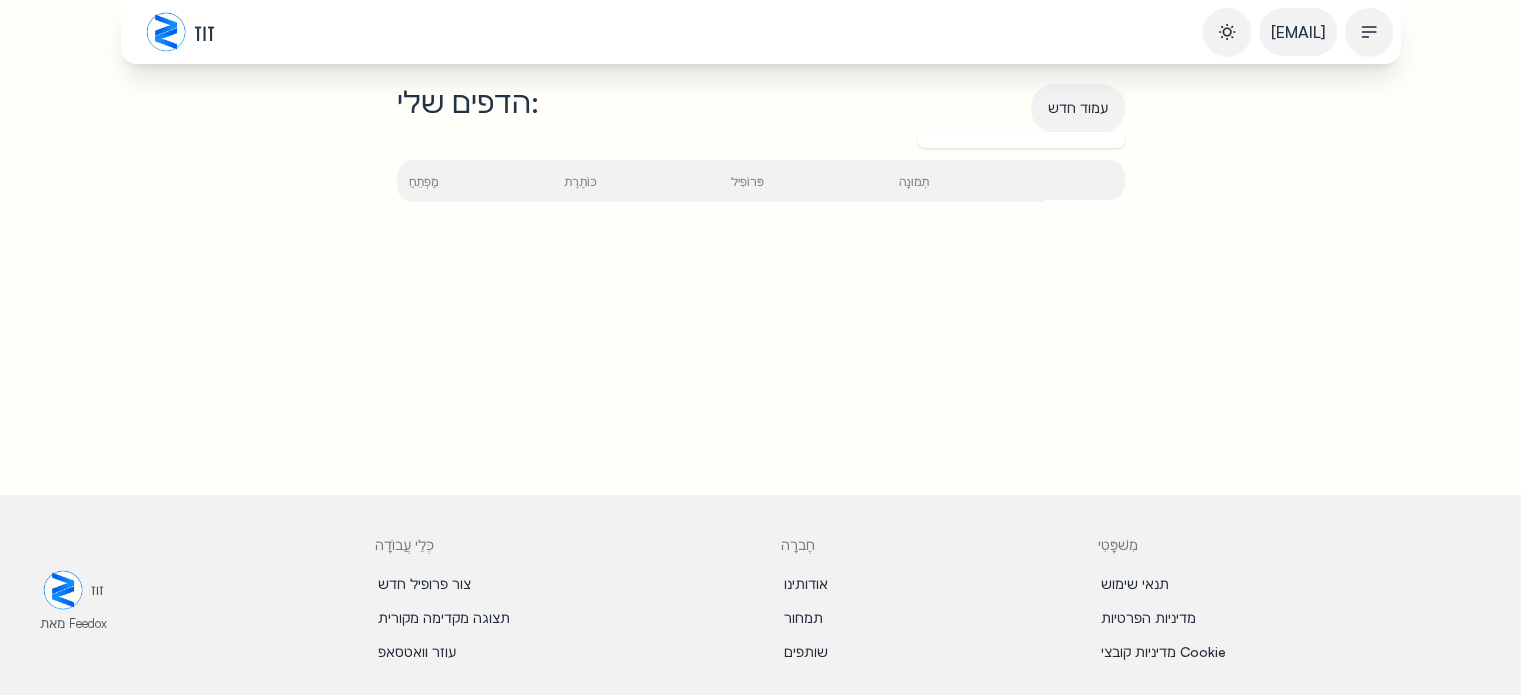 click on "עמוד חדש" at bounding box center (1078, 107) 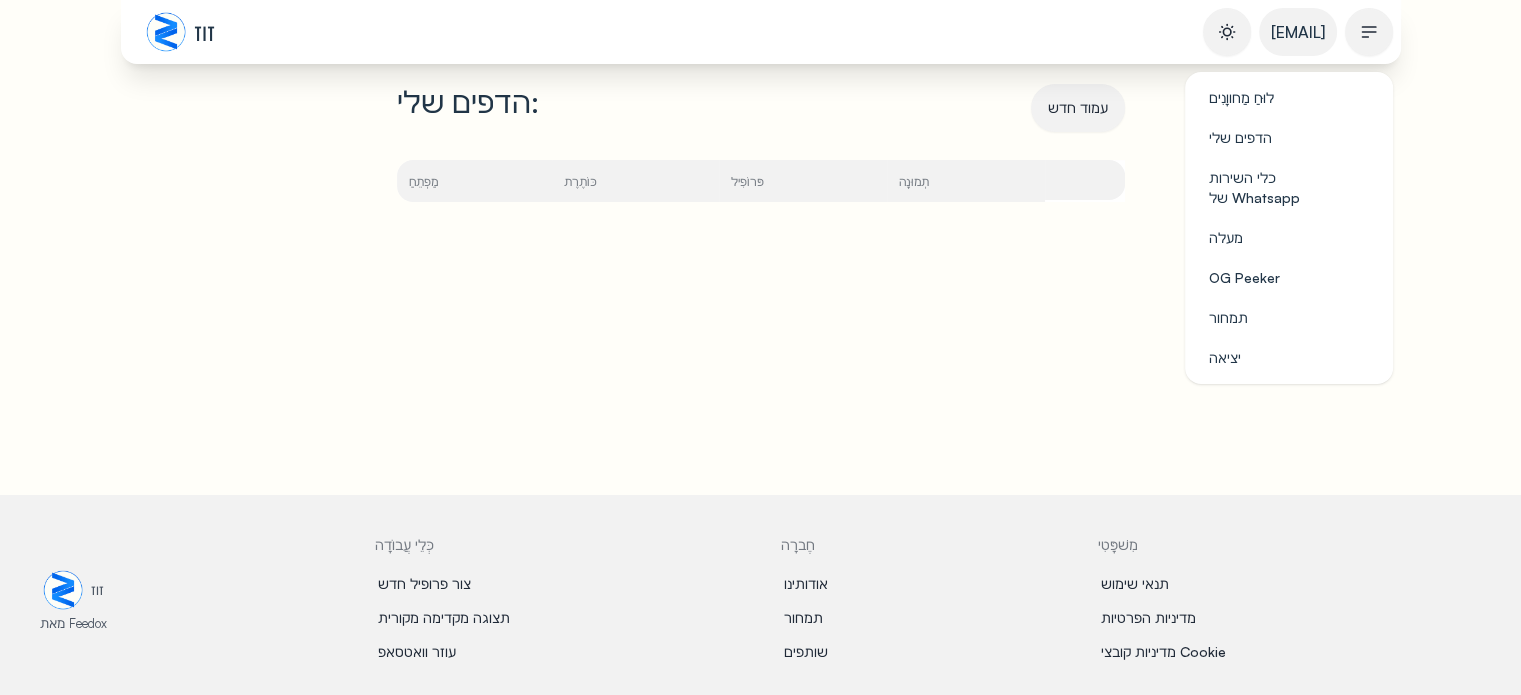click 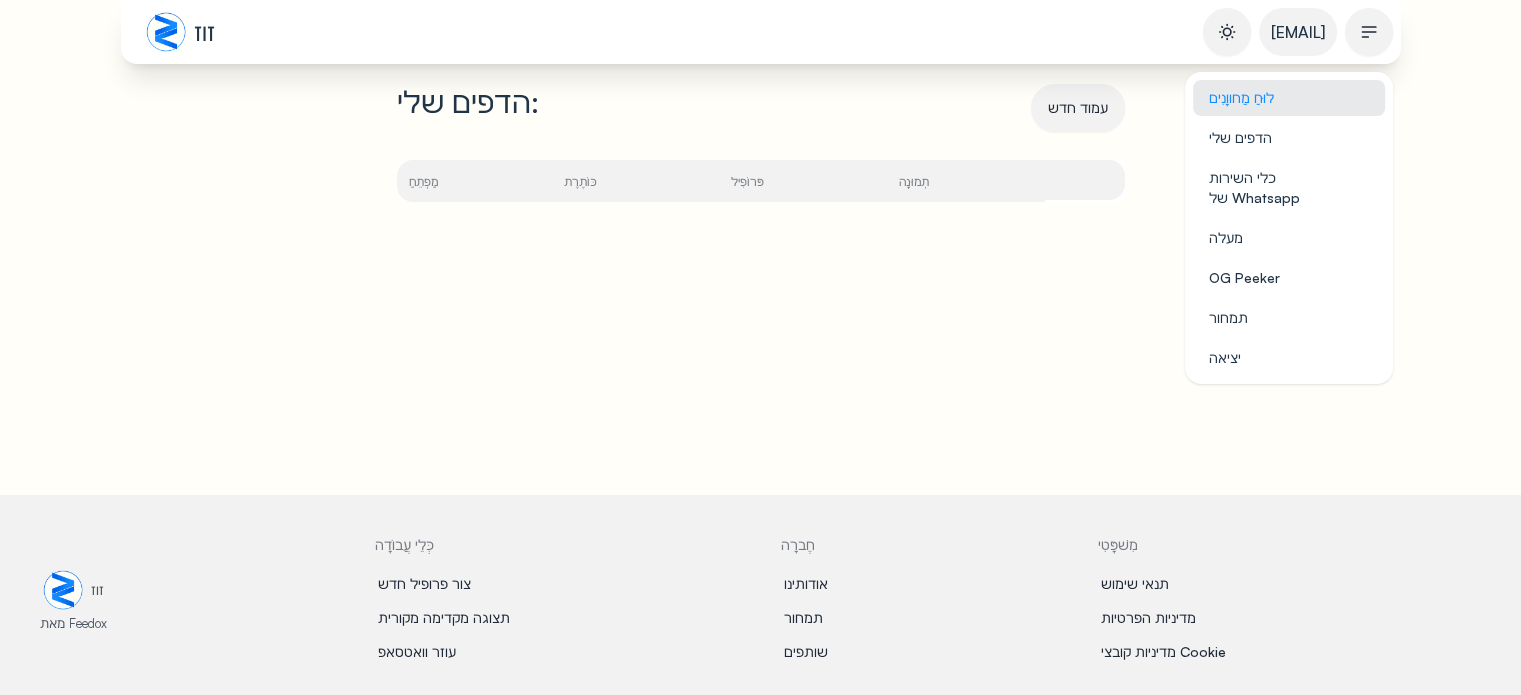click on "לוּחַ מַחווָנִים" at bounding box center [1241, 97] 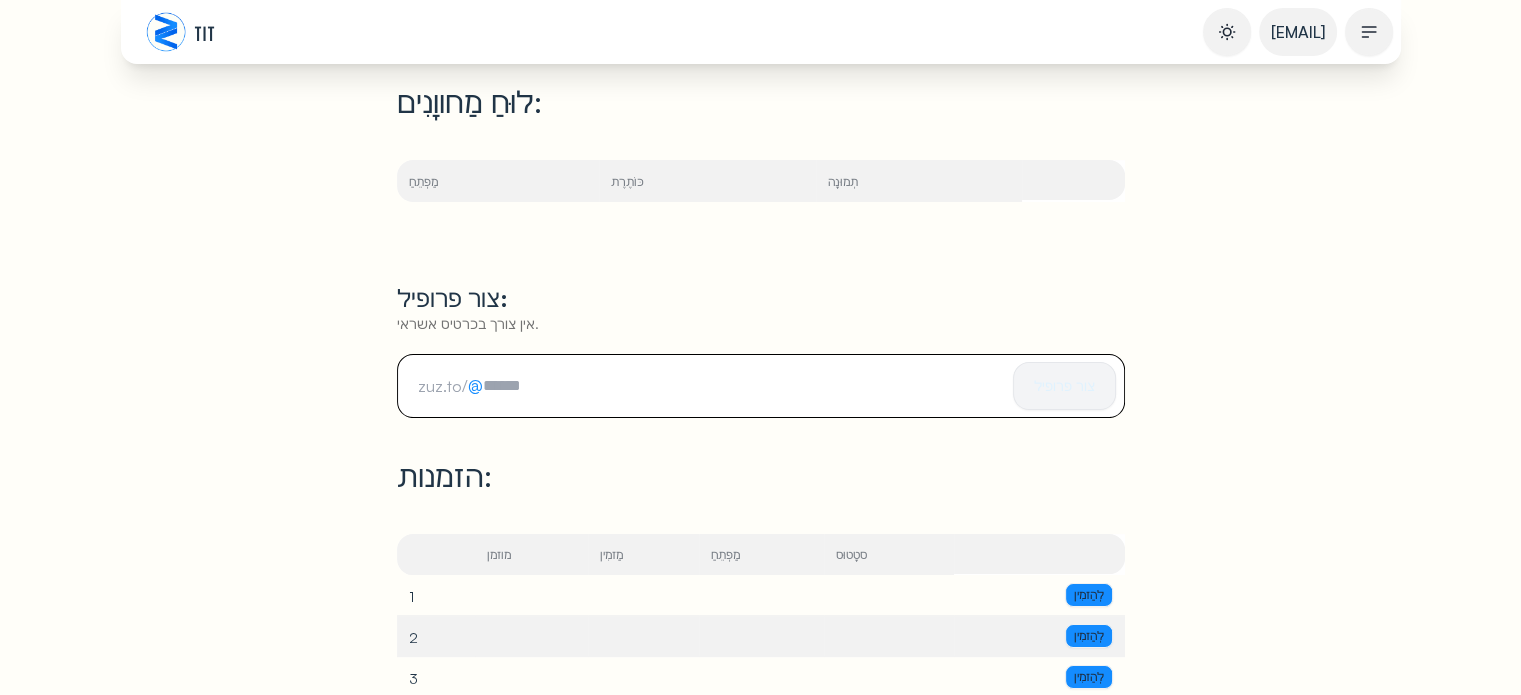 click on "צור פרופיל" at bounding box center [1064, 386] 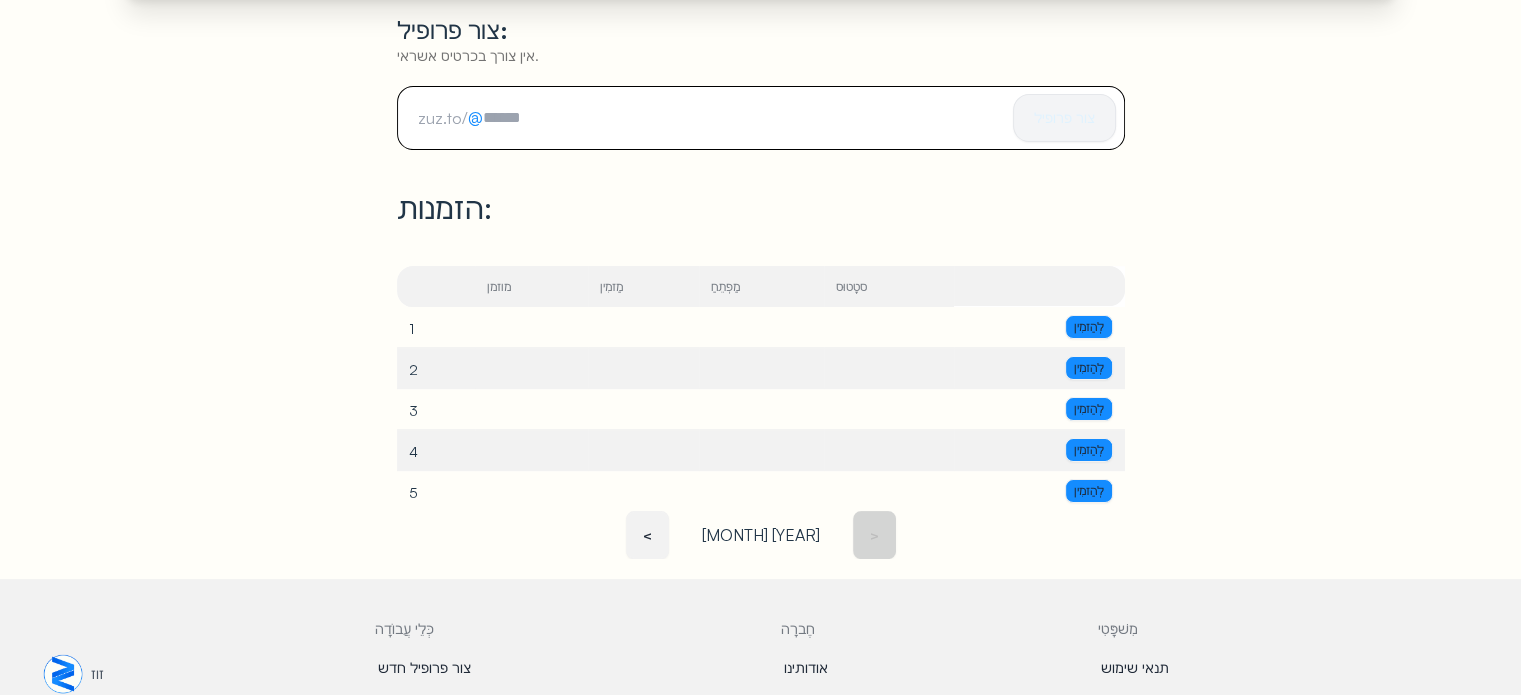 scroll, scrollTop: 300, scrollLeft: 0, axis: vertical 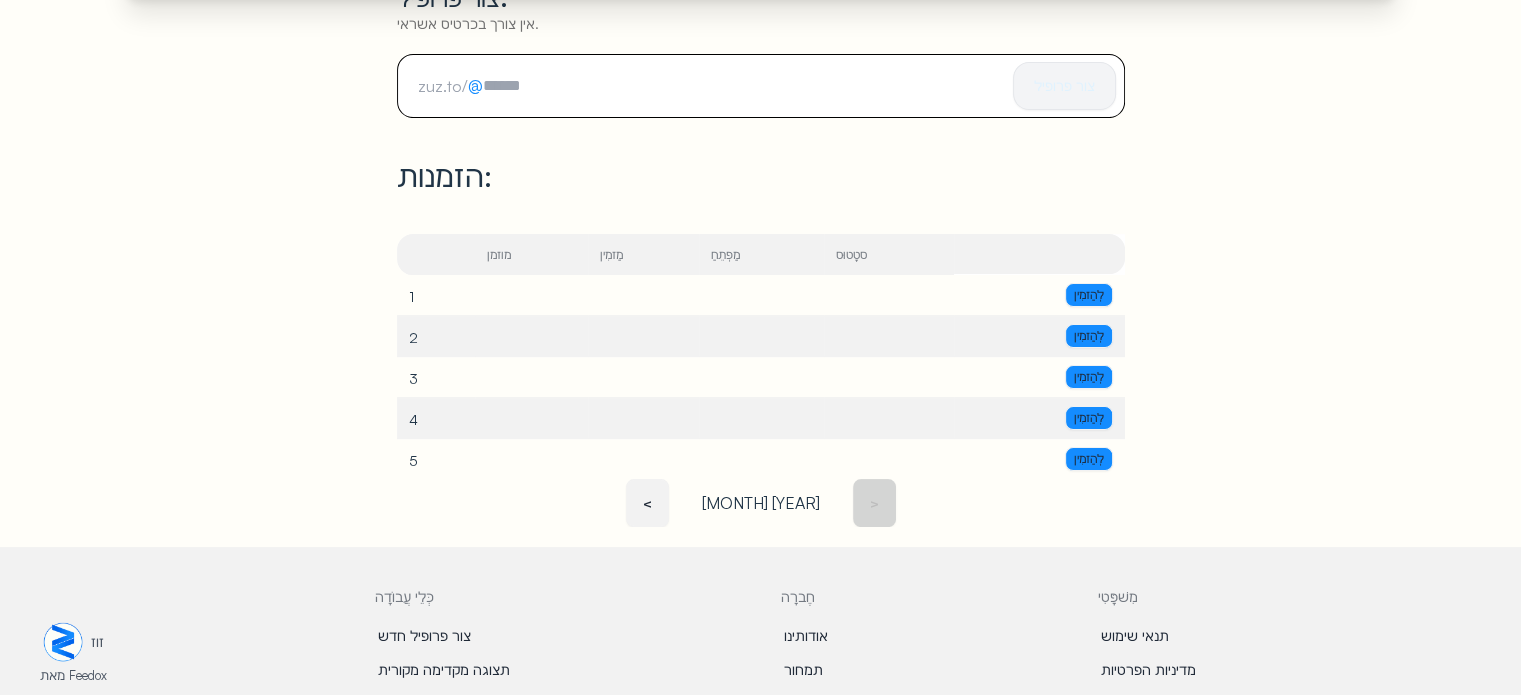 click on "לְהַזמִין" at bounding box center (1089, 294) 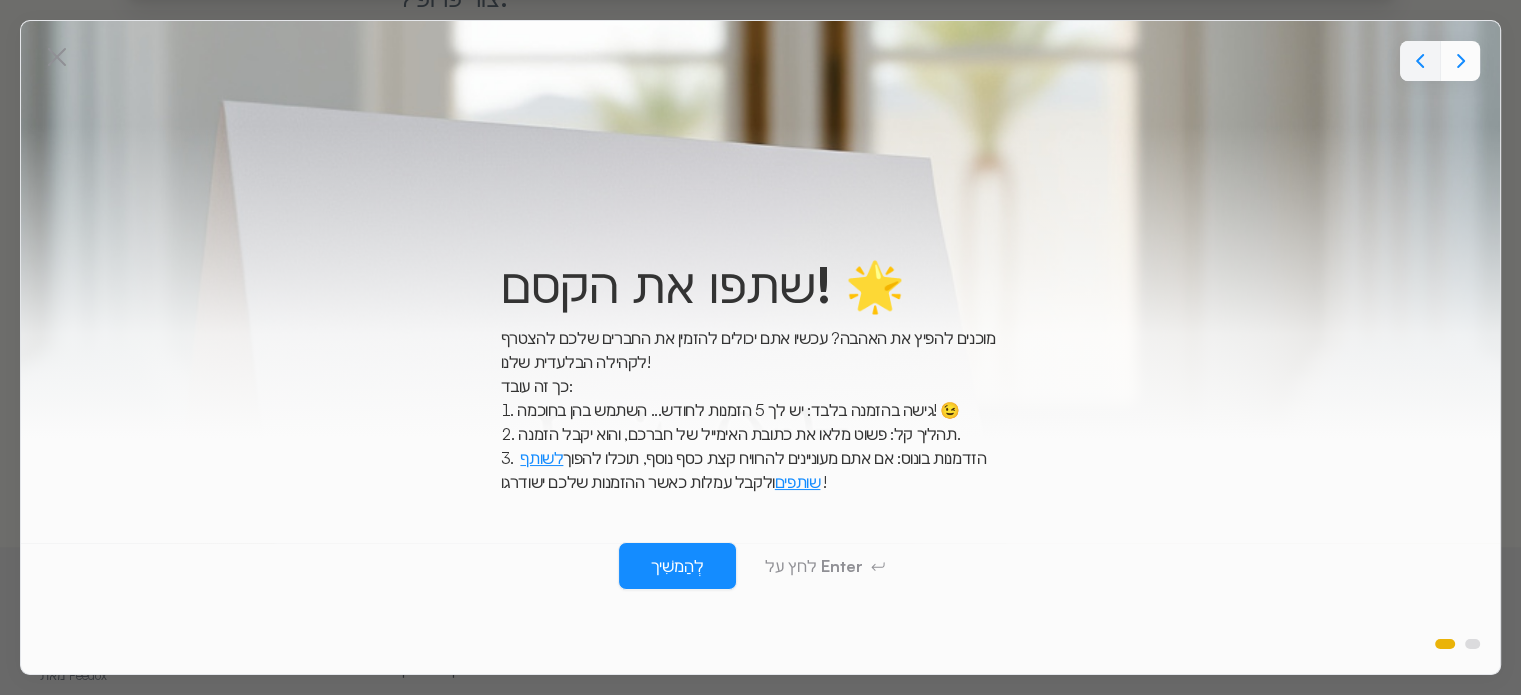 scroll, scrollTop: 0, scrollLeft: 0, axis: both 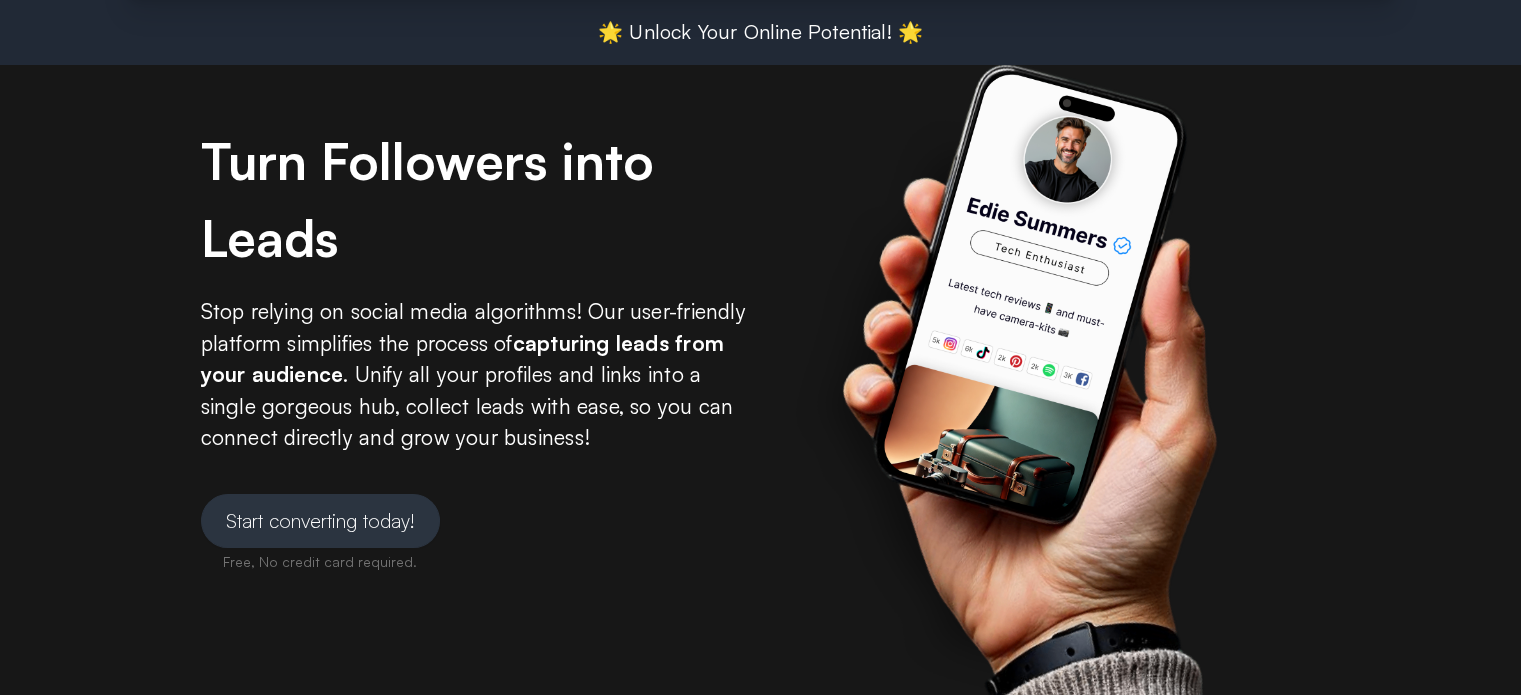 click on "🌟 Unlock Your Online Potential! 🌟" at bounding box center [760, 32] 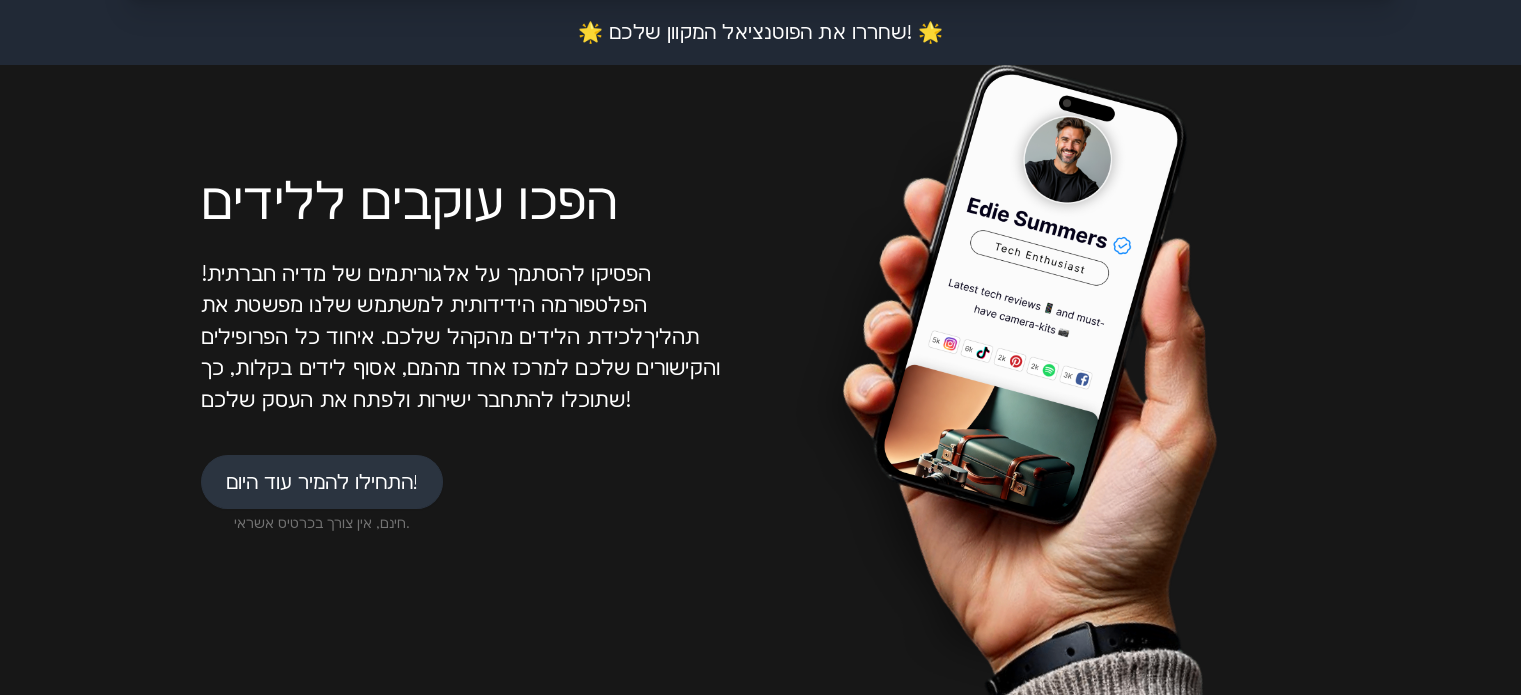 drag, startPoint x: 314, startPoint y: 530, endPoint x: 316, endPoint y: 566, distance: 36.05551 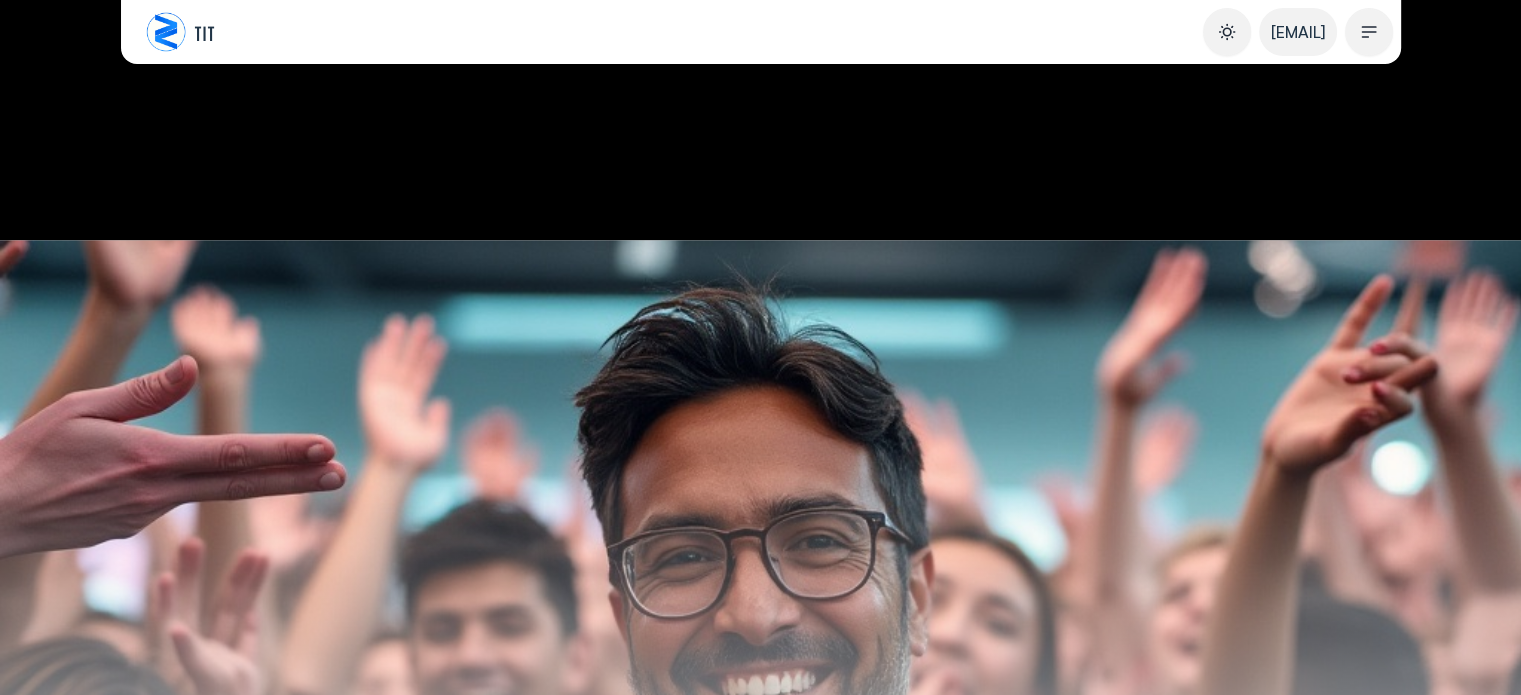 scroll, scrollTop: 2700, scrollLeft: 0, axis: vertical 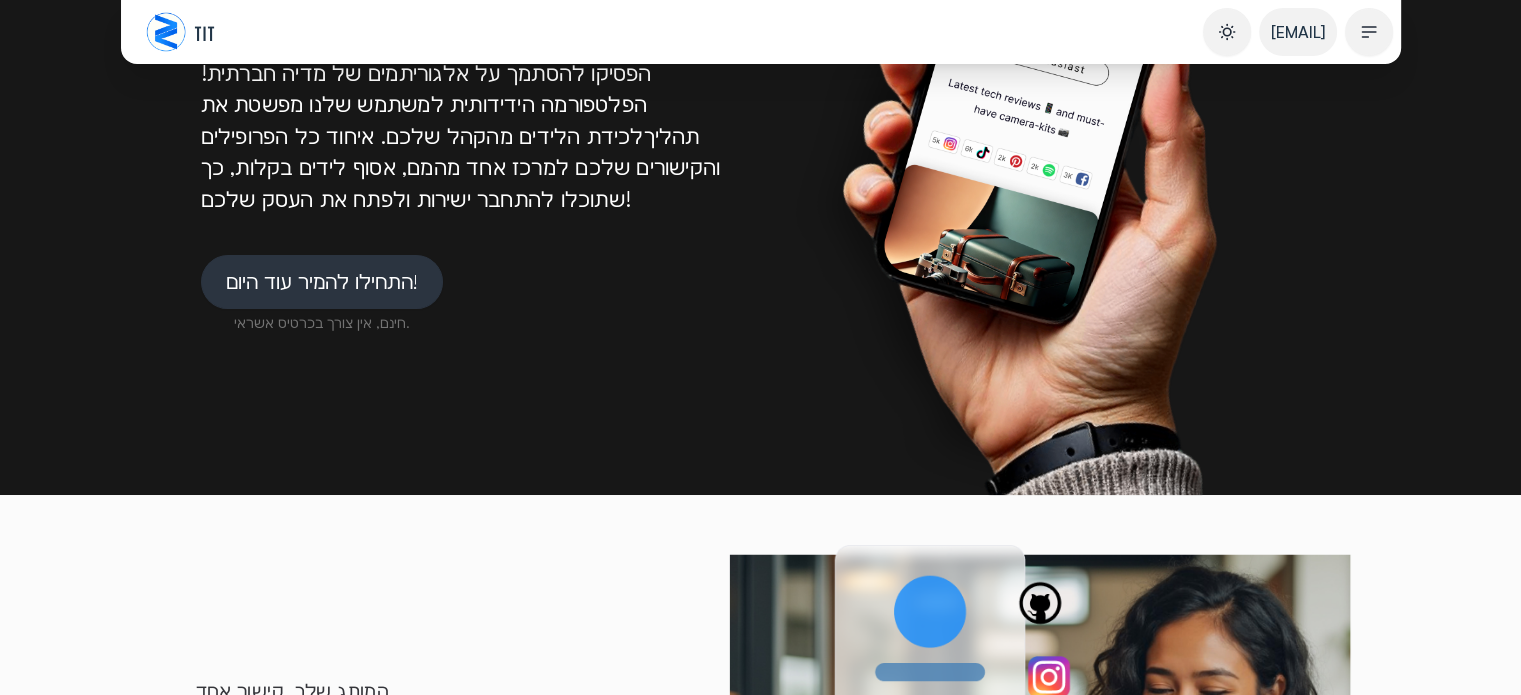 click on "התחילו להמיר עוד היום!" at bounding box center (322, 281) 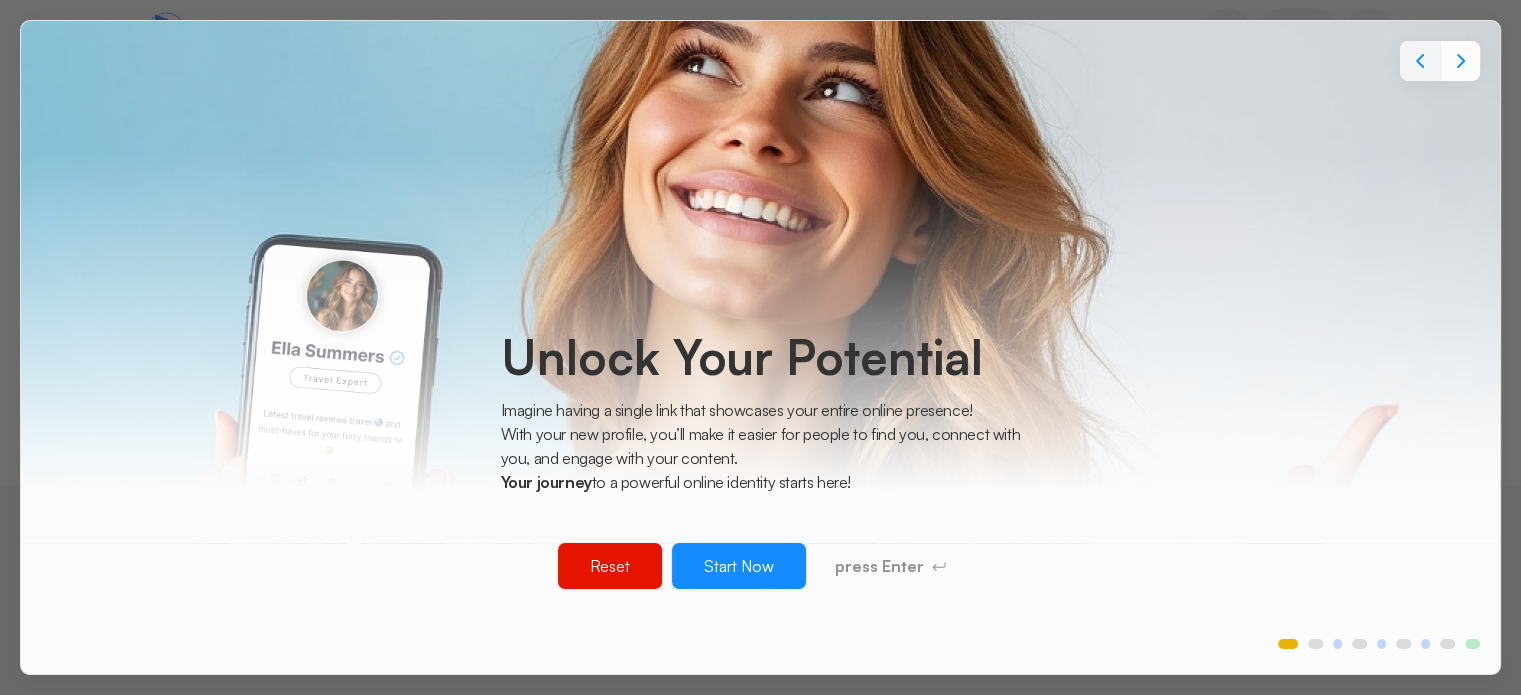scroll, scrollTop: 0, scrollLeft: 0, axis: both 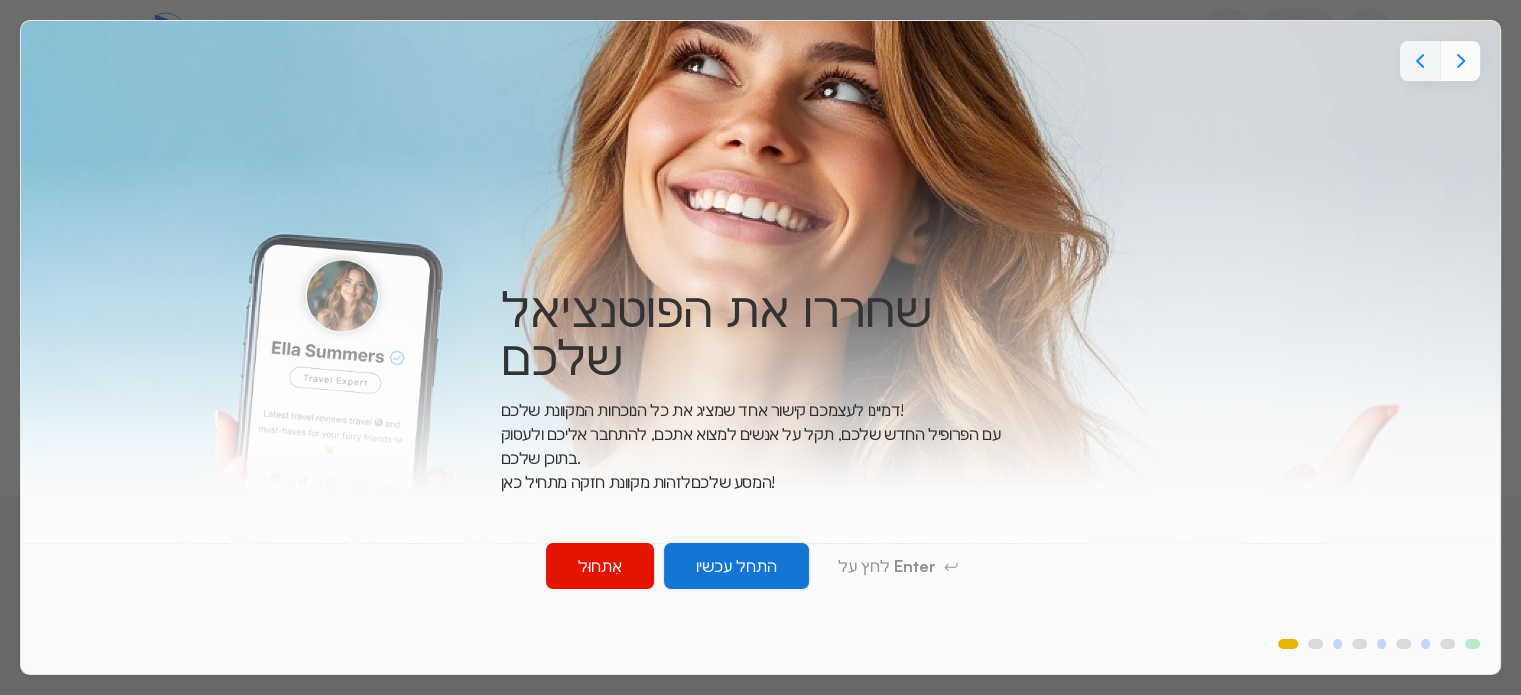 click on "התחל עכשיו" at bounding box center (736, 566) 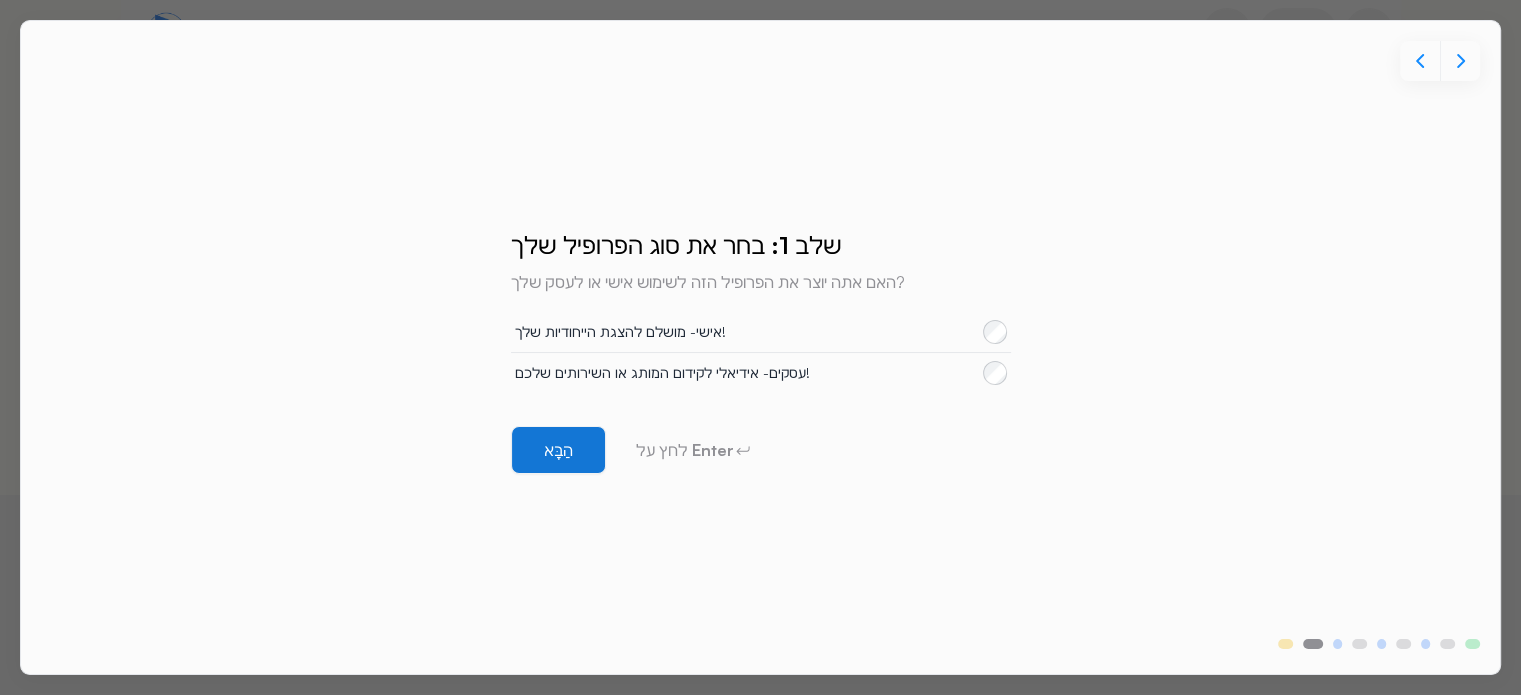 click on "הַבָּא" at bounding box center [558, 450] 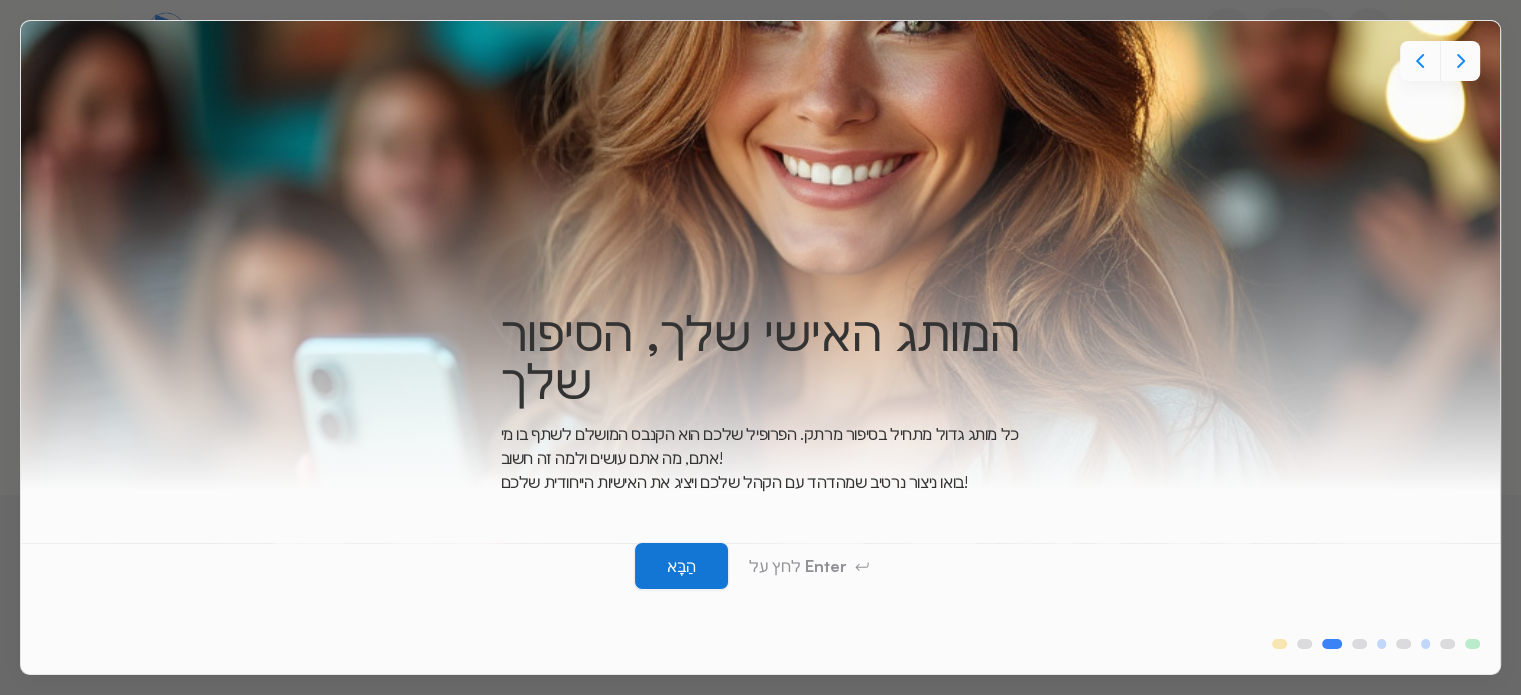 click on "הַבָּא" at bounding box center [681, 566] 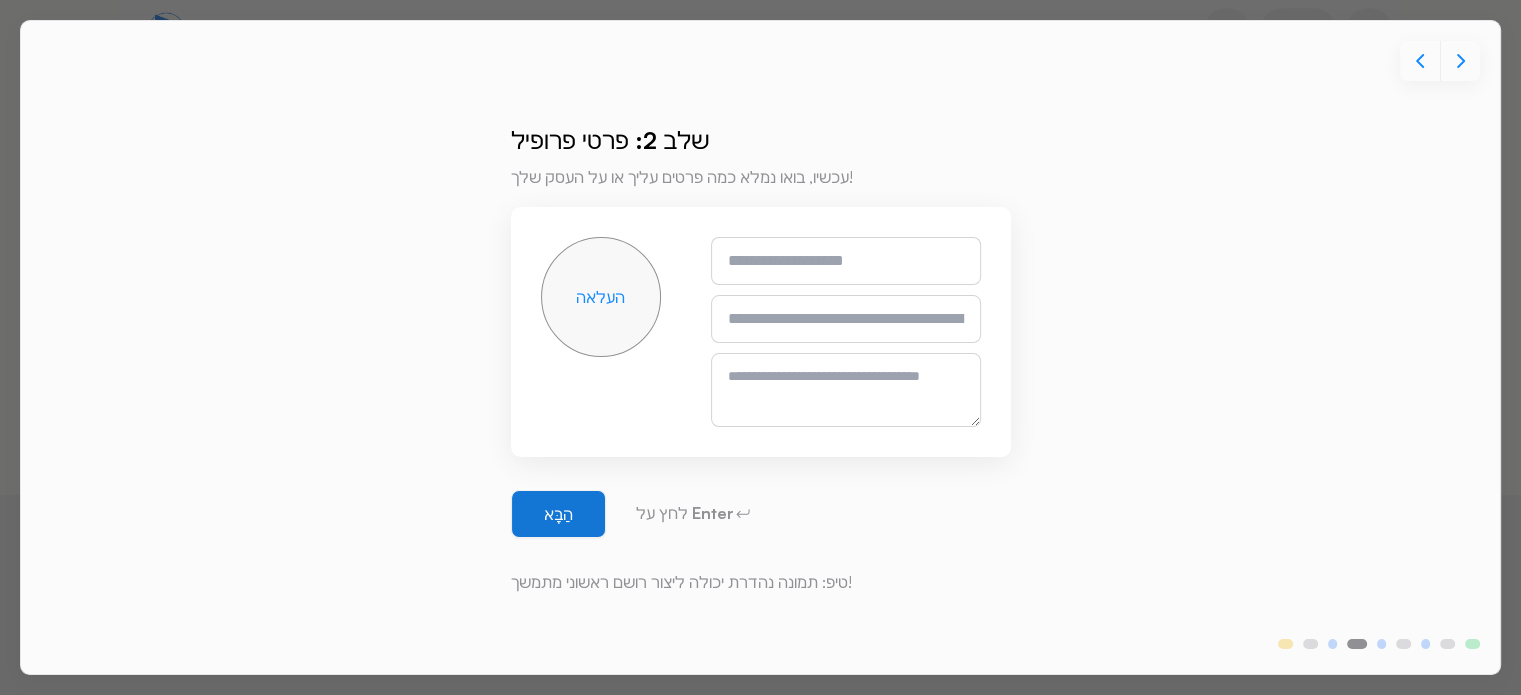 click on "הַבָּא" at bounding box center [558, 514] 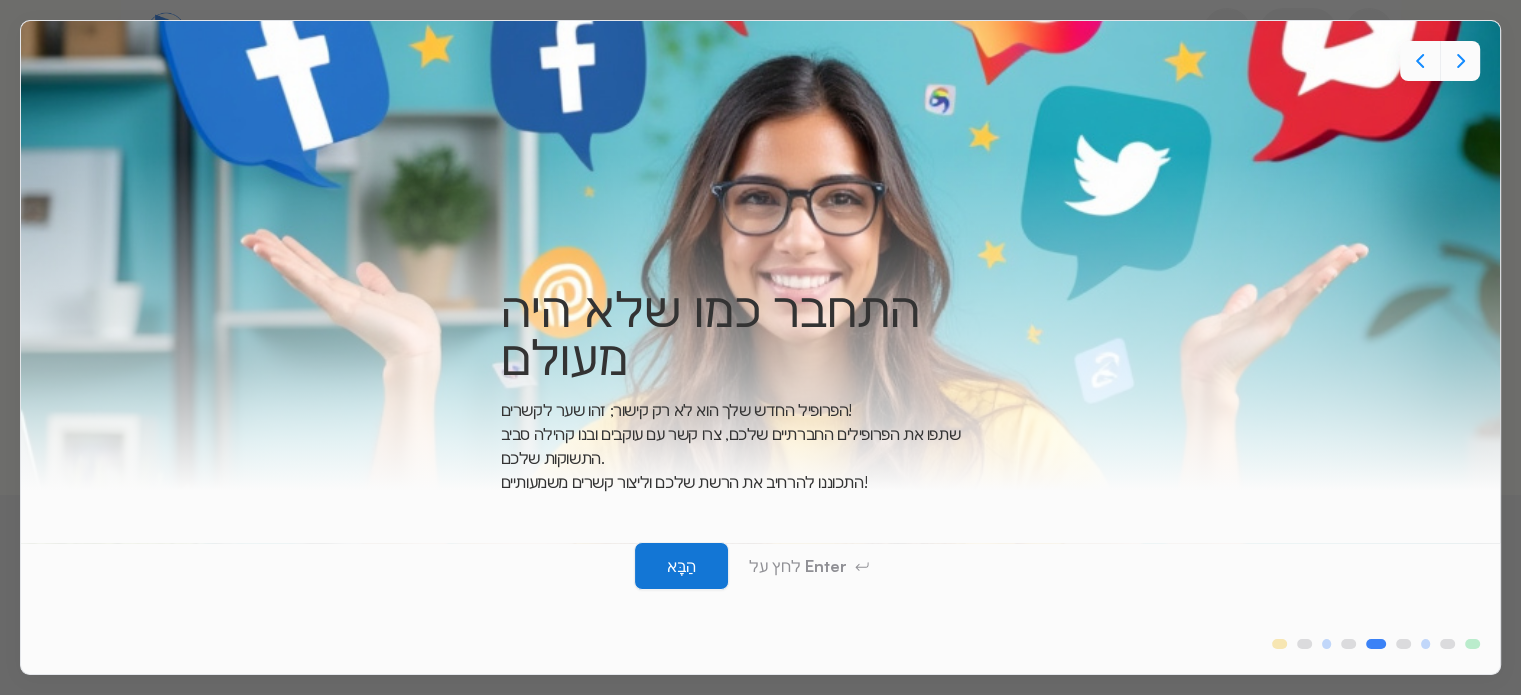click on "הַבָּא" at bounding box center (681, 566) 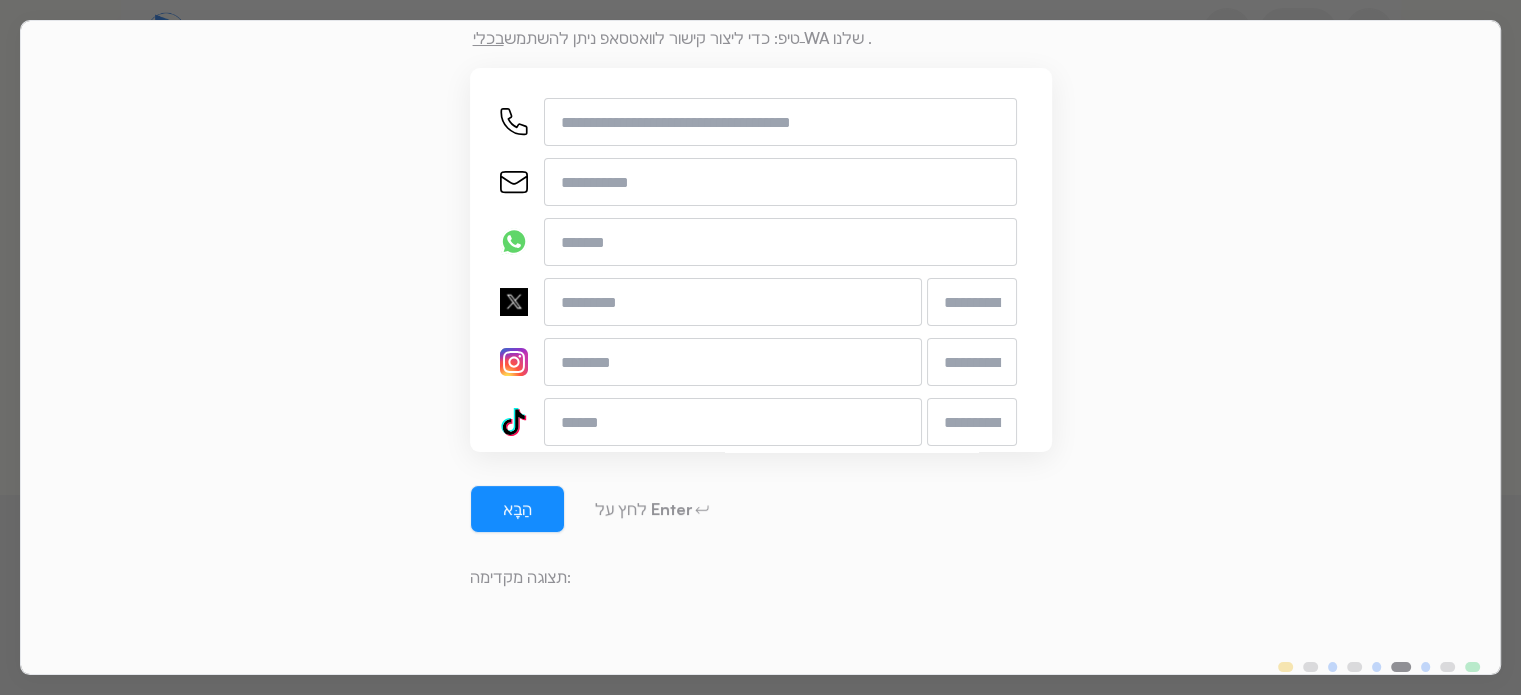 scroll, scrollTop: 198, scrollLeft: 0, axis: vertical 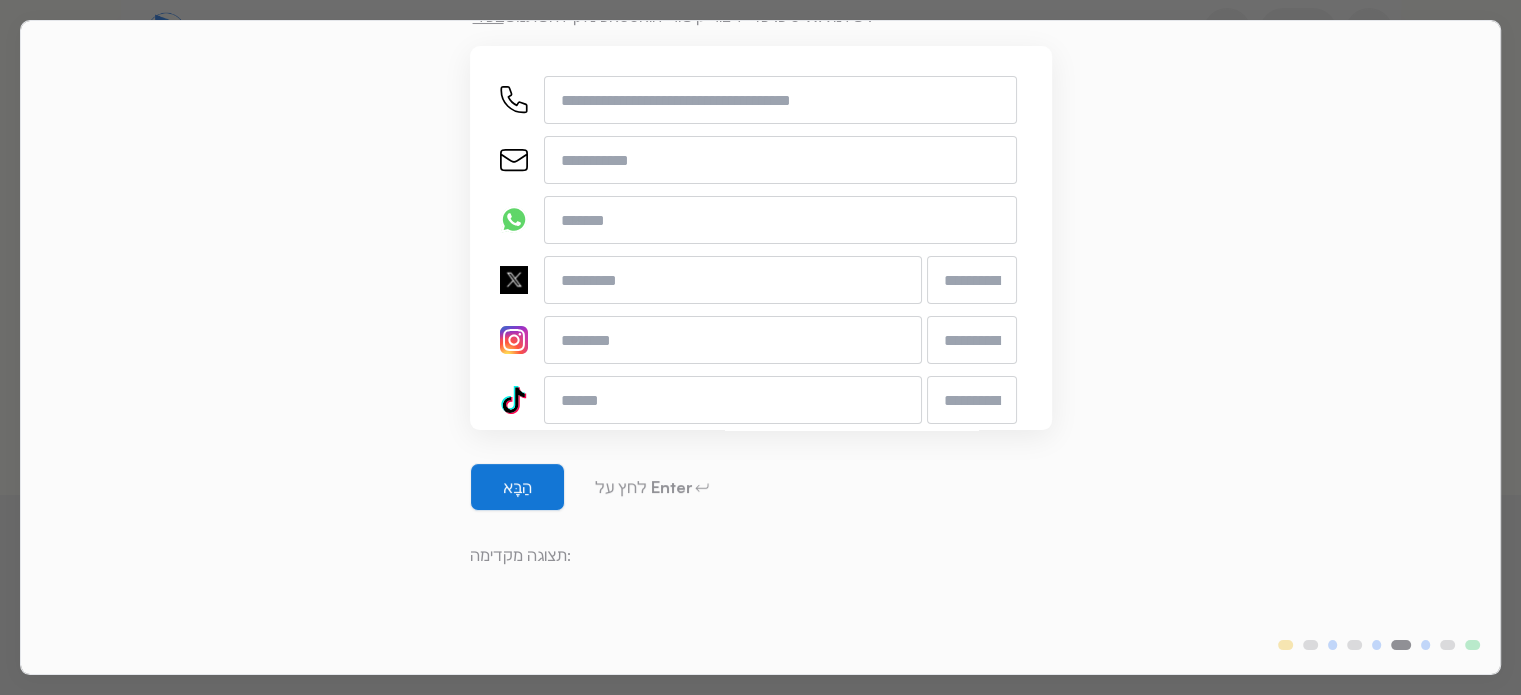 click on "הַבָּא" at bounding box center [517, 487] 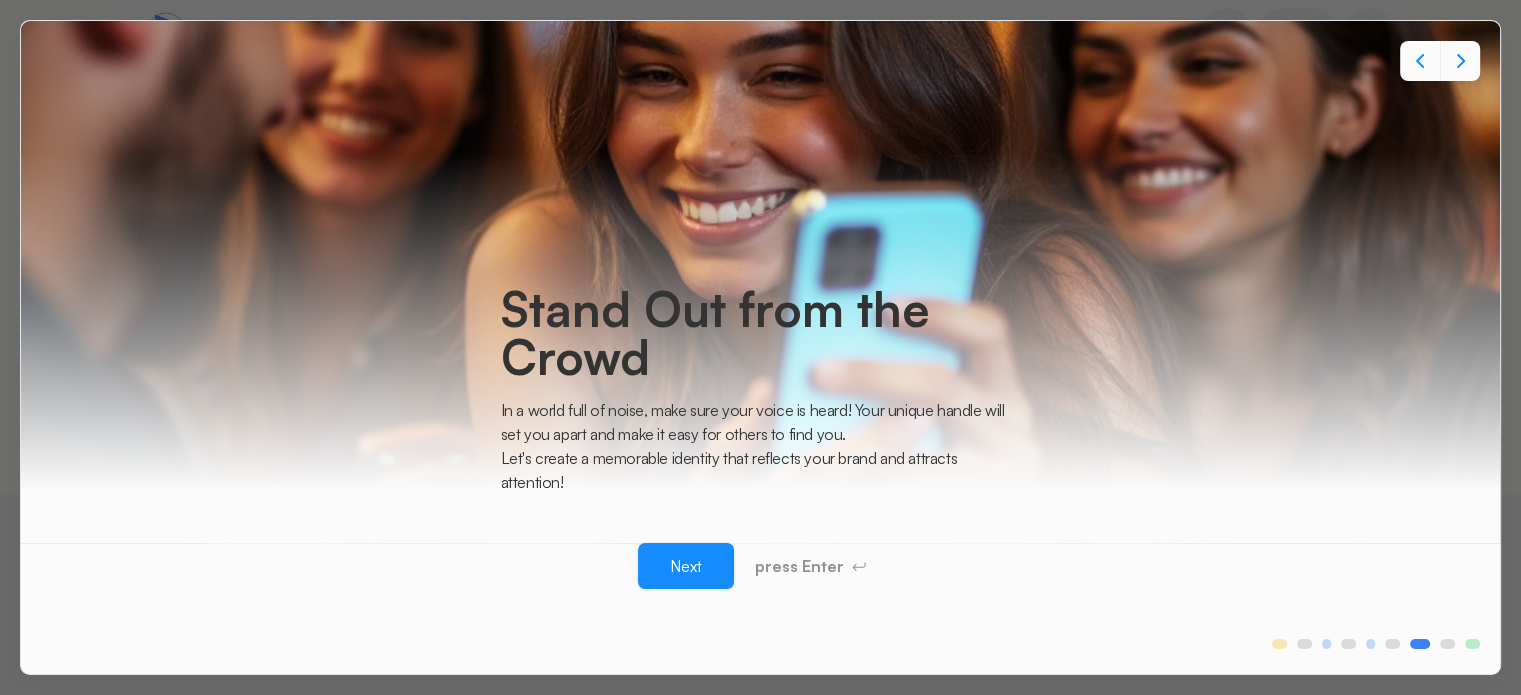 scroll, scrollTop: 0, scrollLeft: 0, axis: both 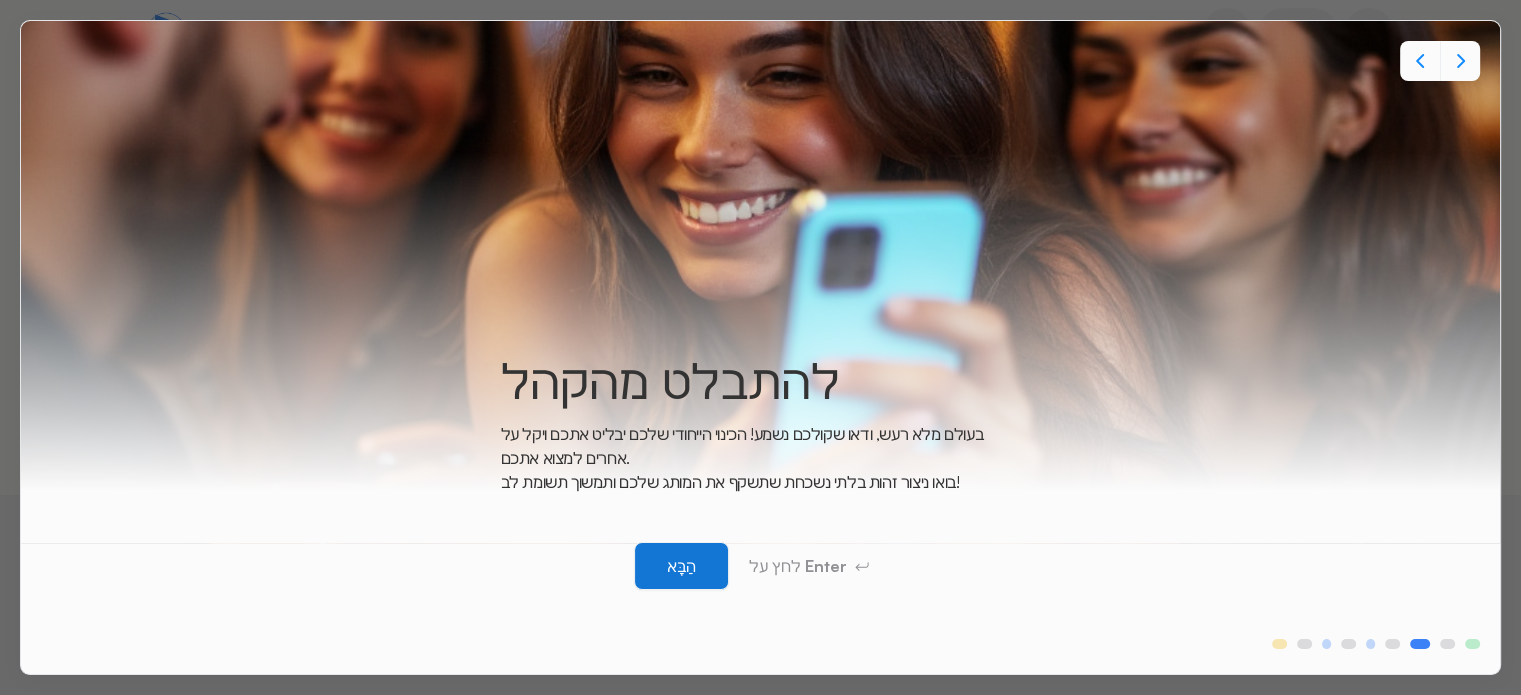 click on "הַבָּא" at bounding box center [681, 566] 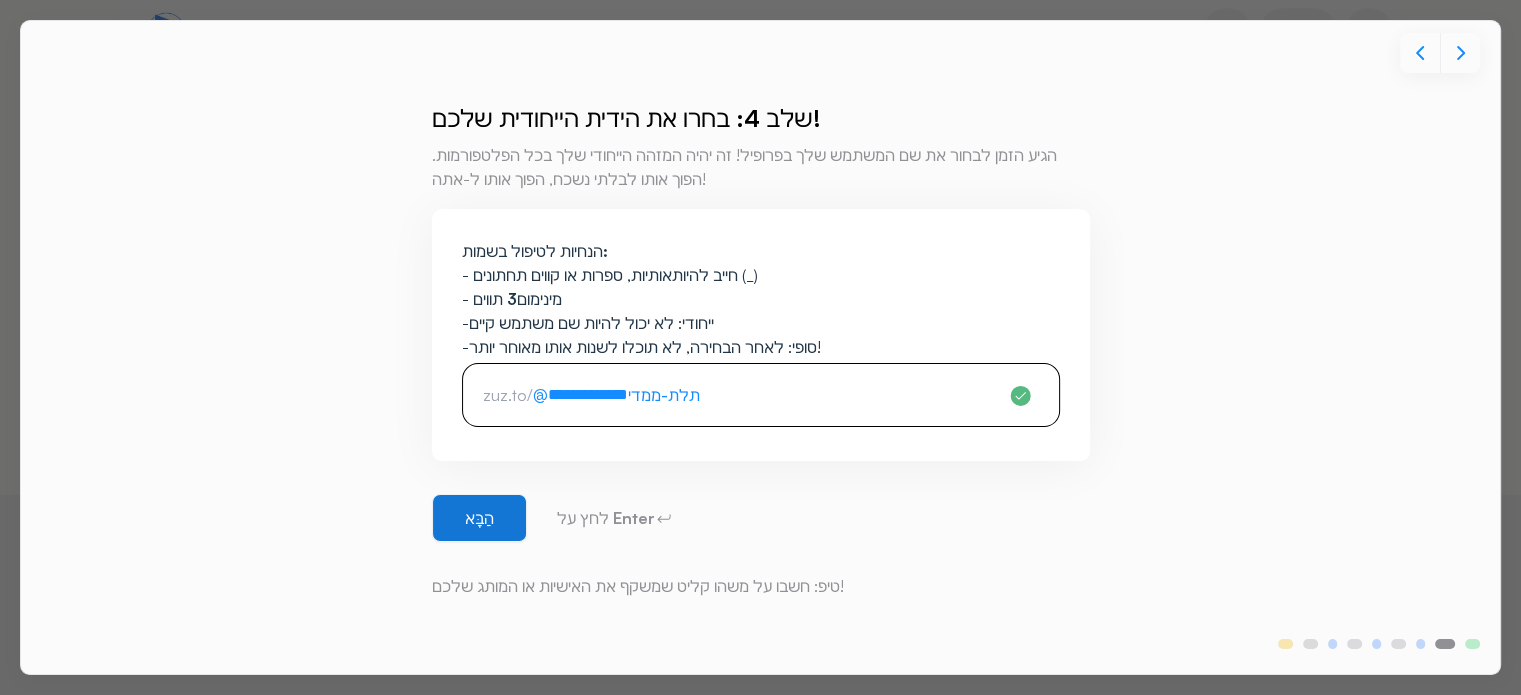 click on "הַבָּא" at bounding box center (479, 518) 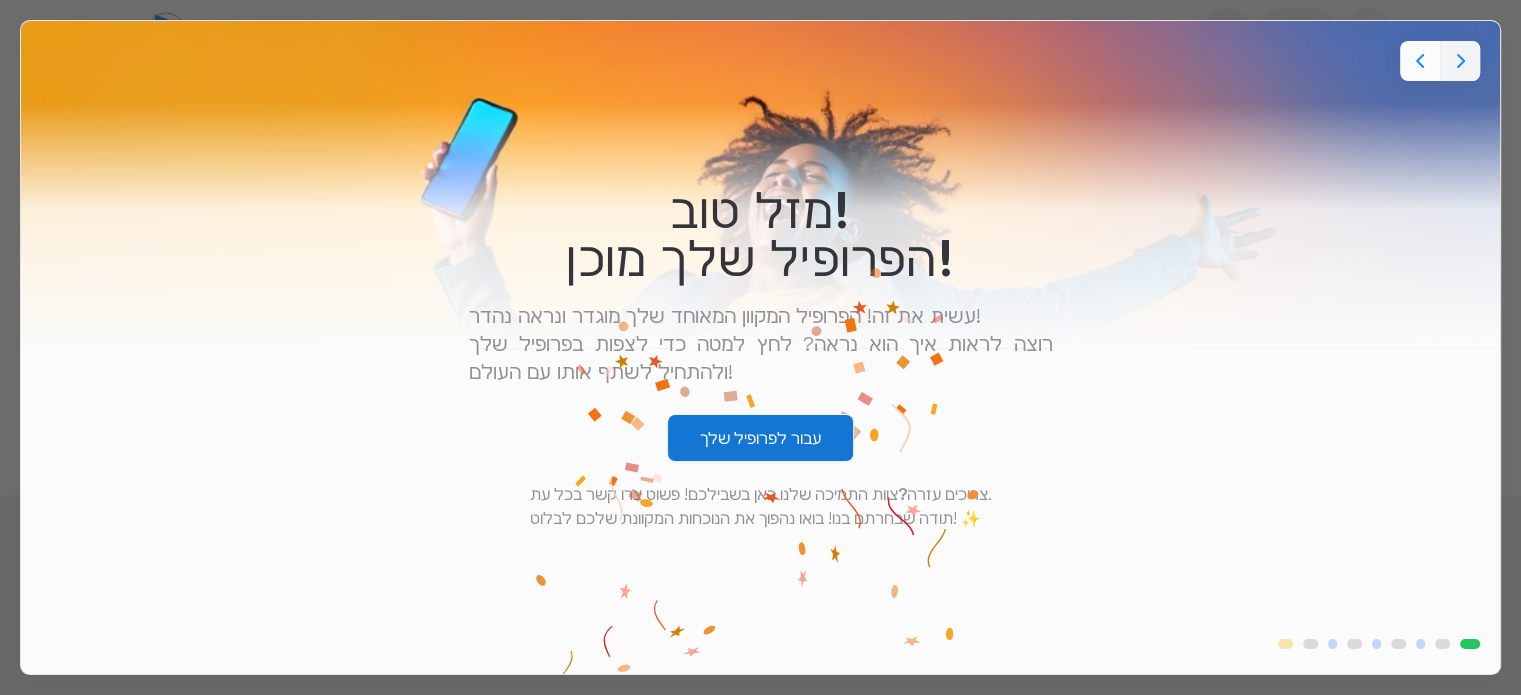 click on "עבור לפרופיל שלך" at bounding box center [760, 438] 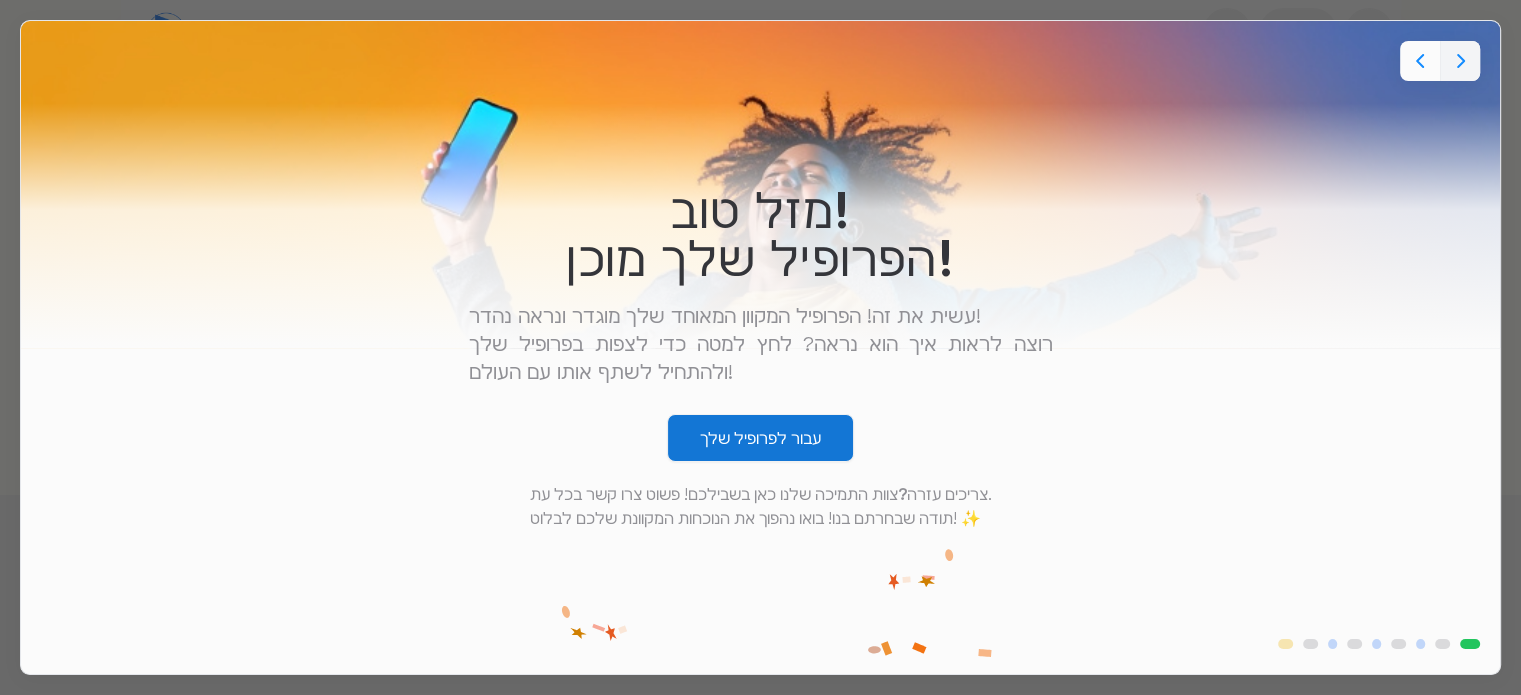click on "עבור לפרופיל שלך" at bounding box center [760, 438] 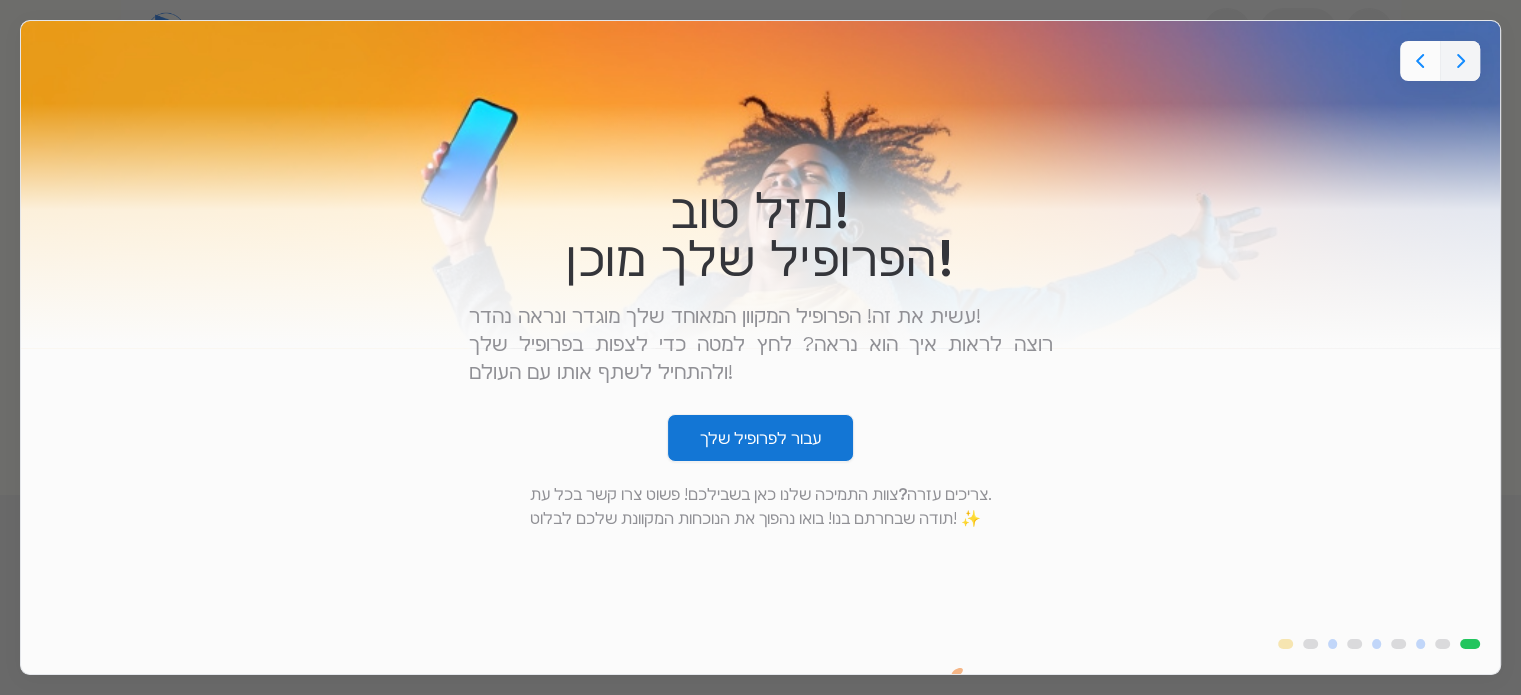 click on "עבור לפרופיל שלך" at bounding box center [760, 438] 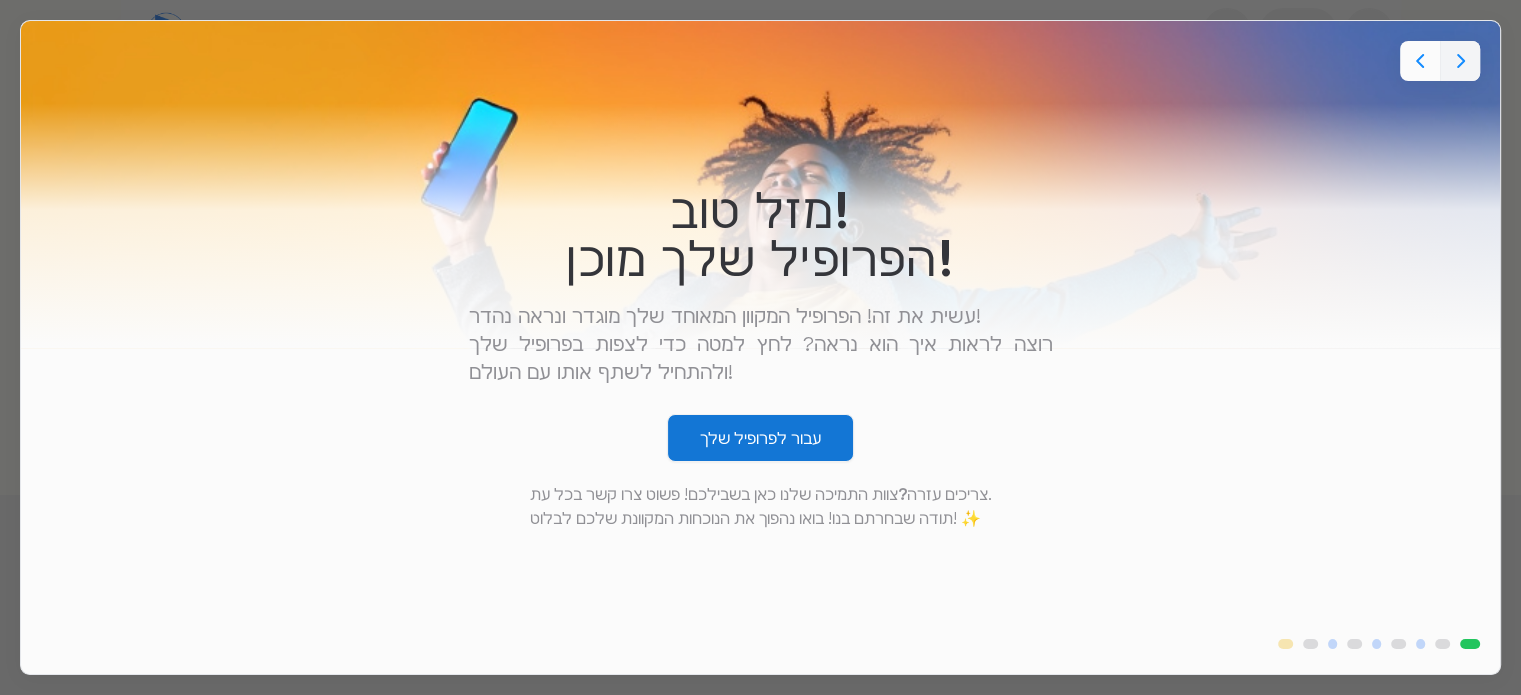 click on "עבור לפרופיל שלך" at bounding box center [760, 438] 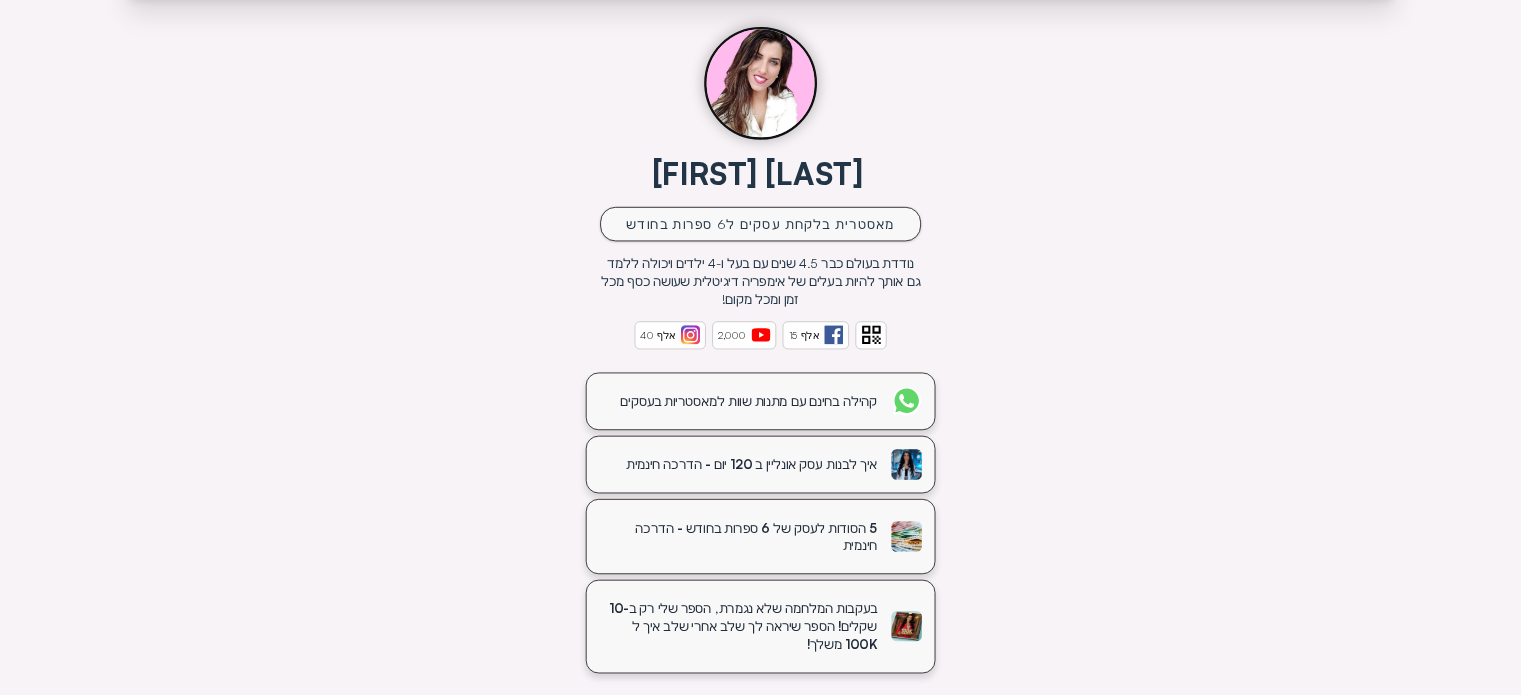 scroll, scrollTop: 200, scrollLeft: 0, axis: vertical 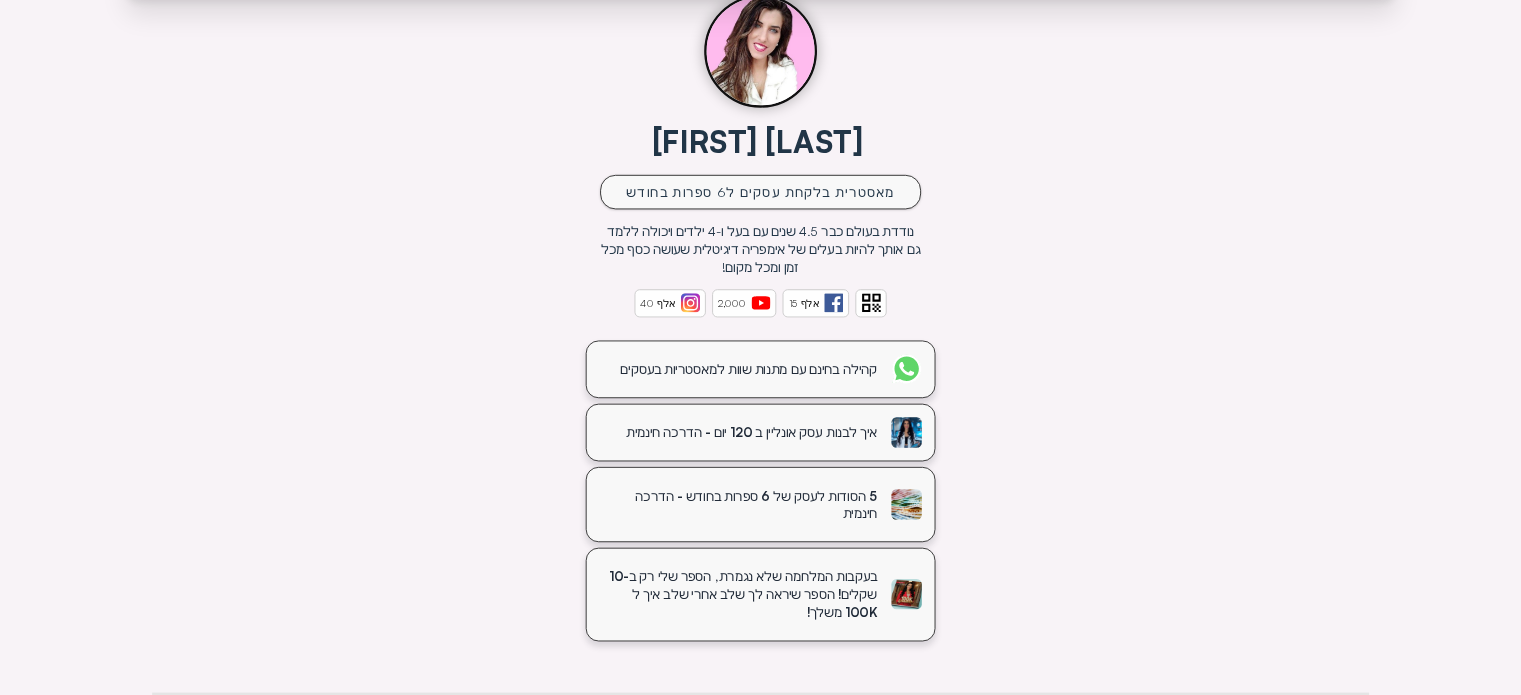 click on "קהילה בחינם עם מתנות שוות למאסטריות בעסקים" at bounding box center [748, 369] 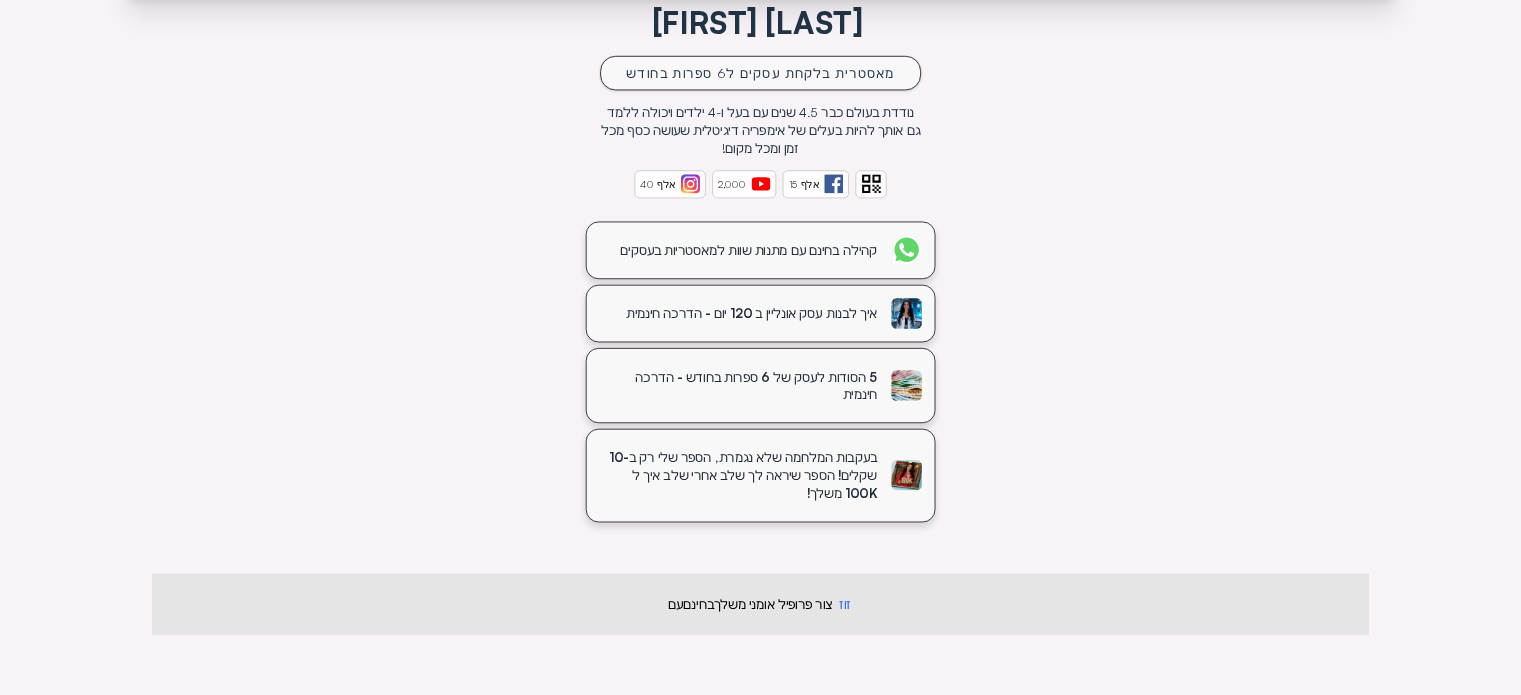 scroll, scrollTop: 363, scrollLeft: 0, axis: vertical 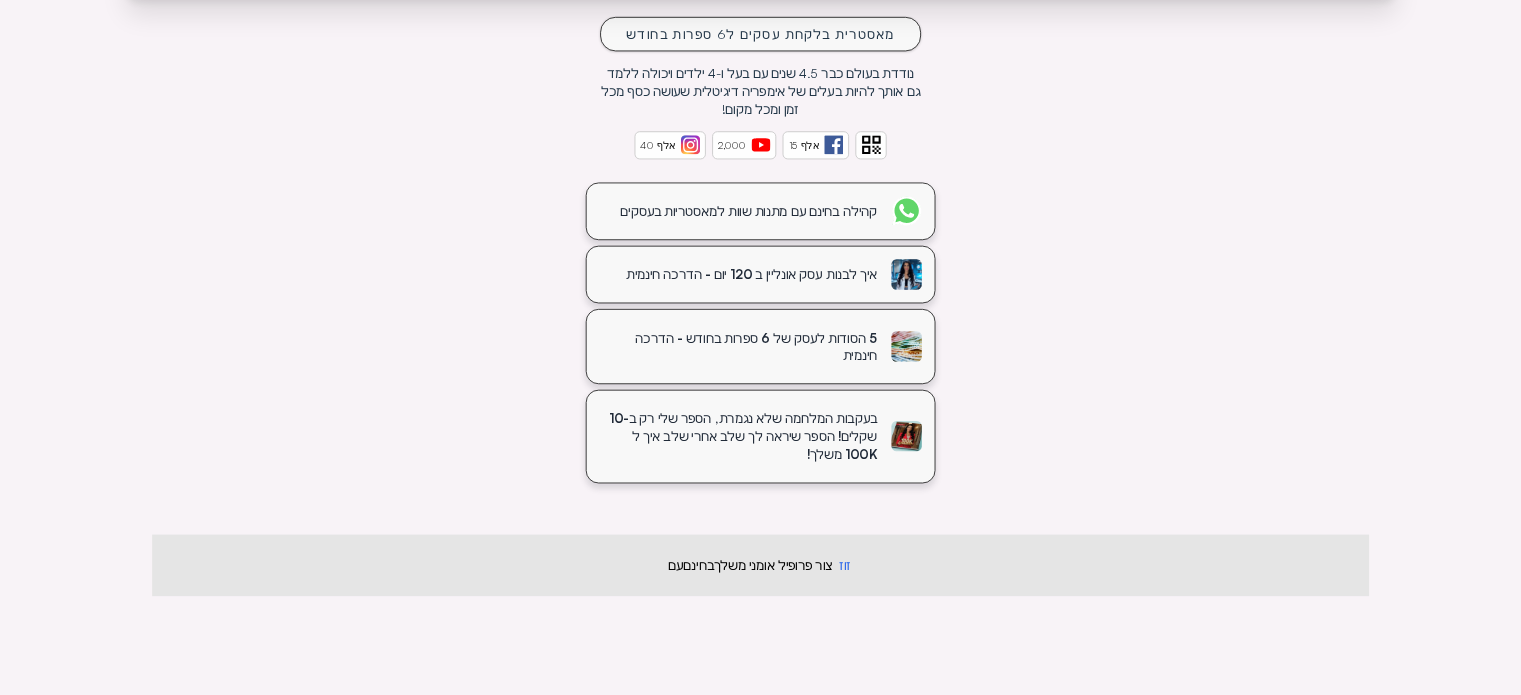 click on "איך לבנות עסק אונליין ב 120 יום - הדרכה חינמית" at bounding box center [751, 274] 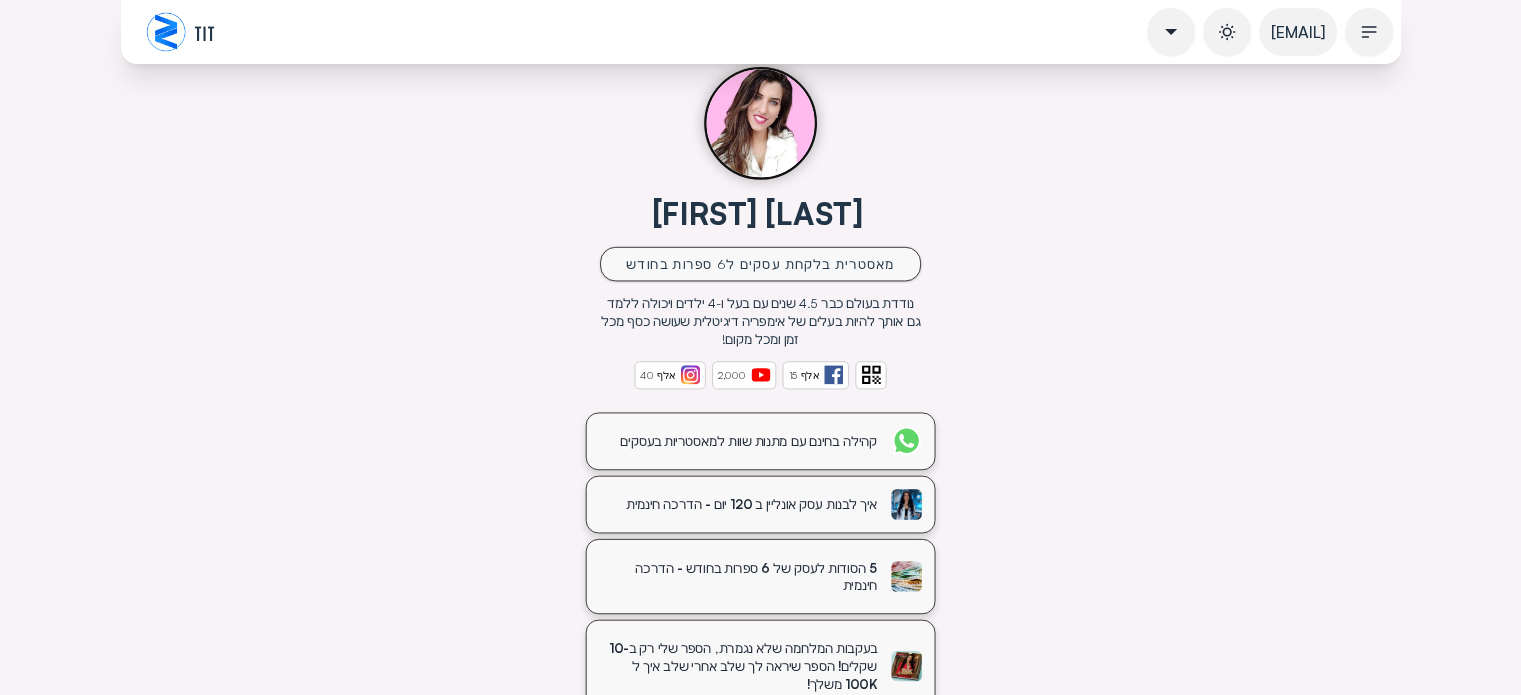 scroll, scrollTop: 63, scrollLeft: 0, axis: vertical 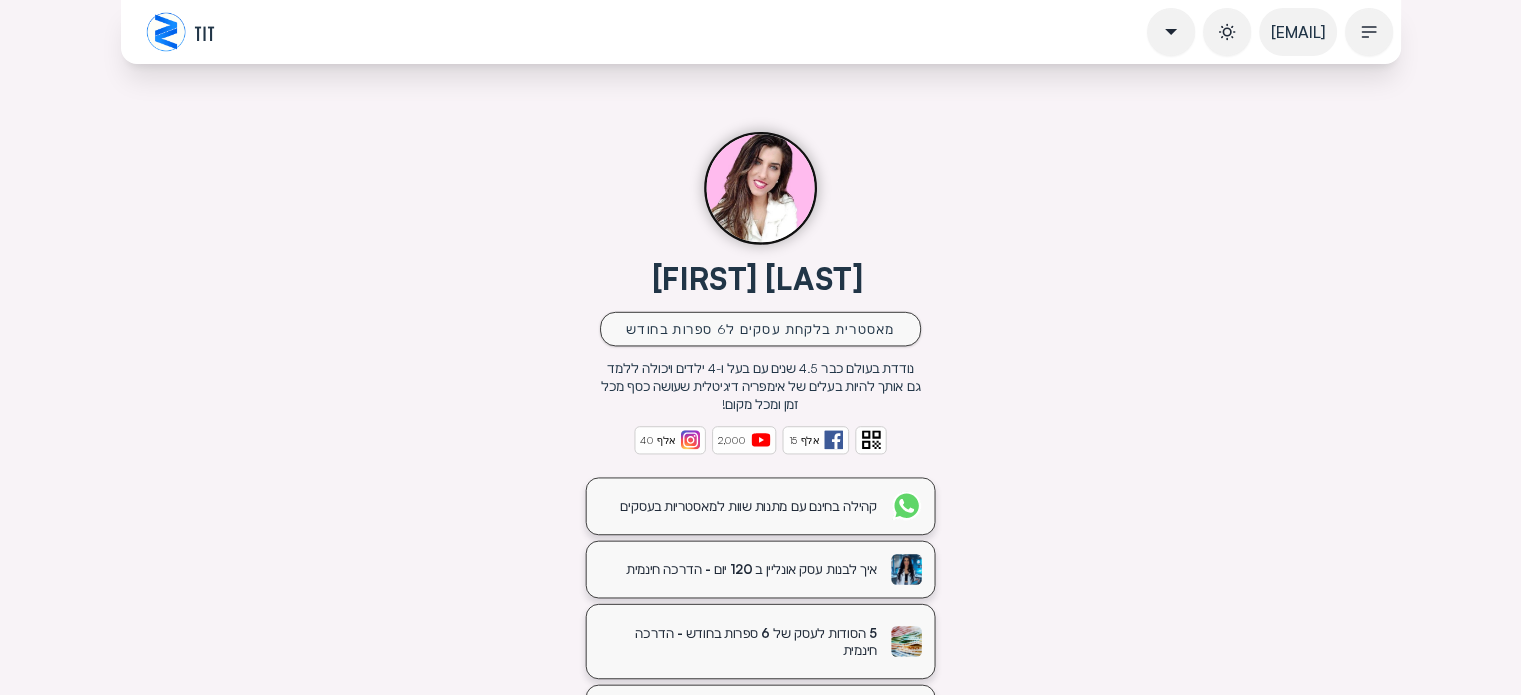 click on "מאסטרית בלקחת עסקים ל6 ספרות בחודש" at bounding box center [760, 329] 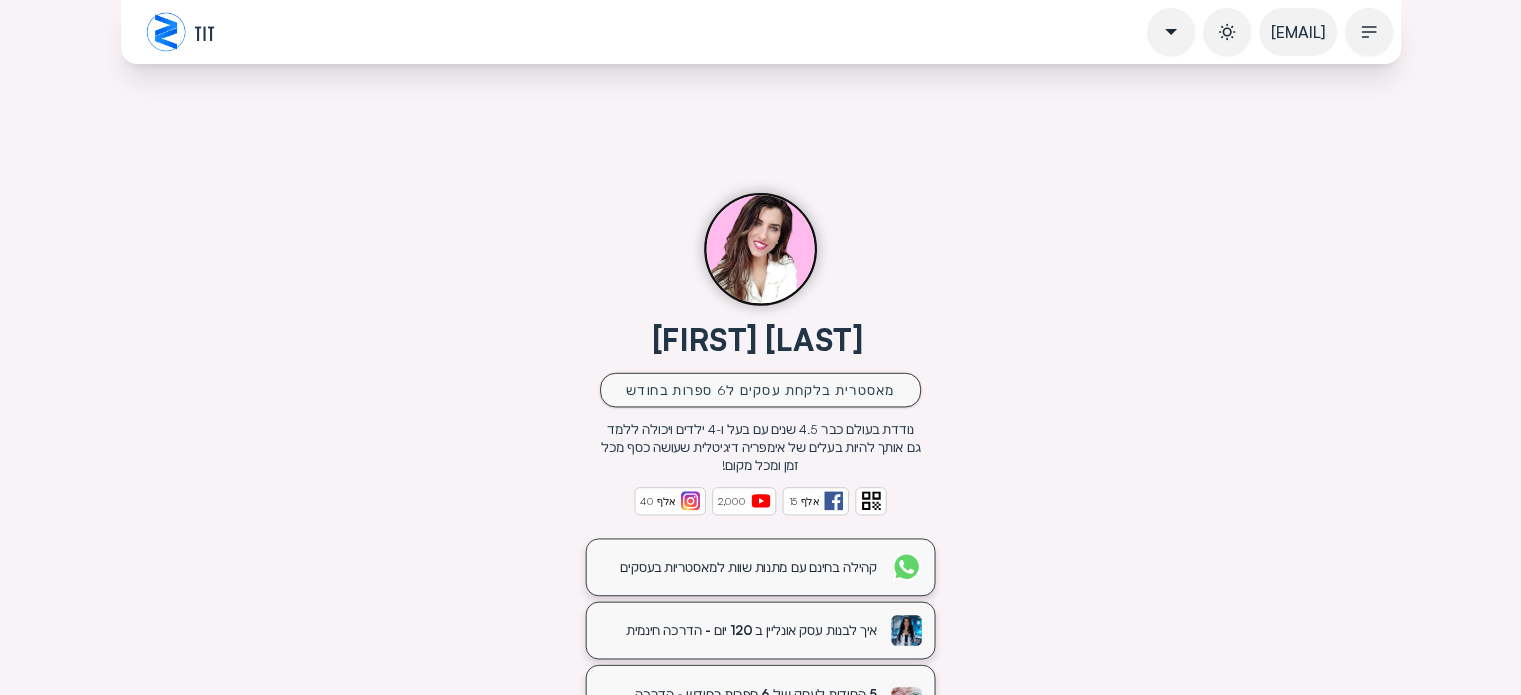scroll, scrollTop: 0, scrollLeft: 0, axis: both 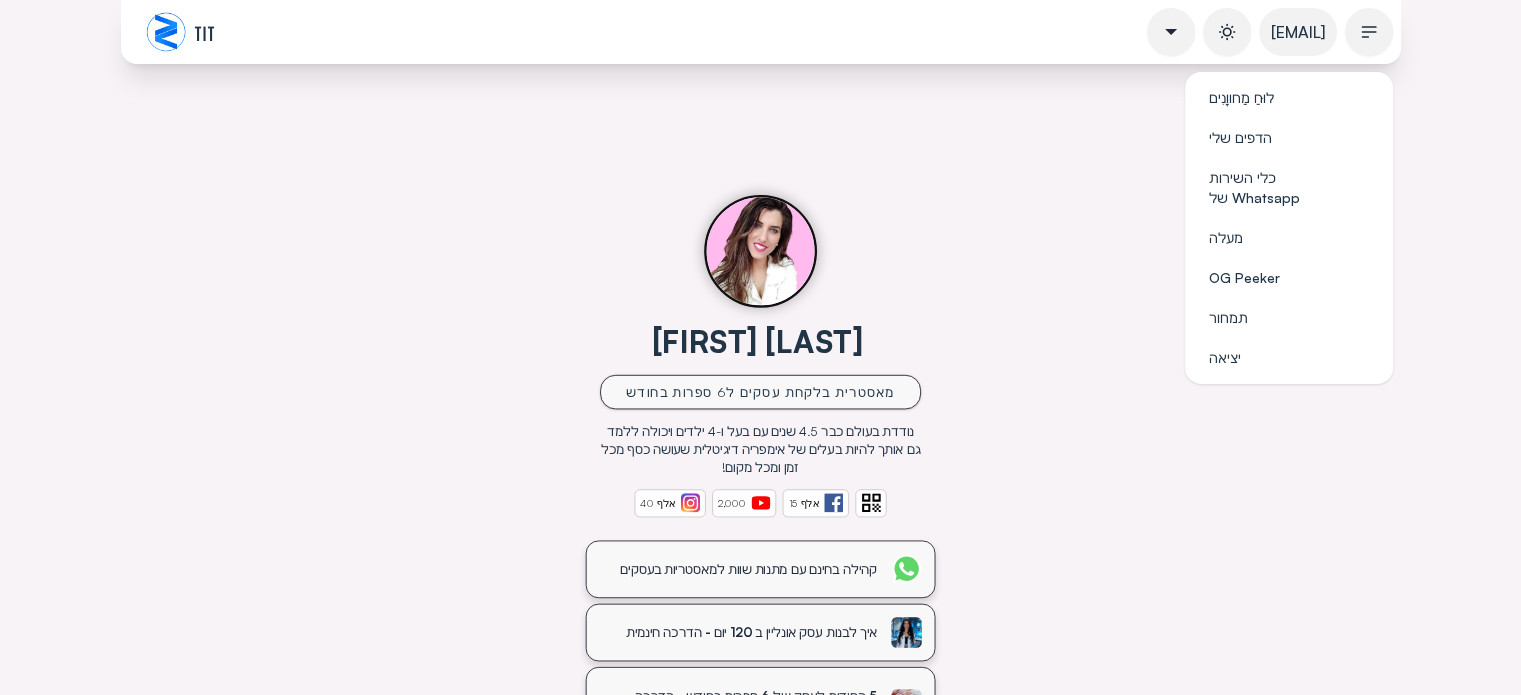click 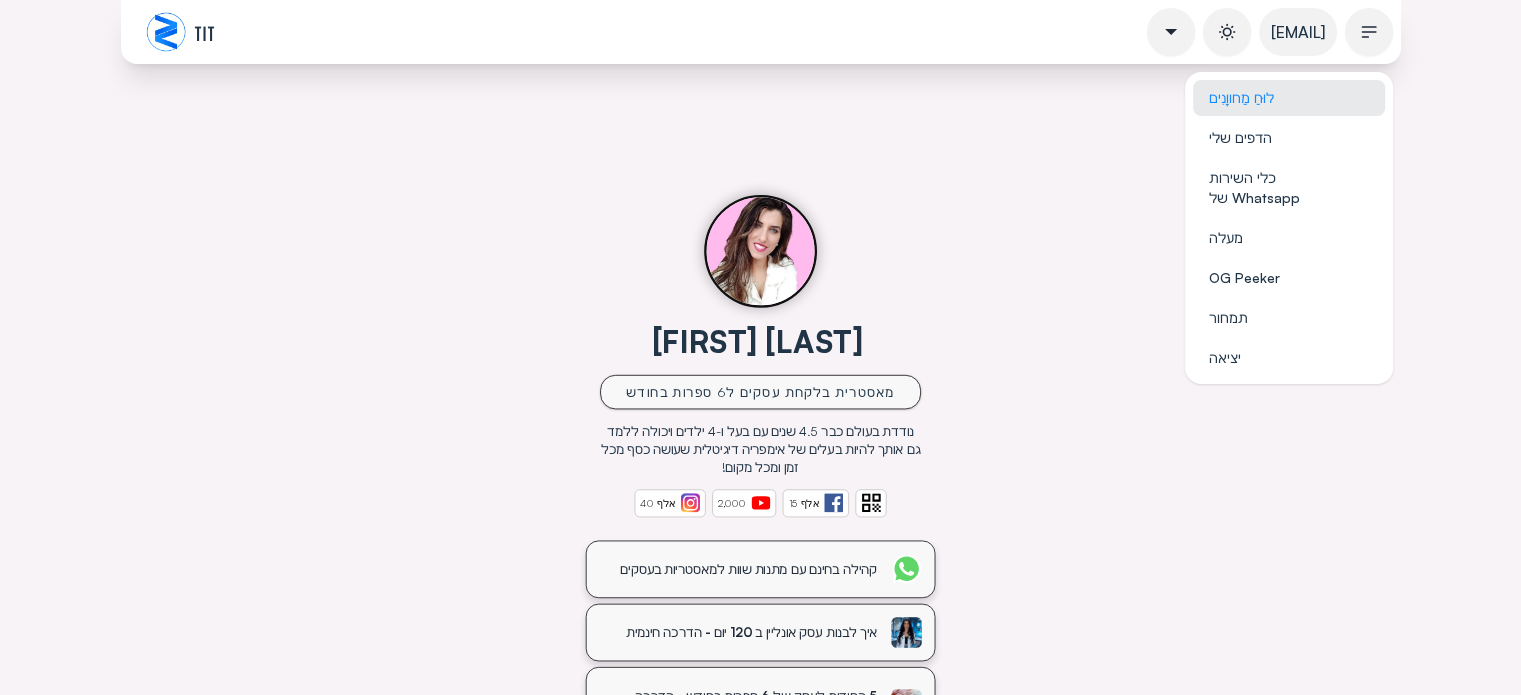 click on "לוּחַ מַחווָנִים" at bounding box center (1241, 97) 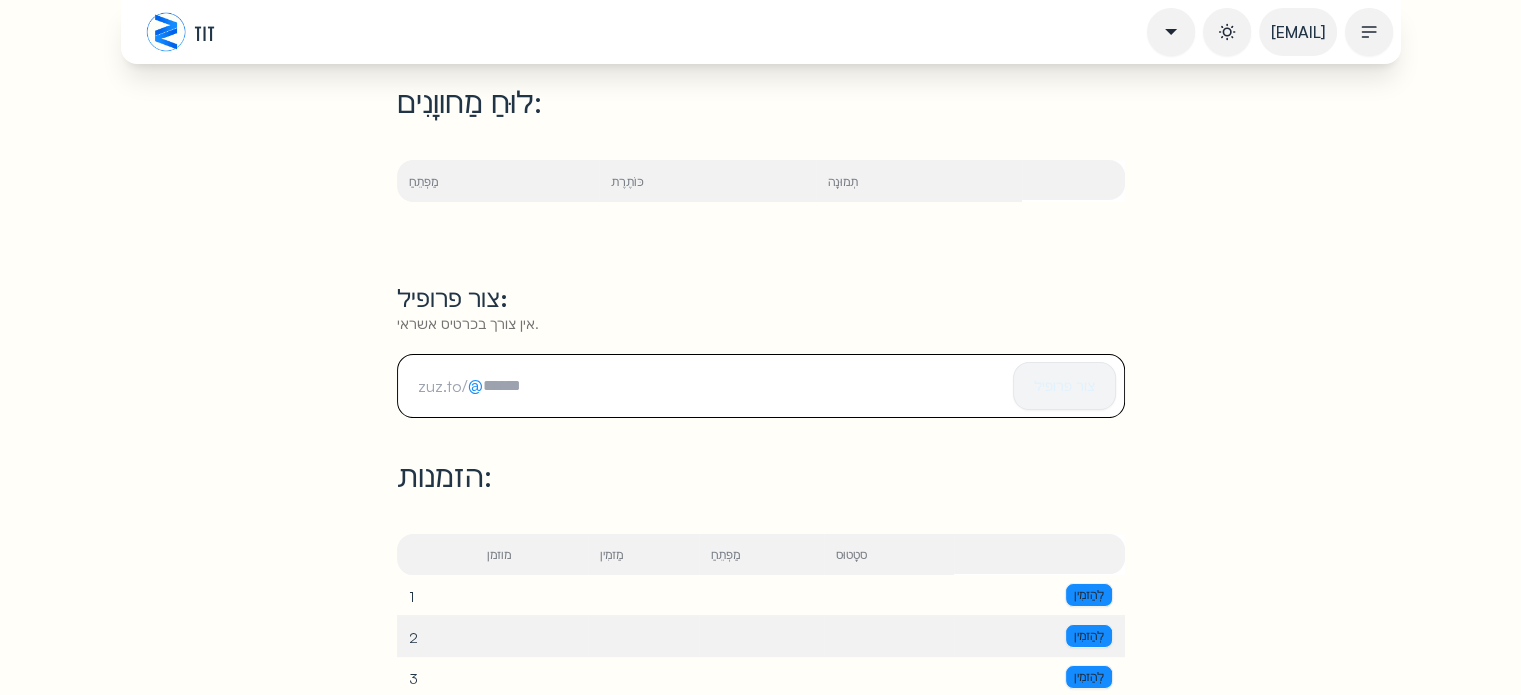 click at bounding box center [502, 386] 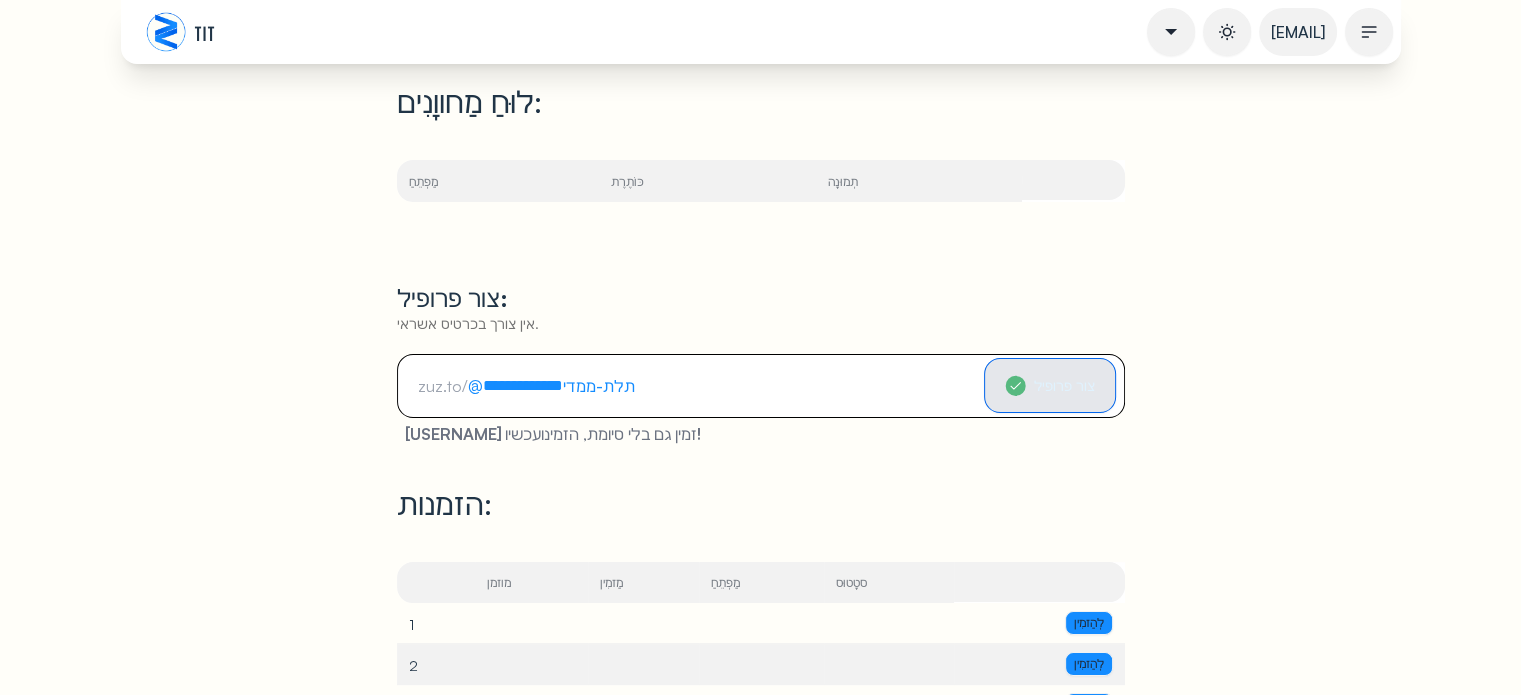 type on "**********" 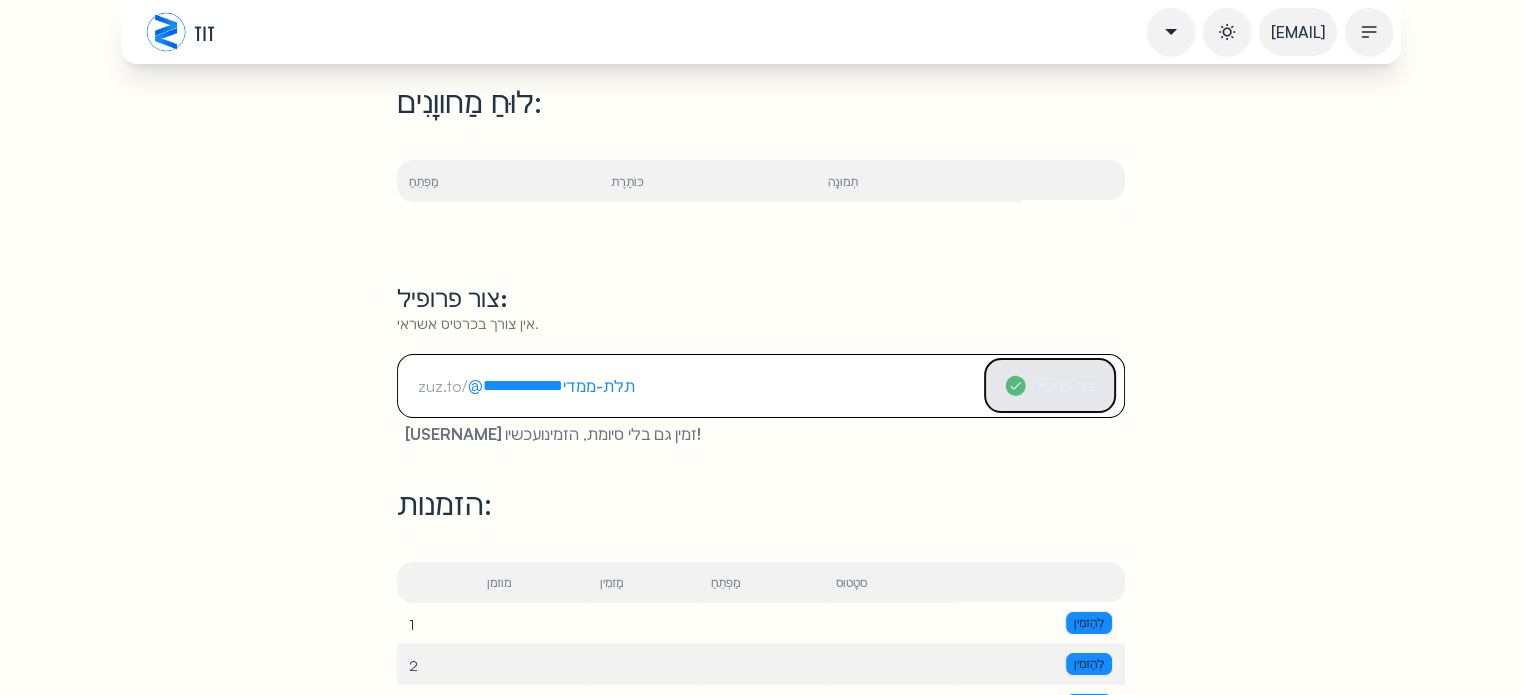click on "צור פרופיל" at bounding box center [1064, 385] 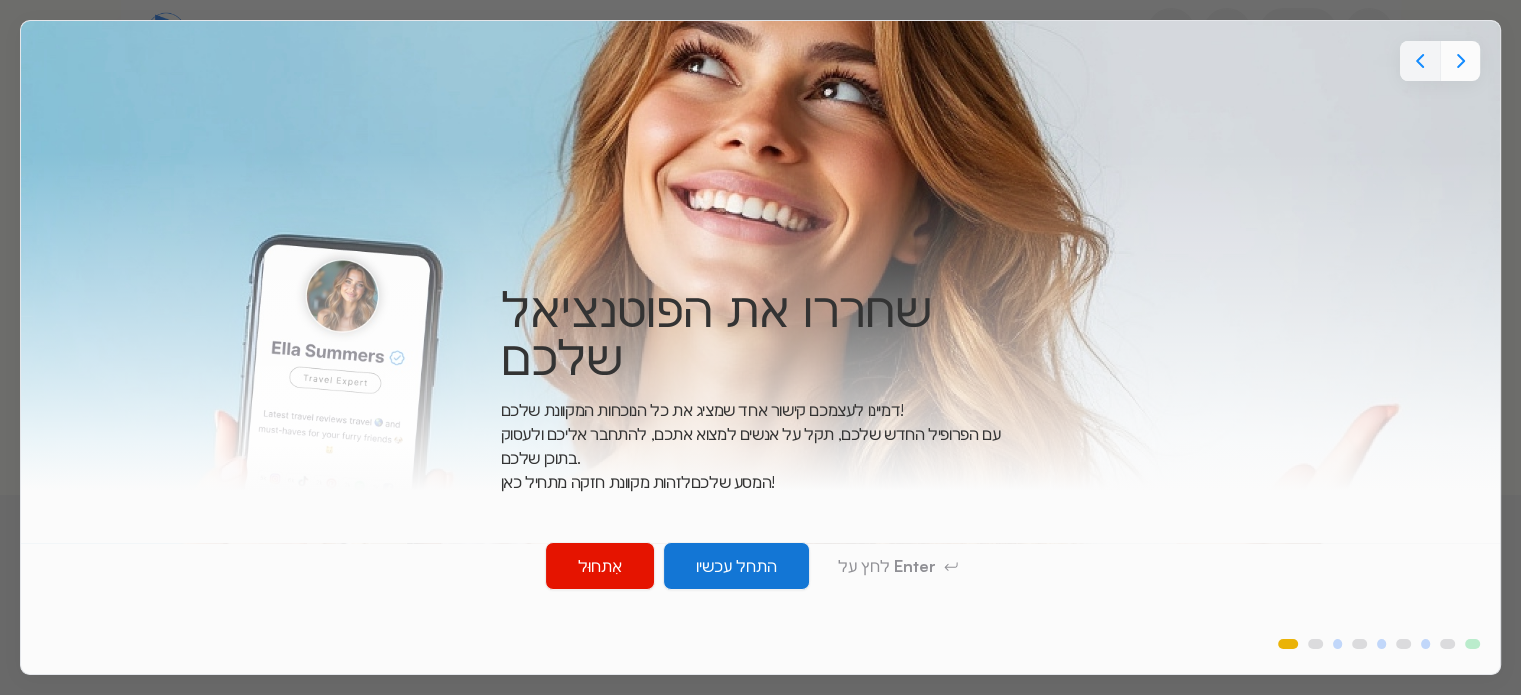 click on "התחל עכשיו" at bounding box center (736, 566) 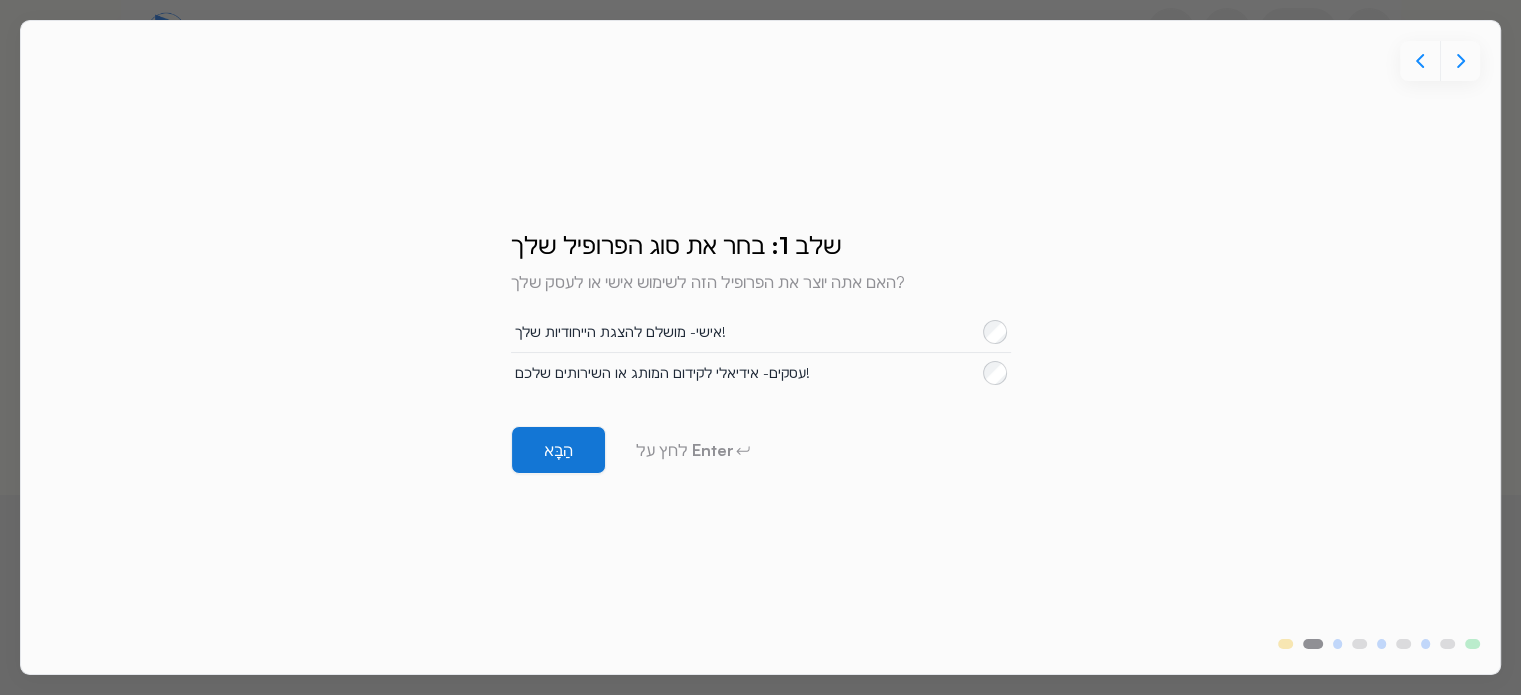 click on "הַבָּא" at bounding box center [558, 450] 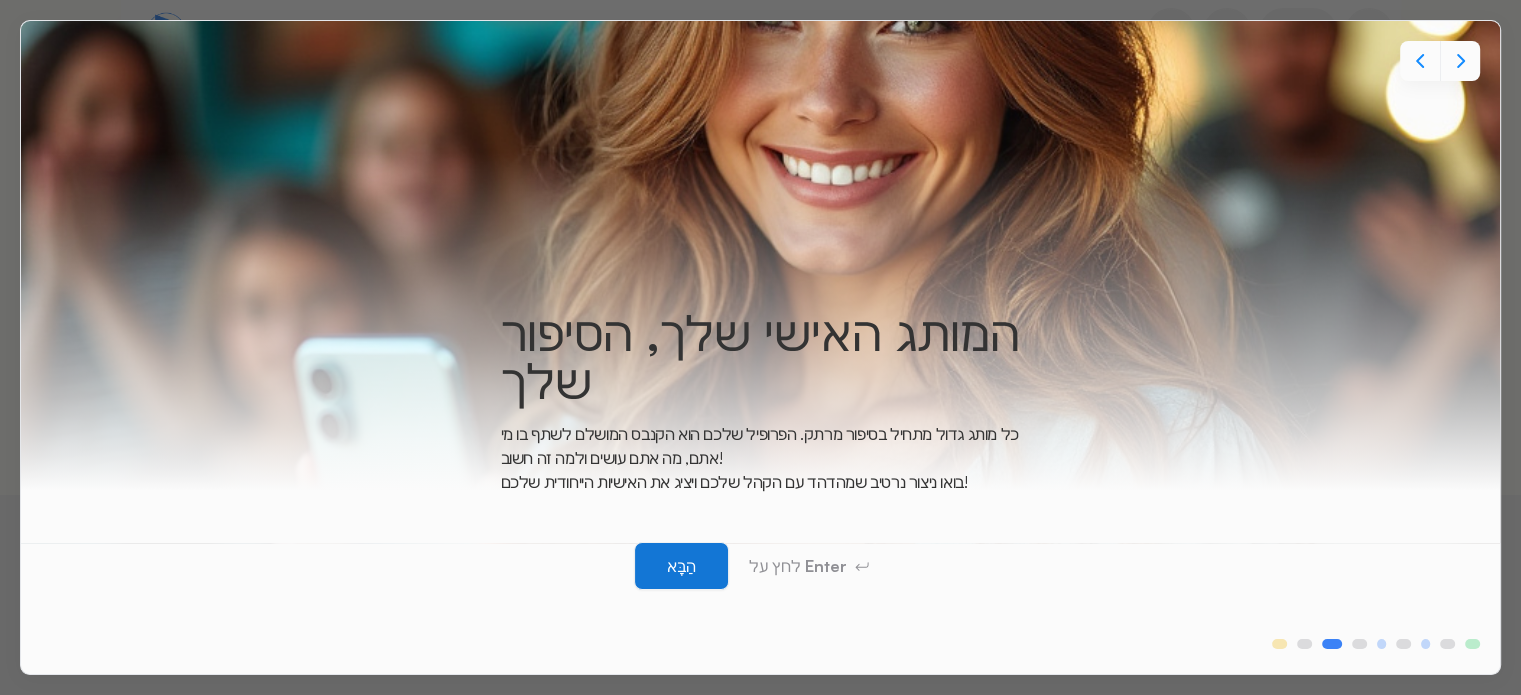 click on "הַבָּא" at bounding box center [681, 566] 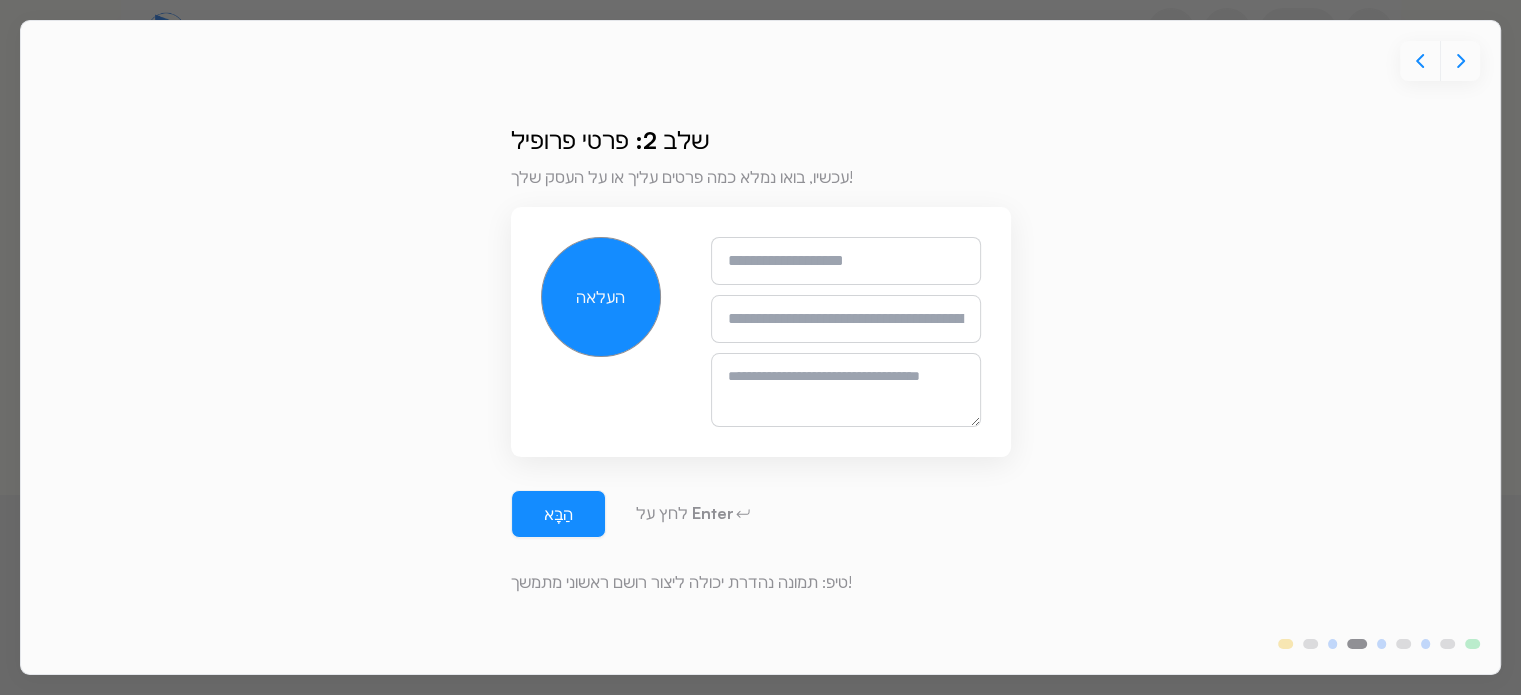 click on "העלאה" at bounding box center [600, 297] 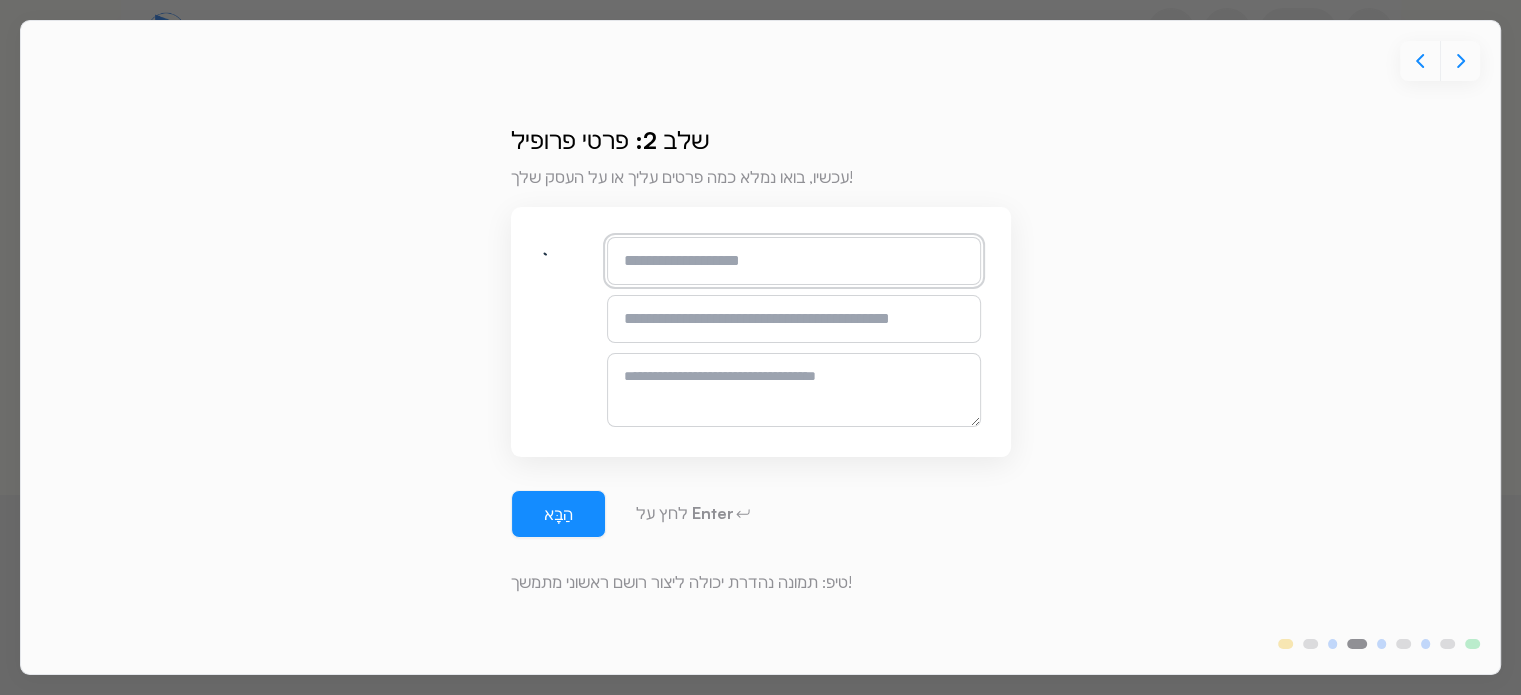 click at bounding box center (794, 261) 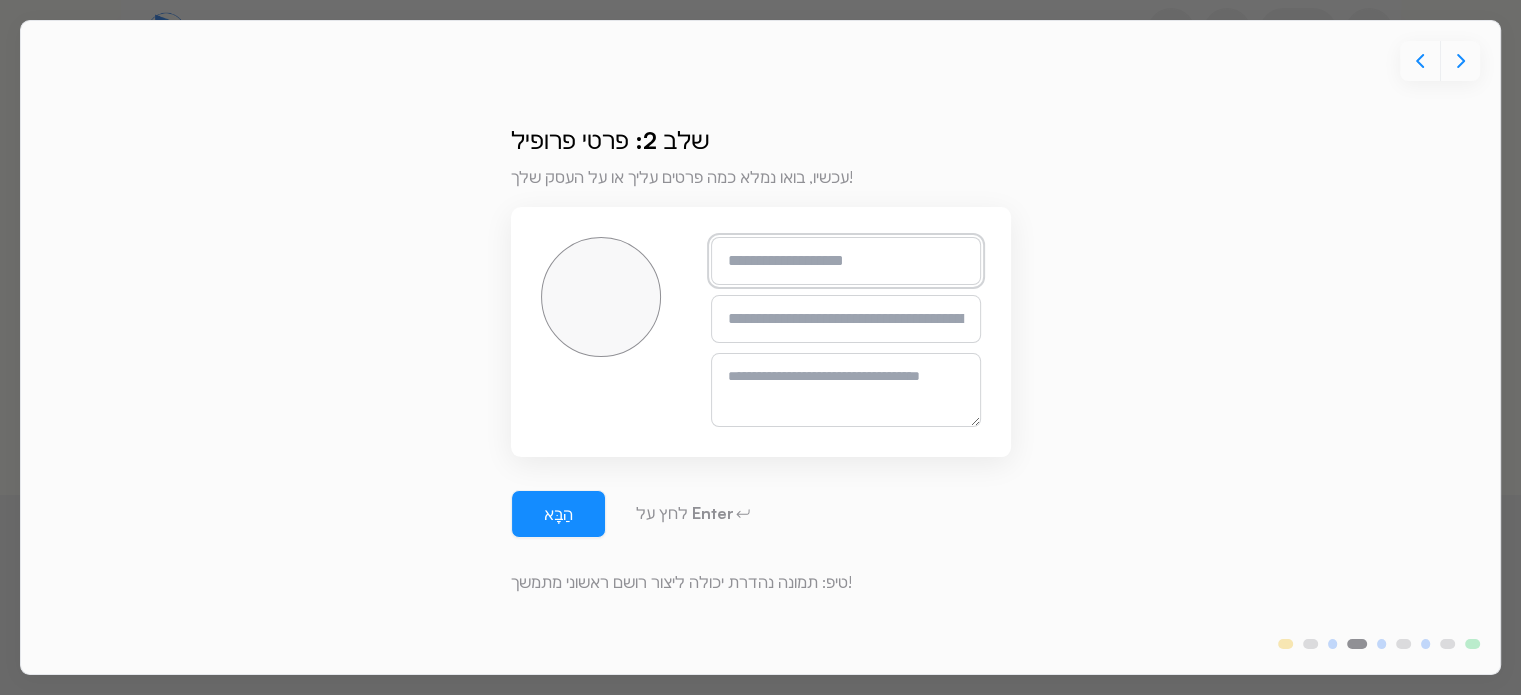 type on "********" 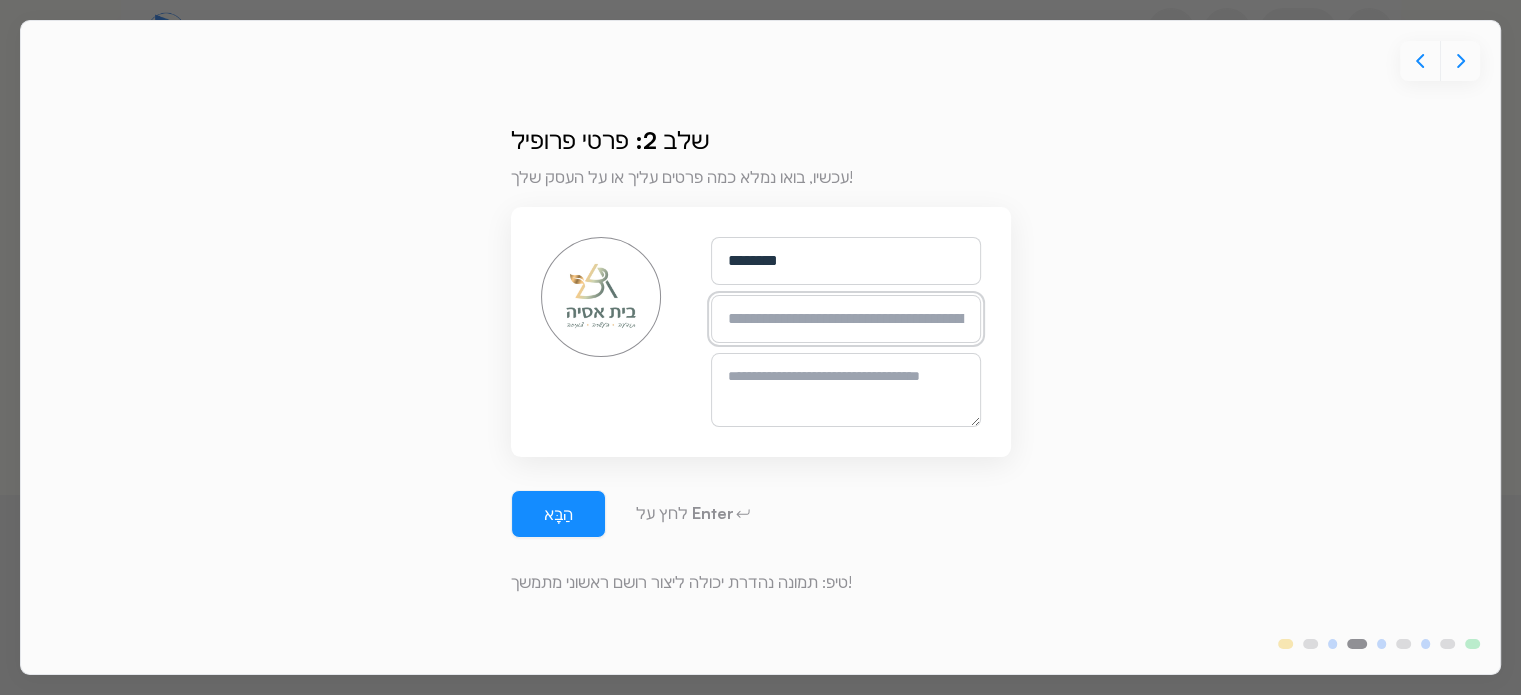 click at bounding box center [846, 319] 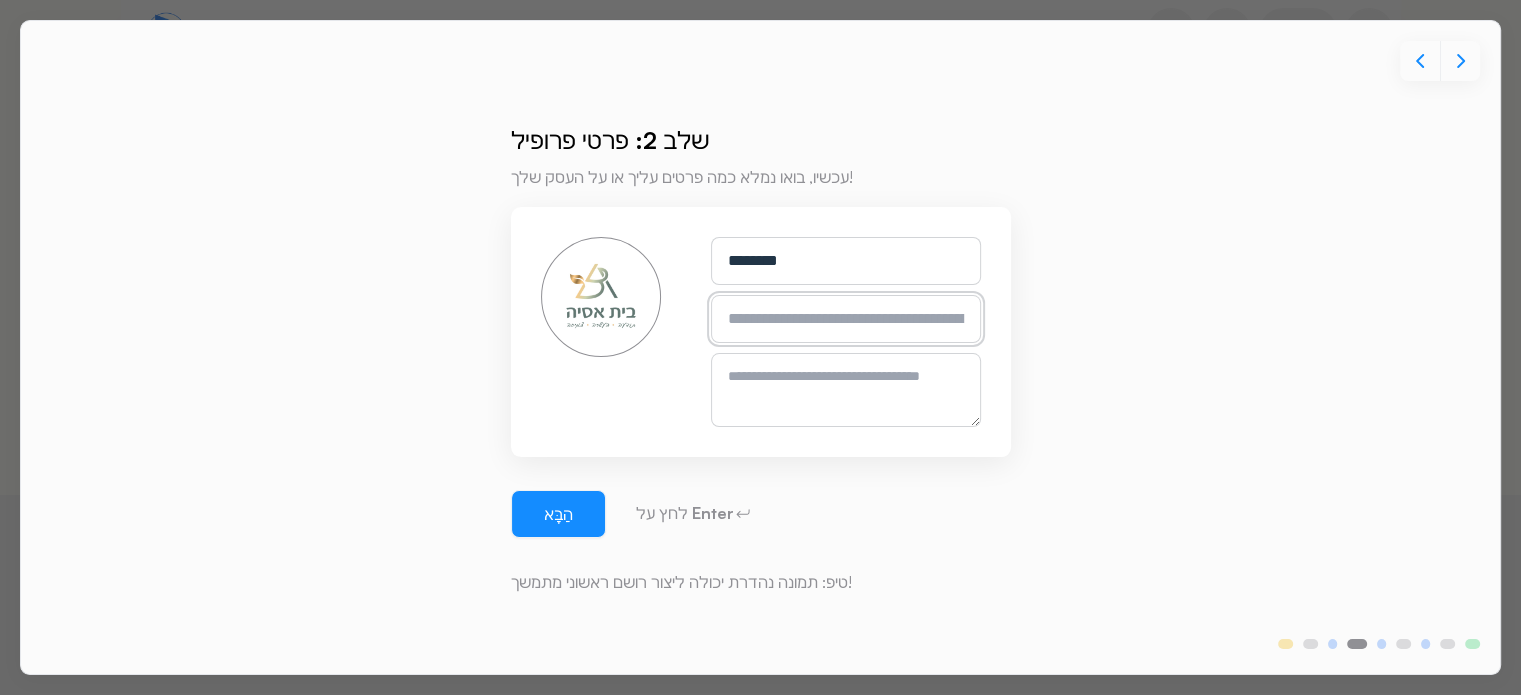 paste on "**********" 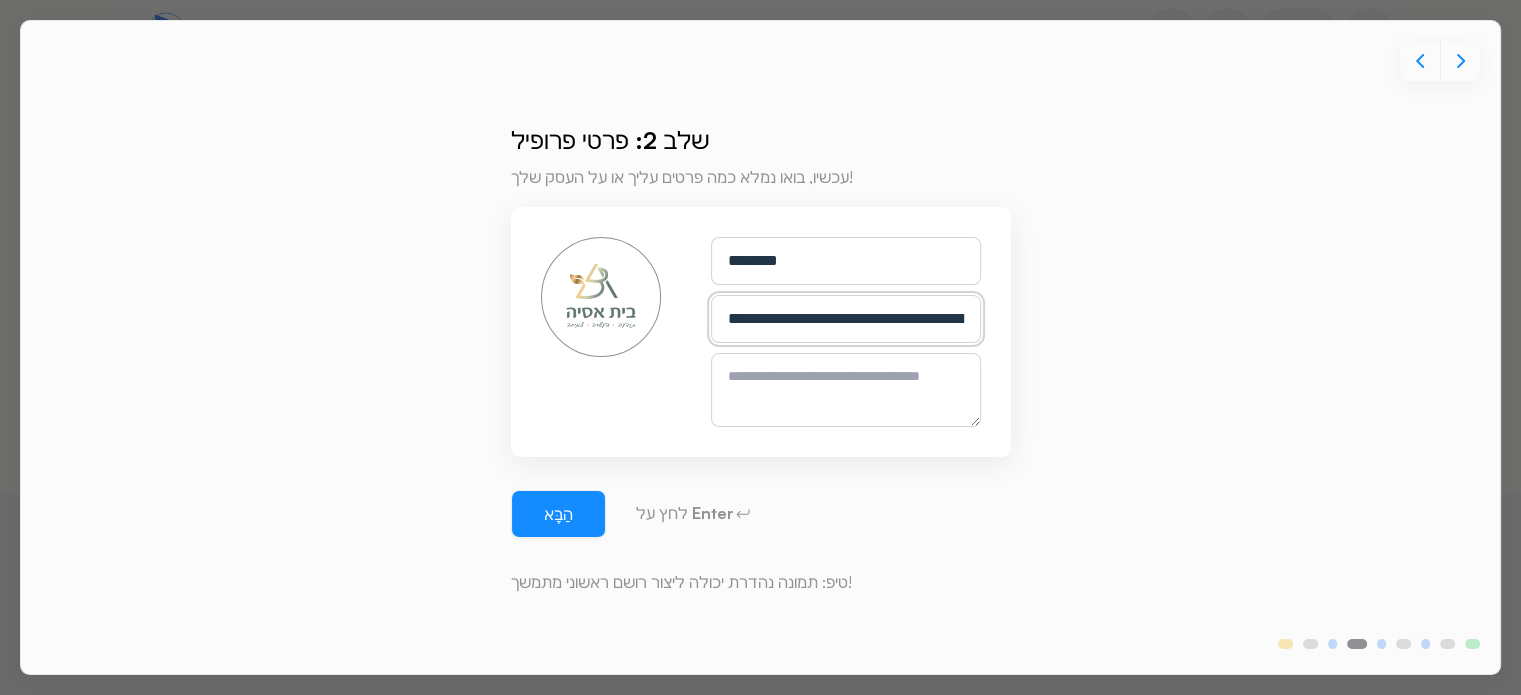scroll, scrollTop: 0, scrollLeft: 412, axis: horizontal 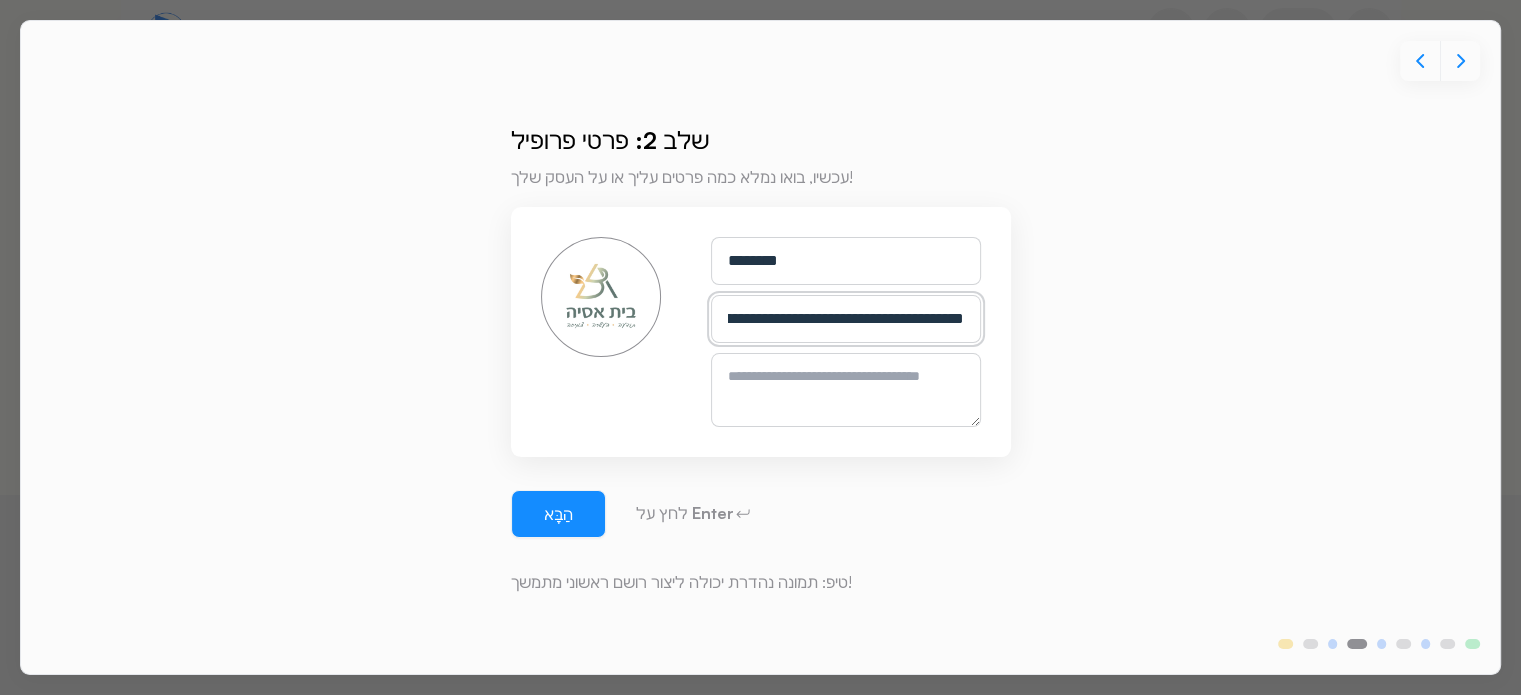 type on "**********" 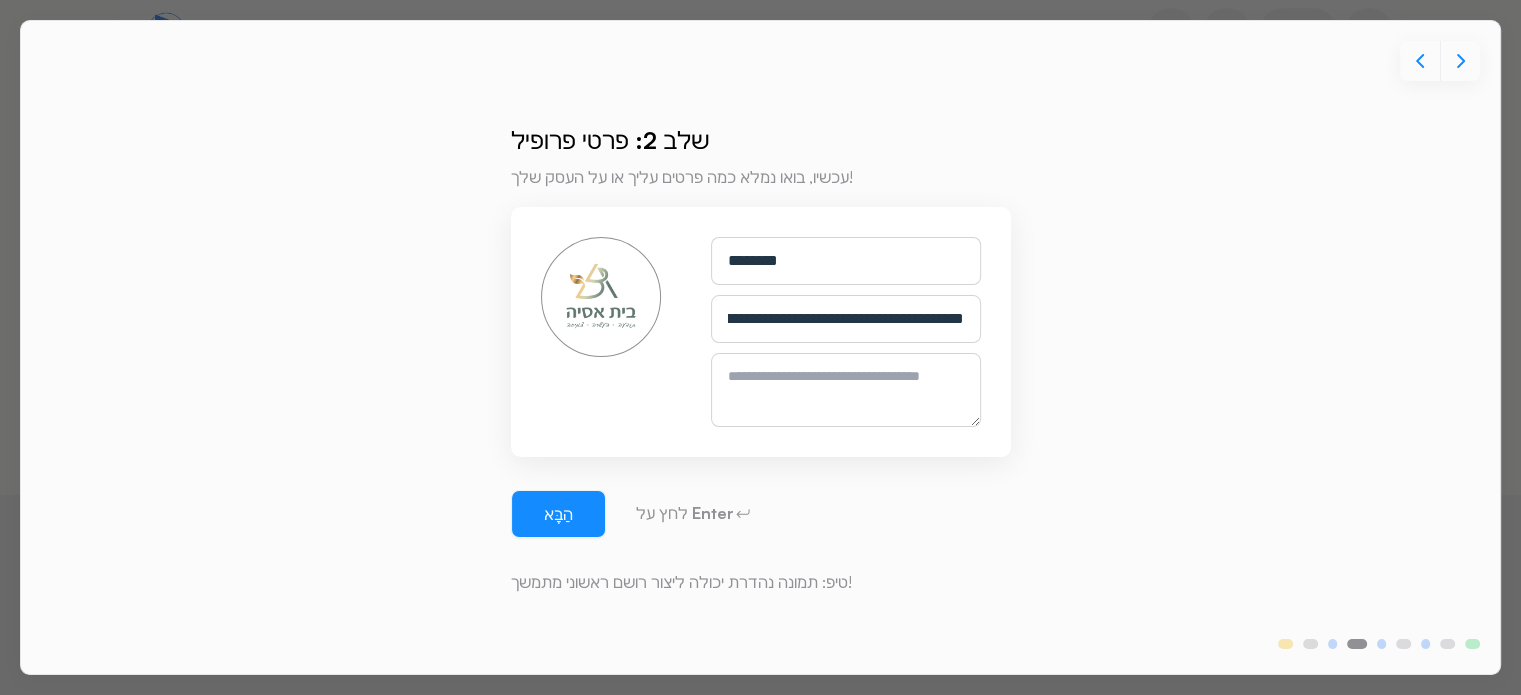 scroll, scrollTop: 0, scrollLeft: 0, axis: both 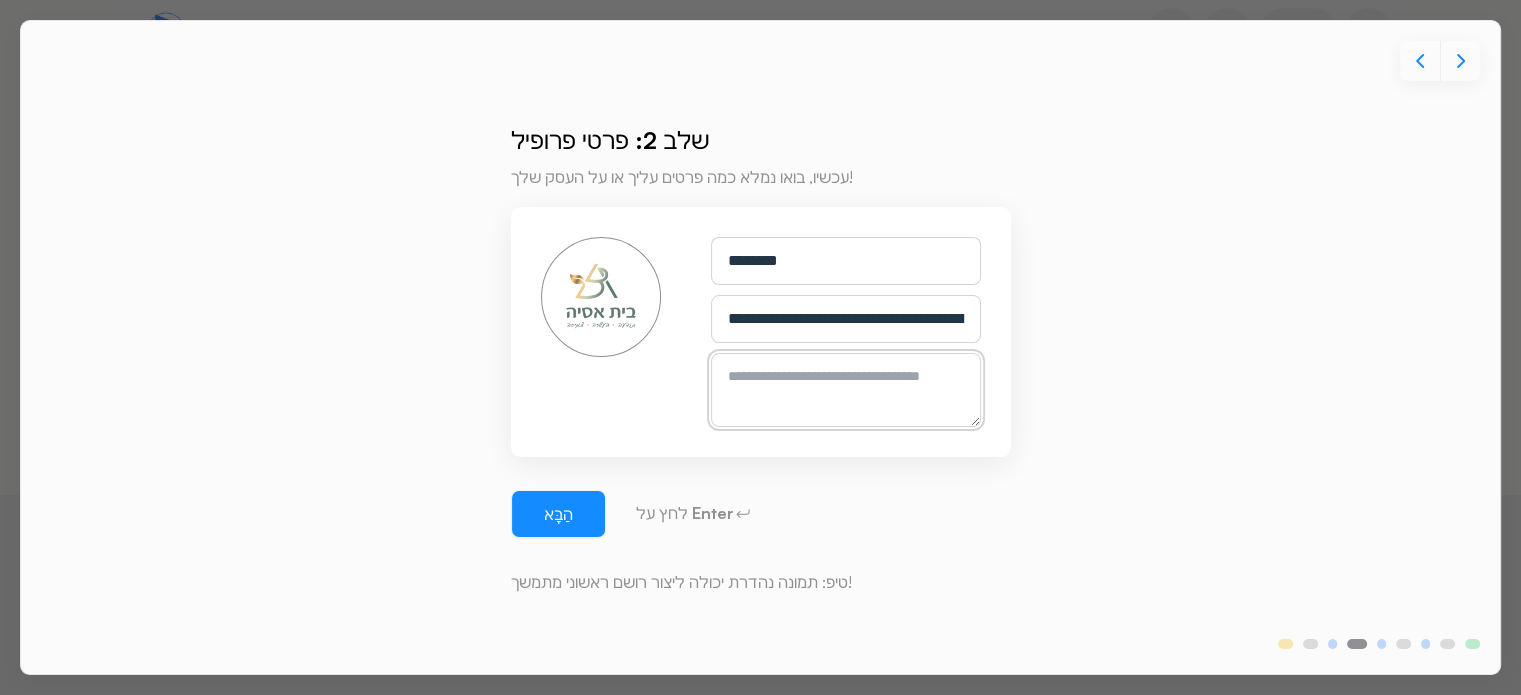 paste on "**********" 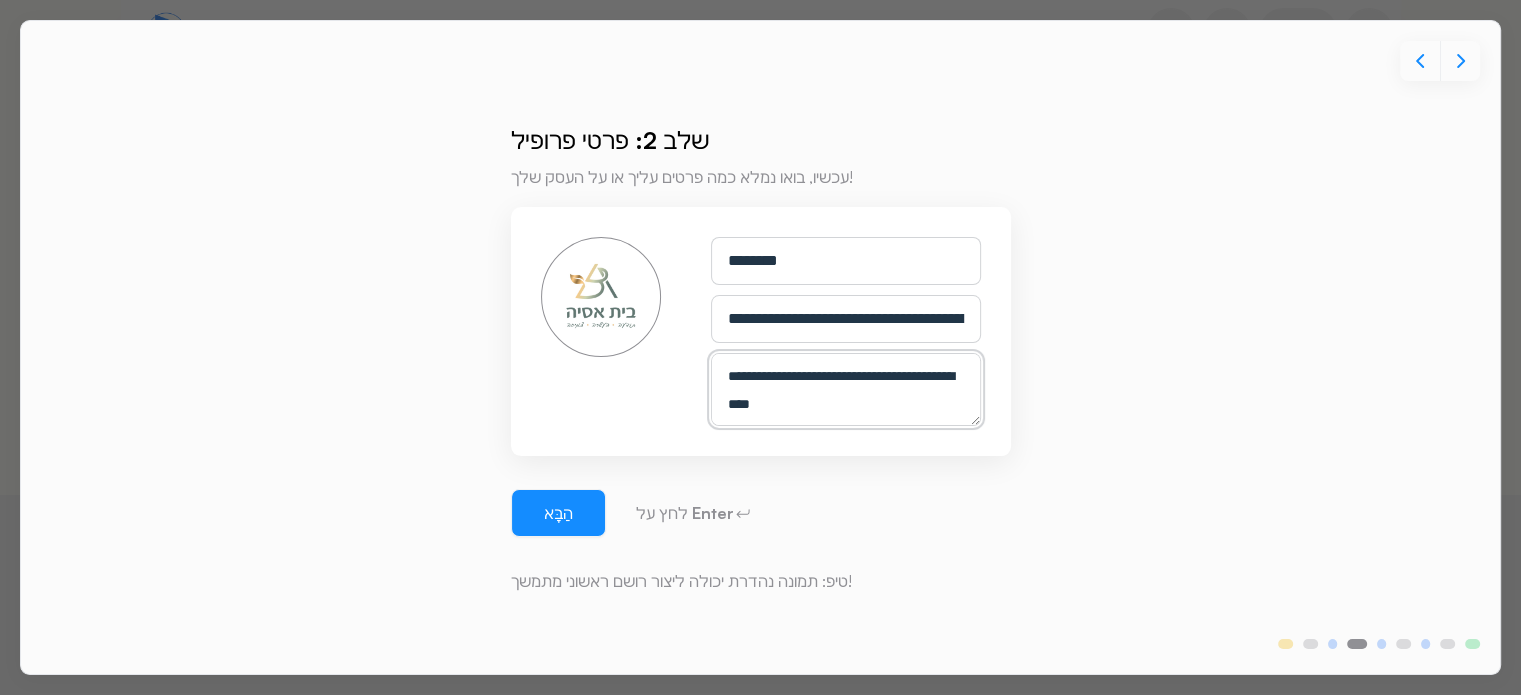 scroll, scrollTop: 756, scrollLeft: 0, axis: vertical 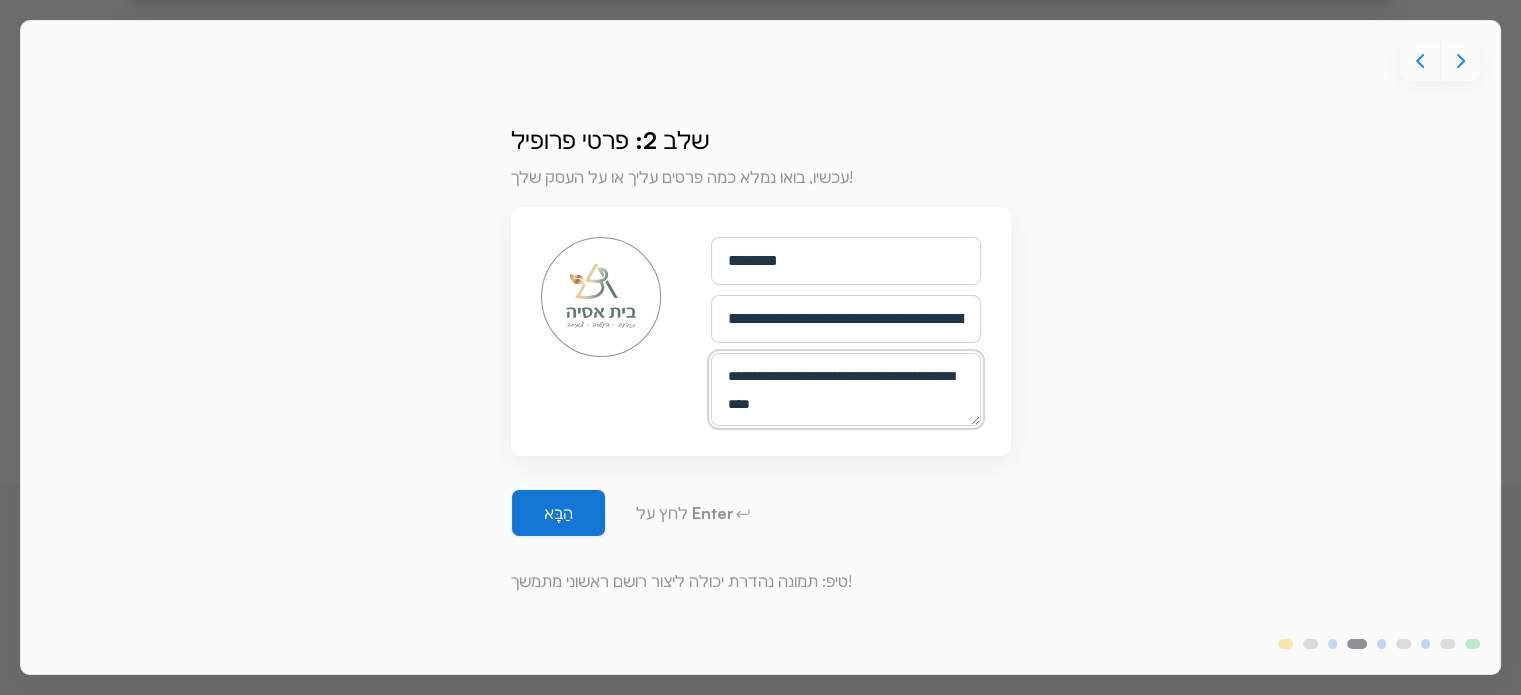 type on "**********" 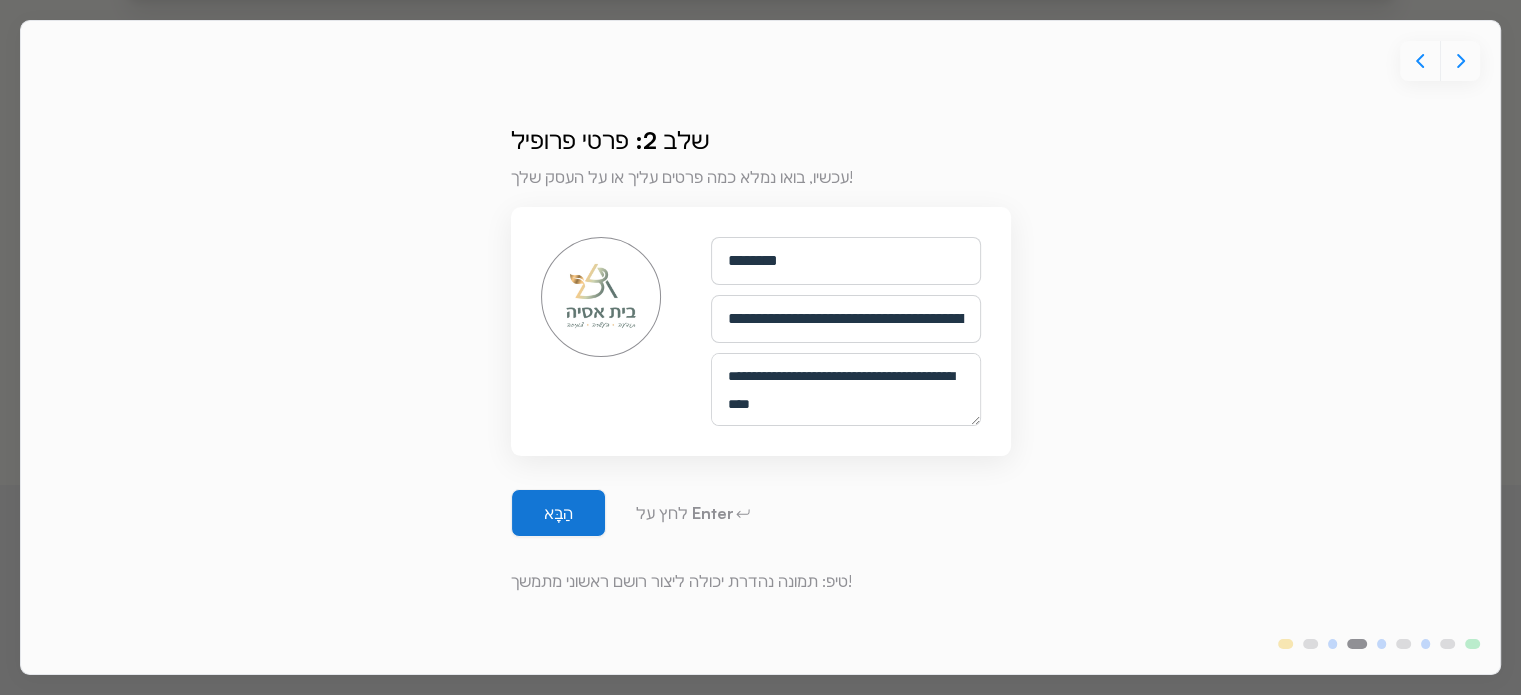 click on "הַבָּא" at bounding box center (558, 513) 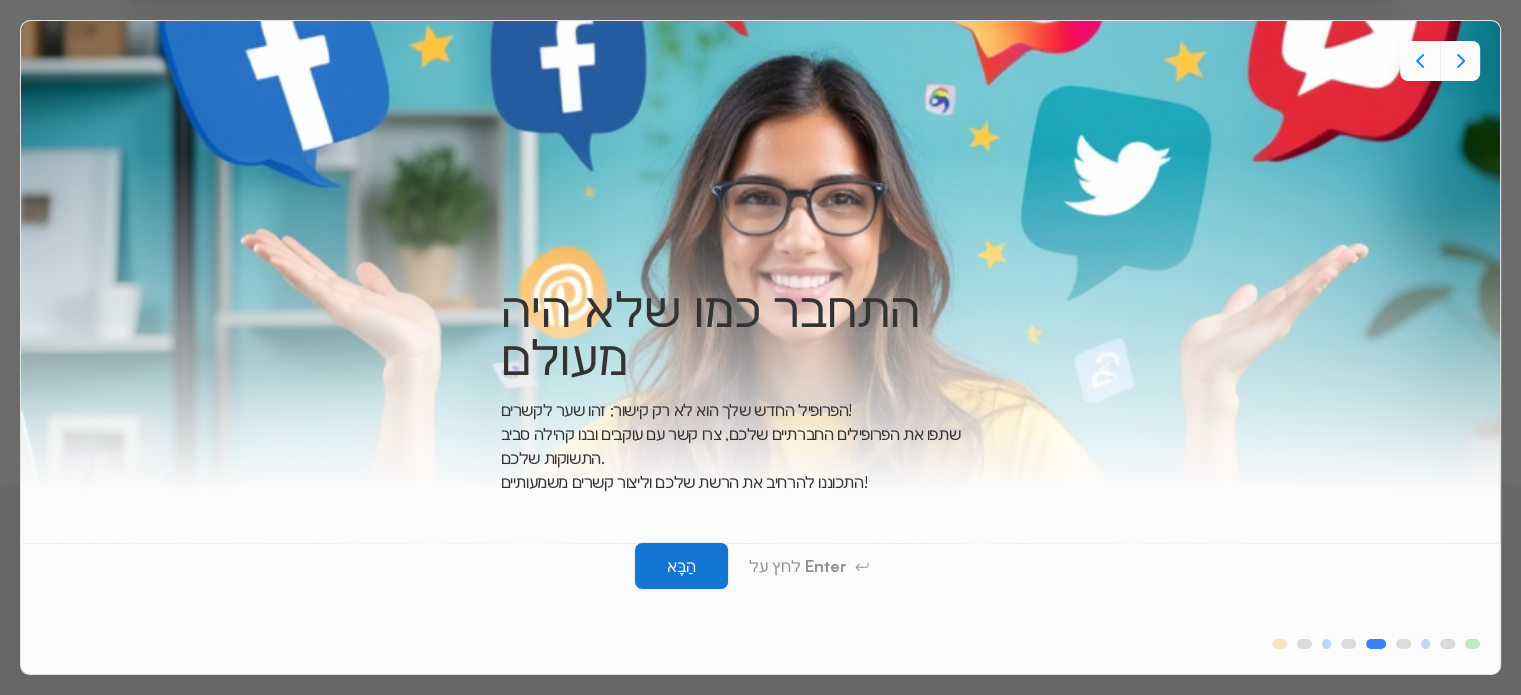 click on "הַבָּא" at bounding box center [681, 566] 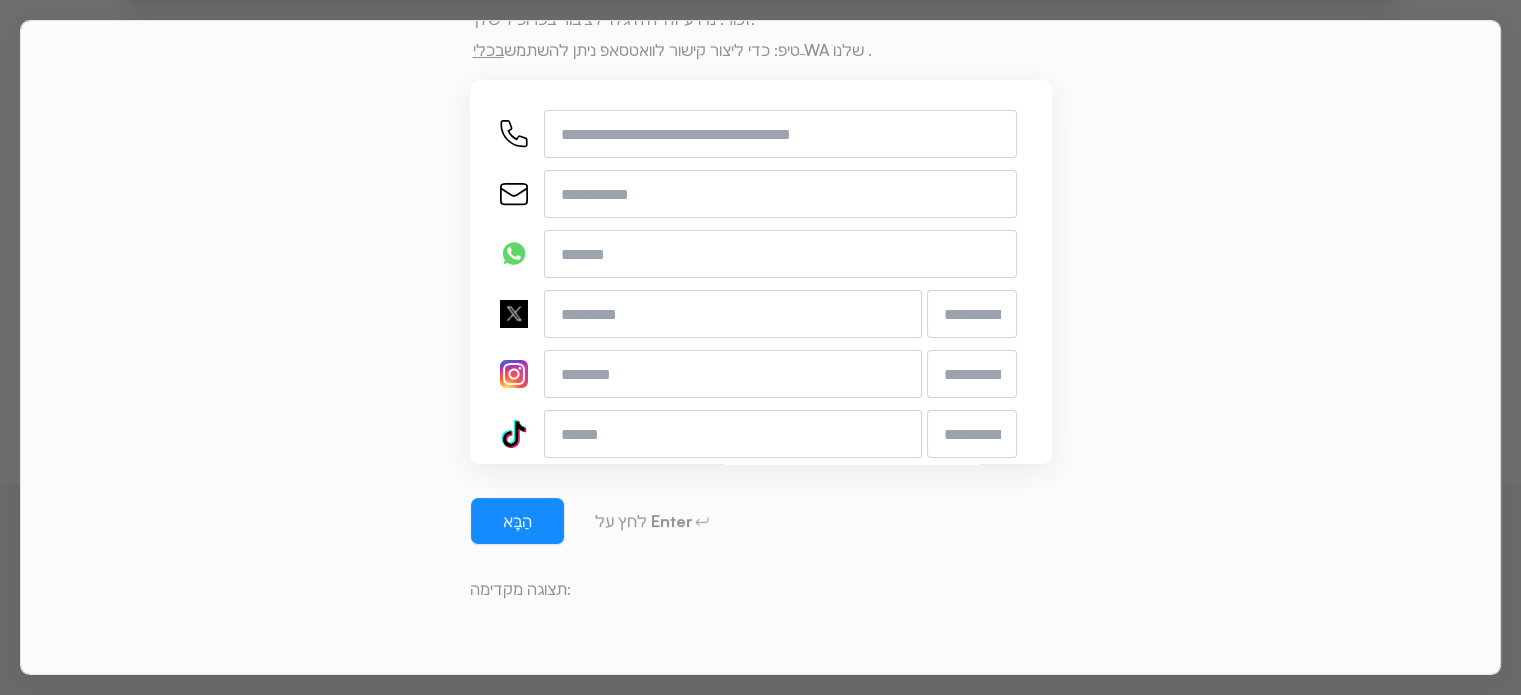 scroll, scrollTop: 198, scrollLeft: 0, axis: vertical 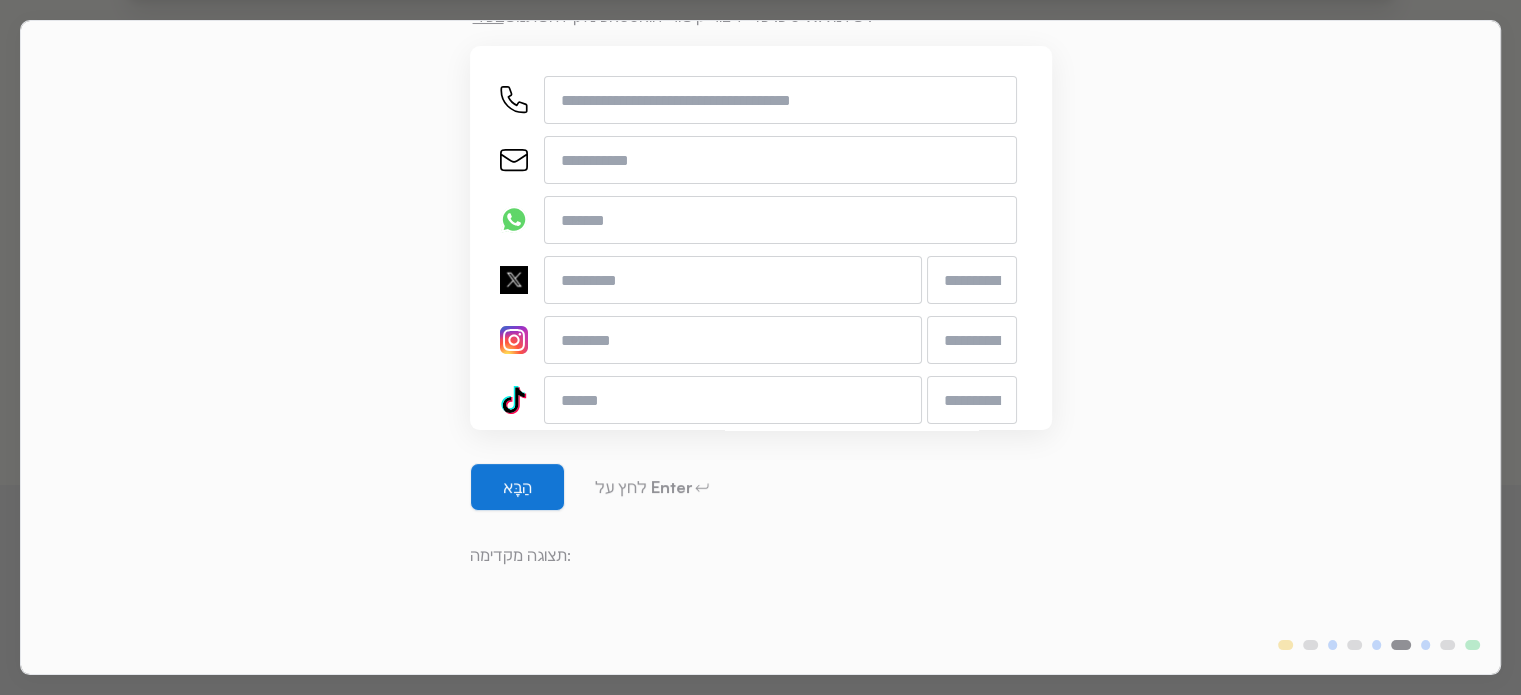 click on "הַבָּא" at bounding box center (517, 487) 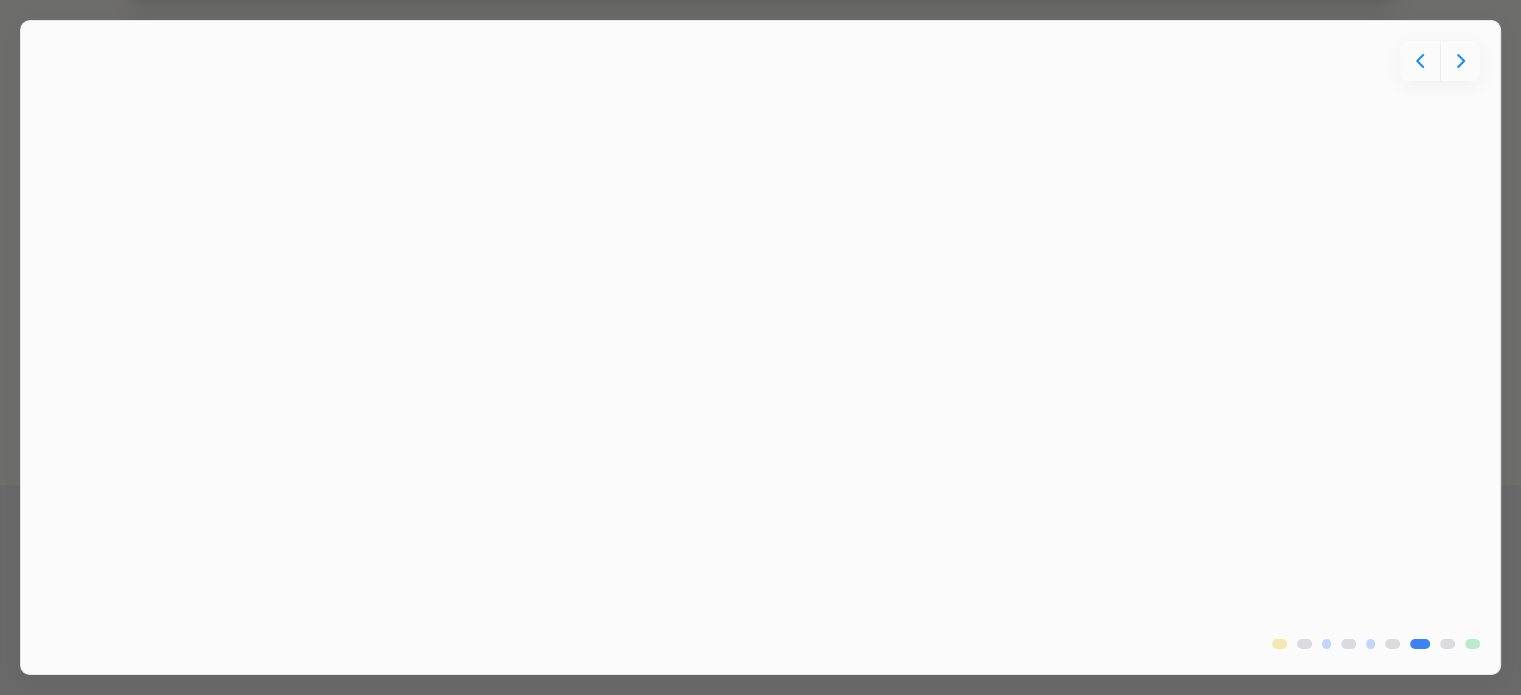 scroll, scrollTop: 0, scrollLeft: 0, axis: both 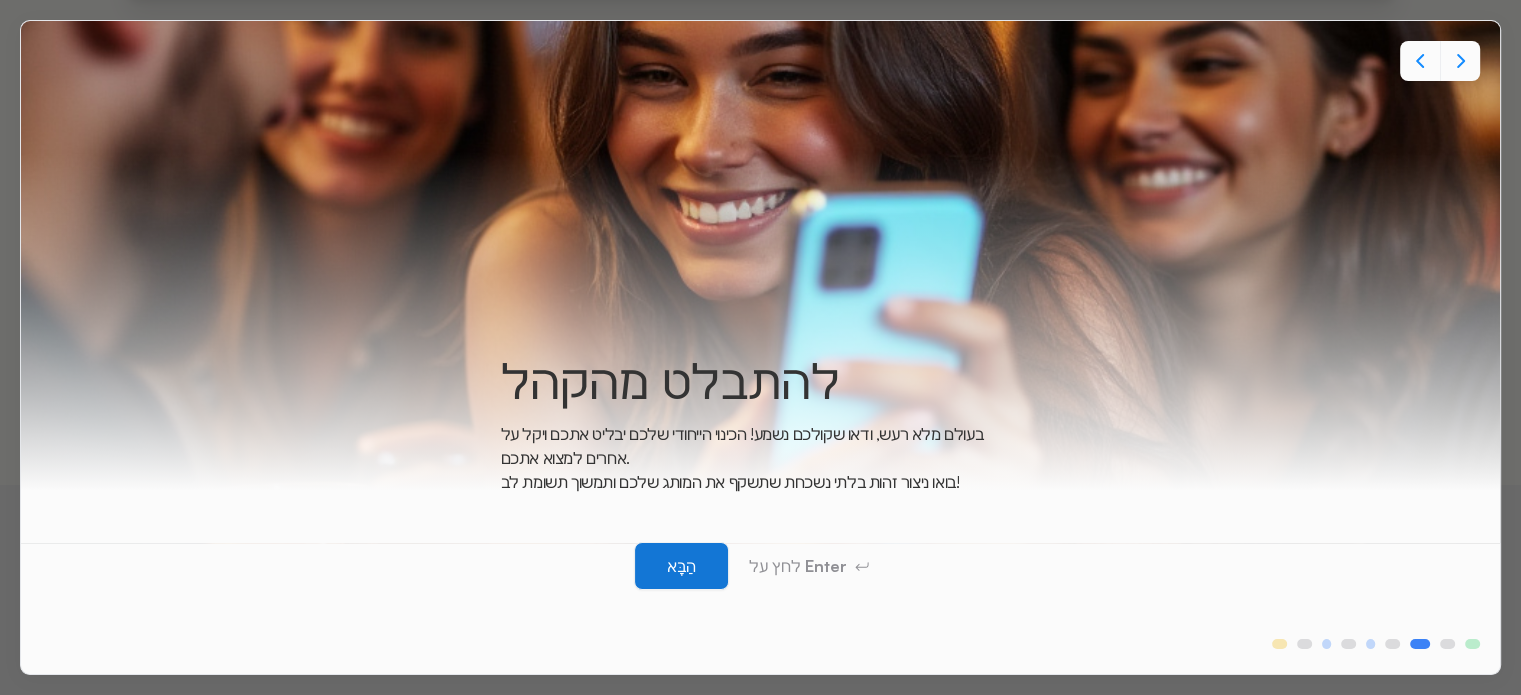 click on "הַבָּא" at bounding box center [681, 566] 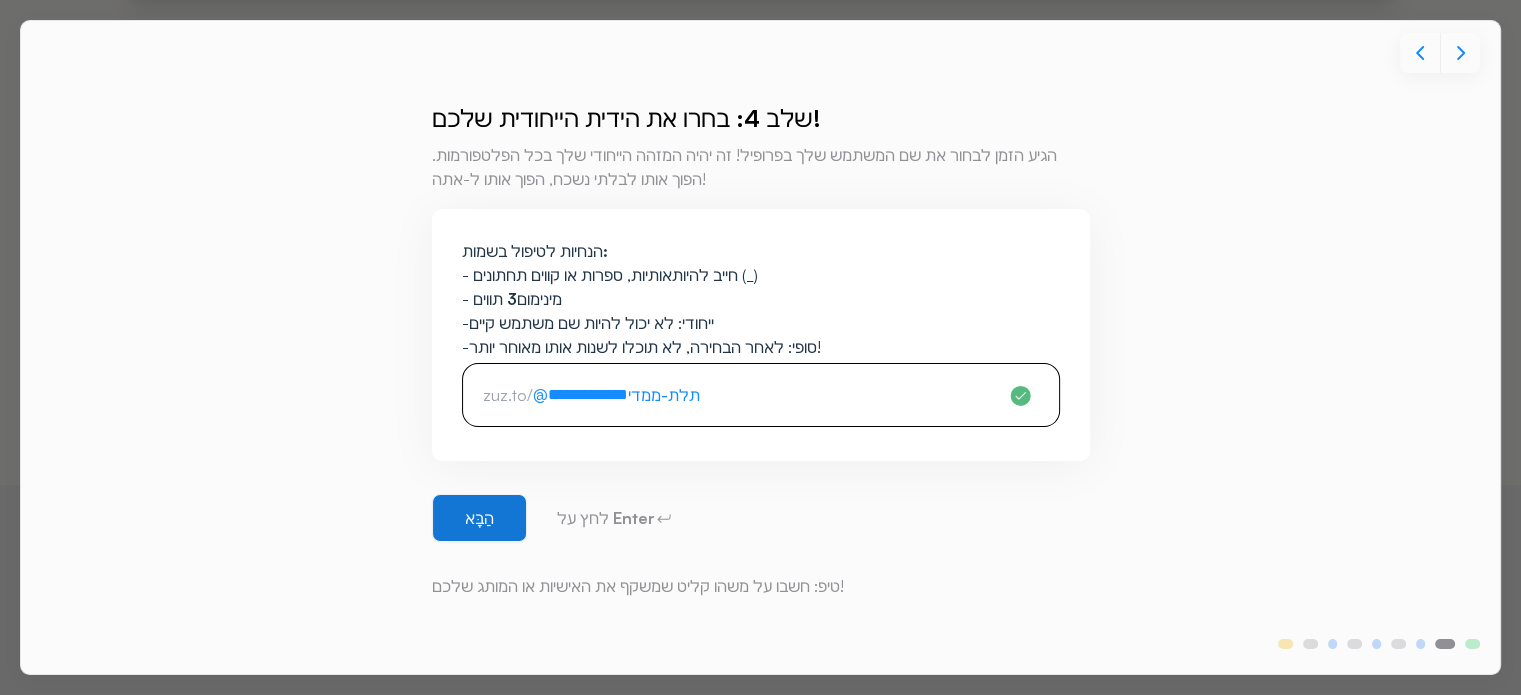 click on "הַבָּא" at bounding box center [479, 518] 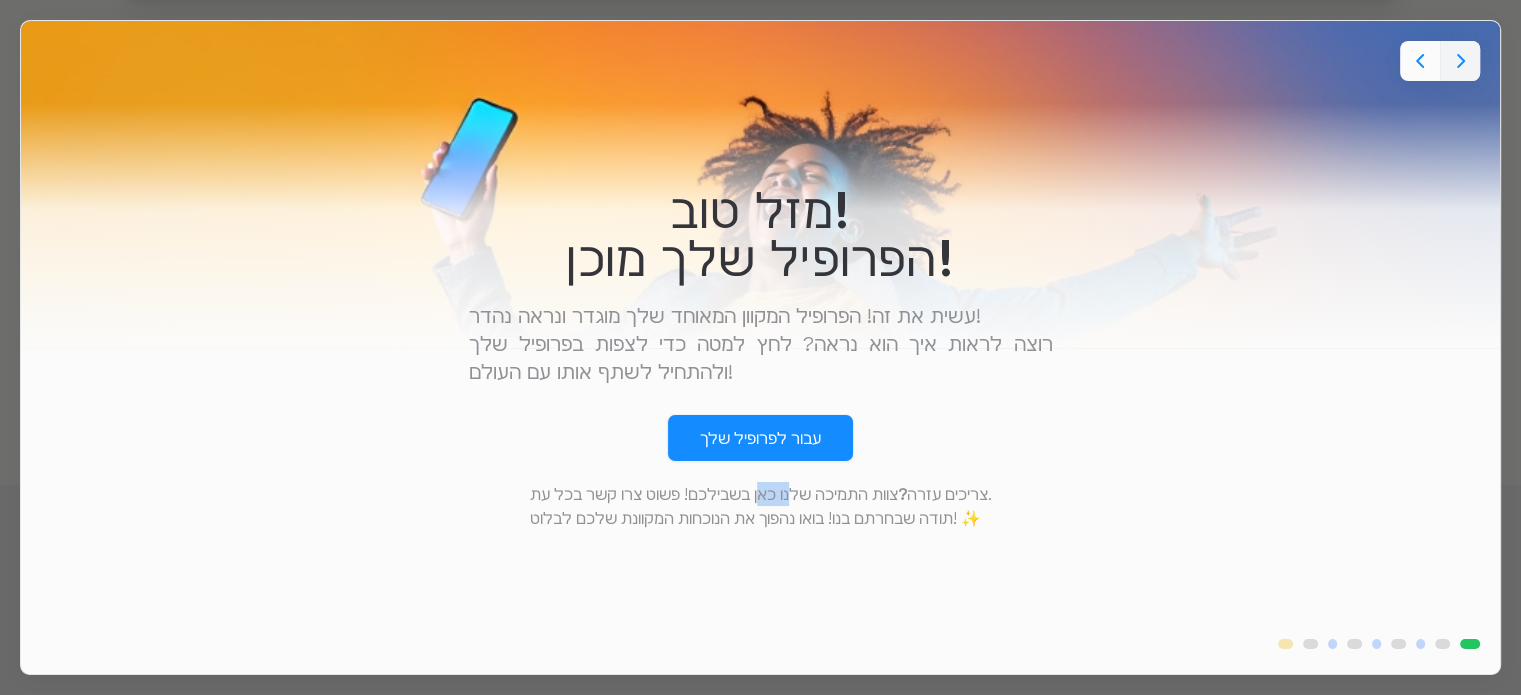 drag, startPoint x: 790, startPoint y: 495, endPoint x: 689, endPoint y: 498, distance: 101.04455 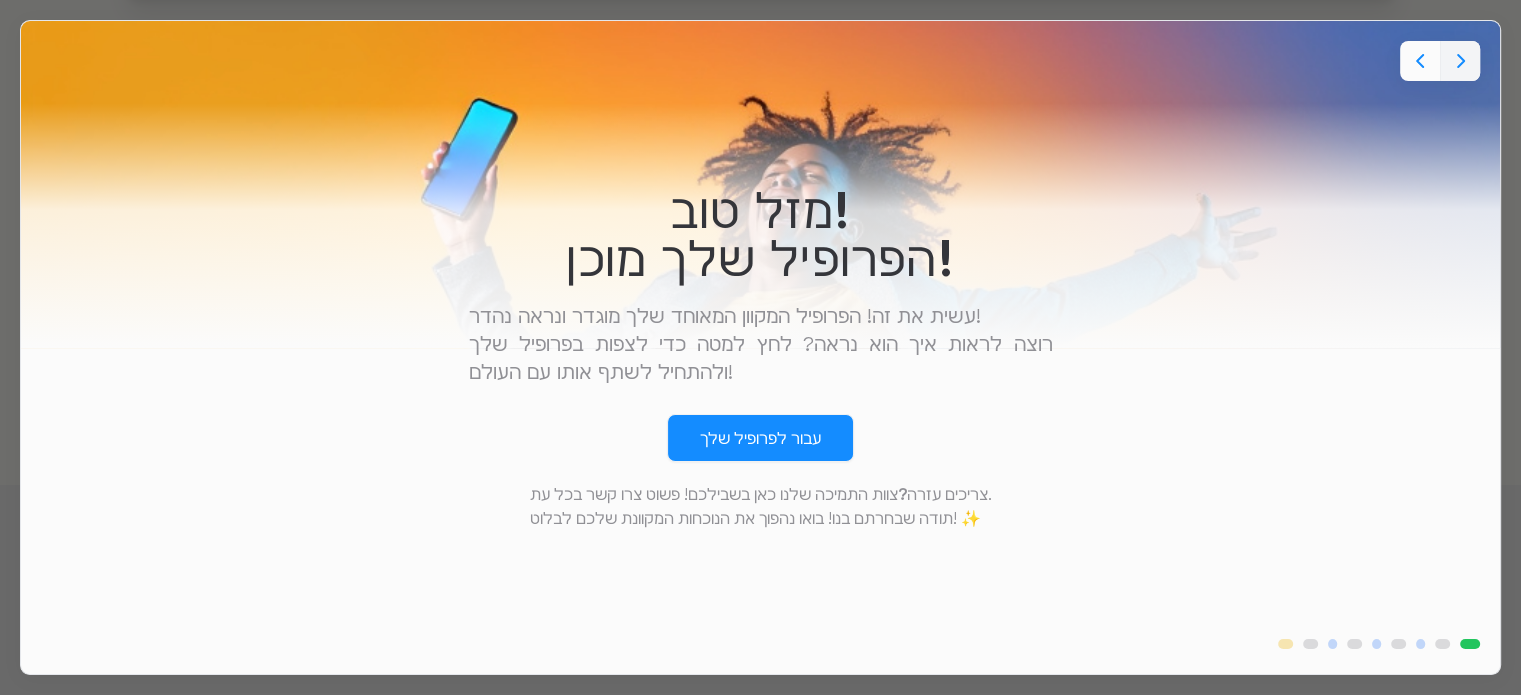 click on "צוות התמיכה שלנו כאן בשבילכם! פשוט צרו קשר בכל עת." at bounding box center [761, 494] 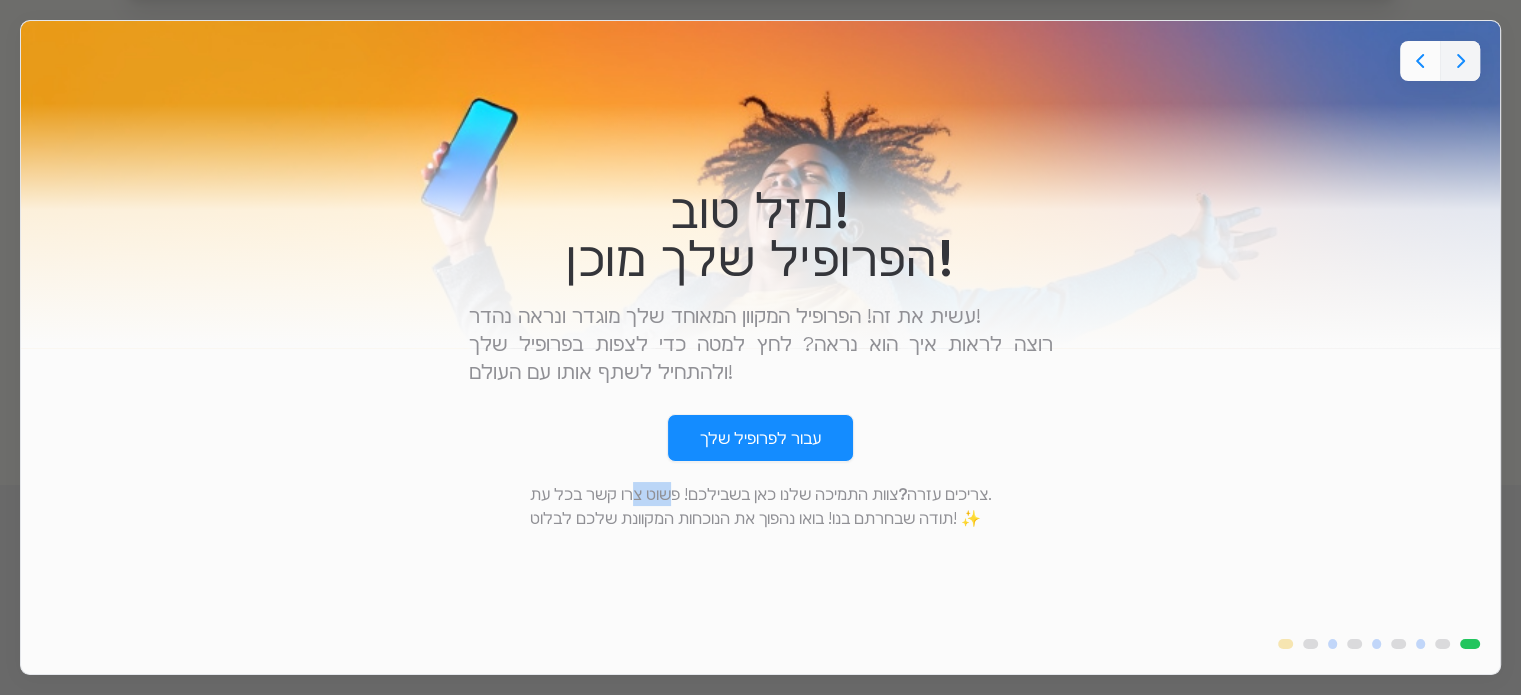 click on "צוות התמיכה שלנו כאן בשבילכם! פשוט צרו קשר בכל עת." at bounding box center [761, 494] 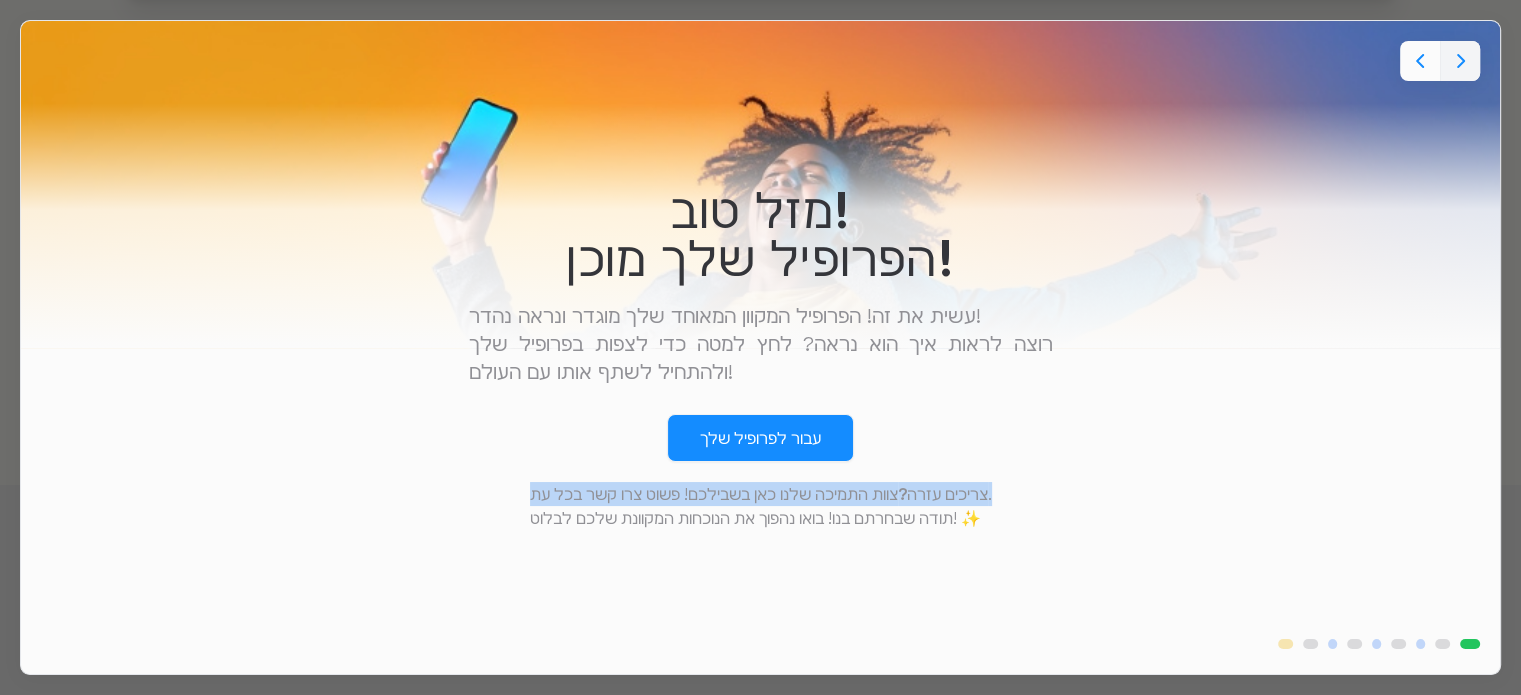 click on "צוות התמיכה שלנו כאן בשבילכם! פשוט צרו קשר בכל עת." at bounding box center (761, 494) 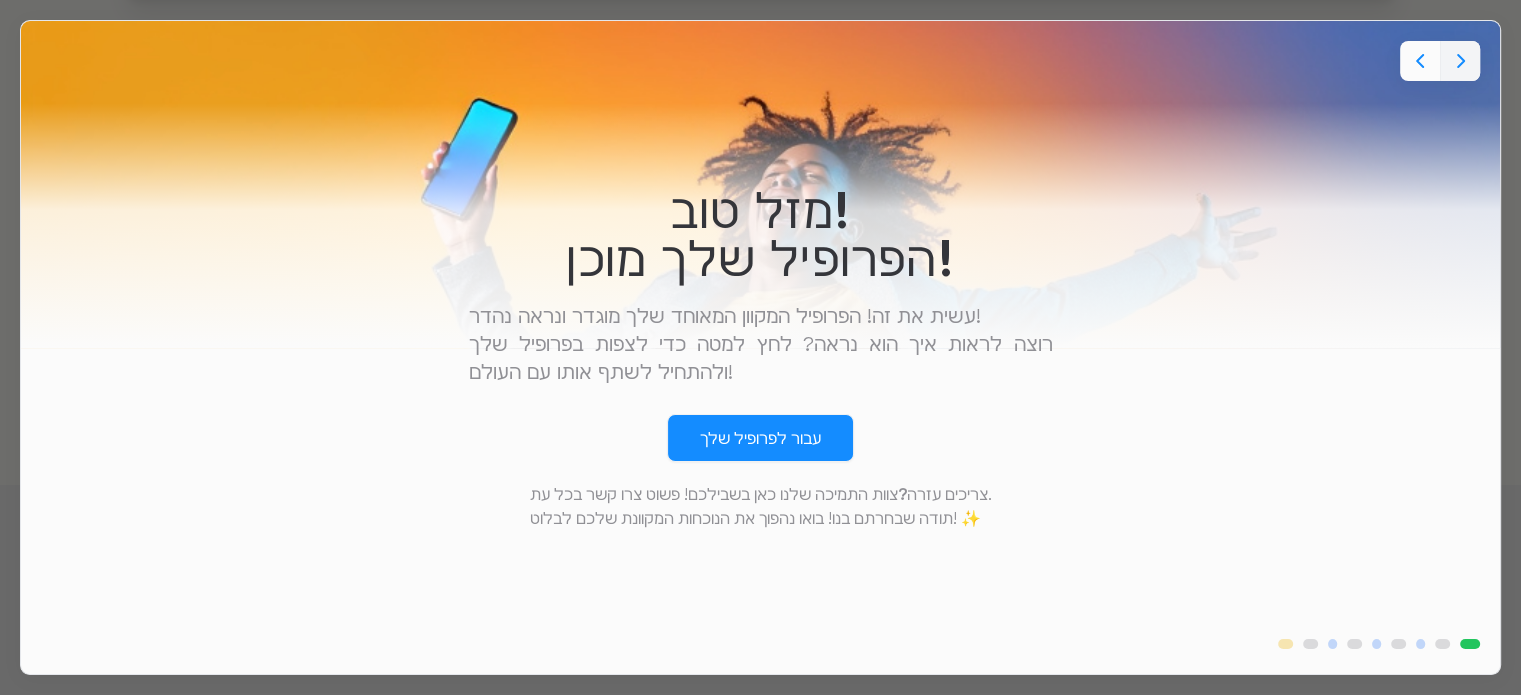 click on "תודה שבחרתם בנו! בואו נהפוך את הנוכחות המקוונת שלכם לבלוט! ✨" at bounding box center [755, 518] 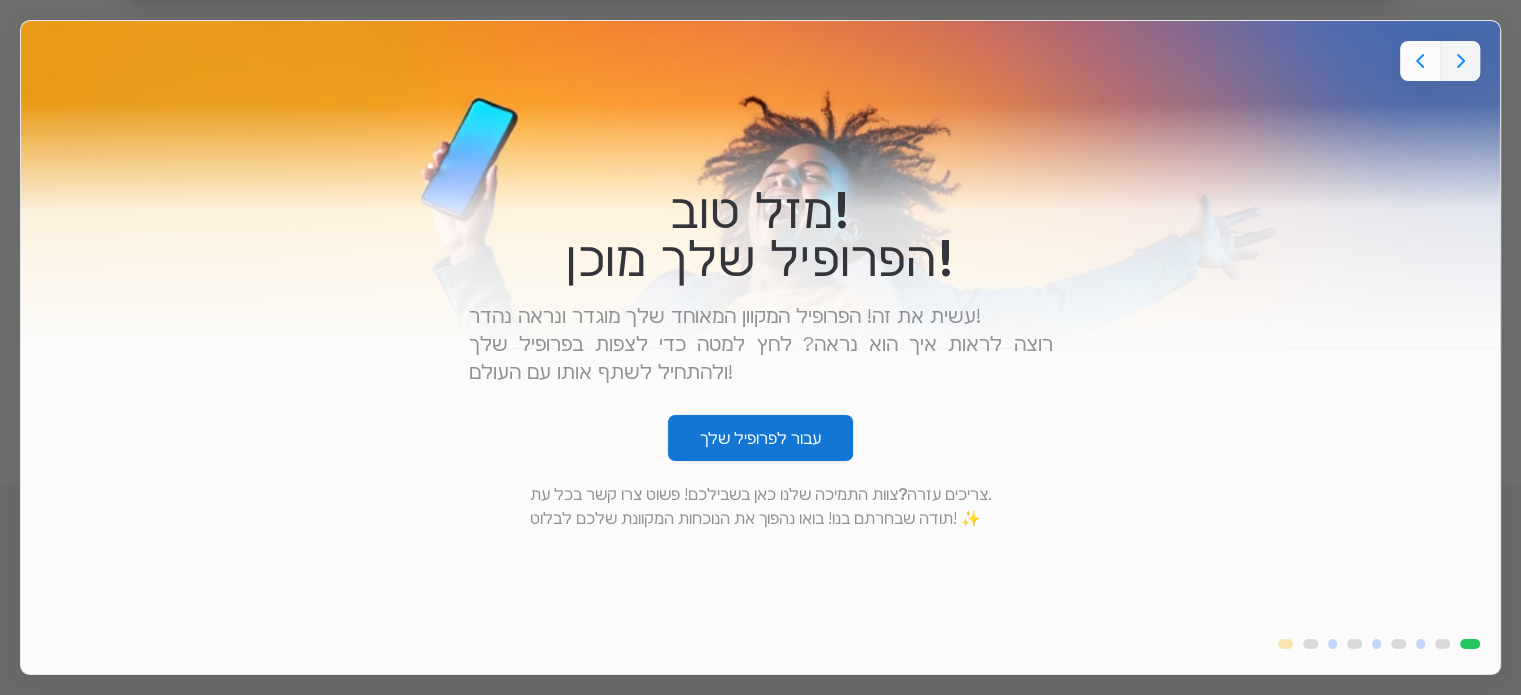 click on "עבור לפרופיל שלך" at bounding box center [760, 438] 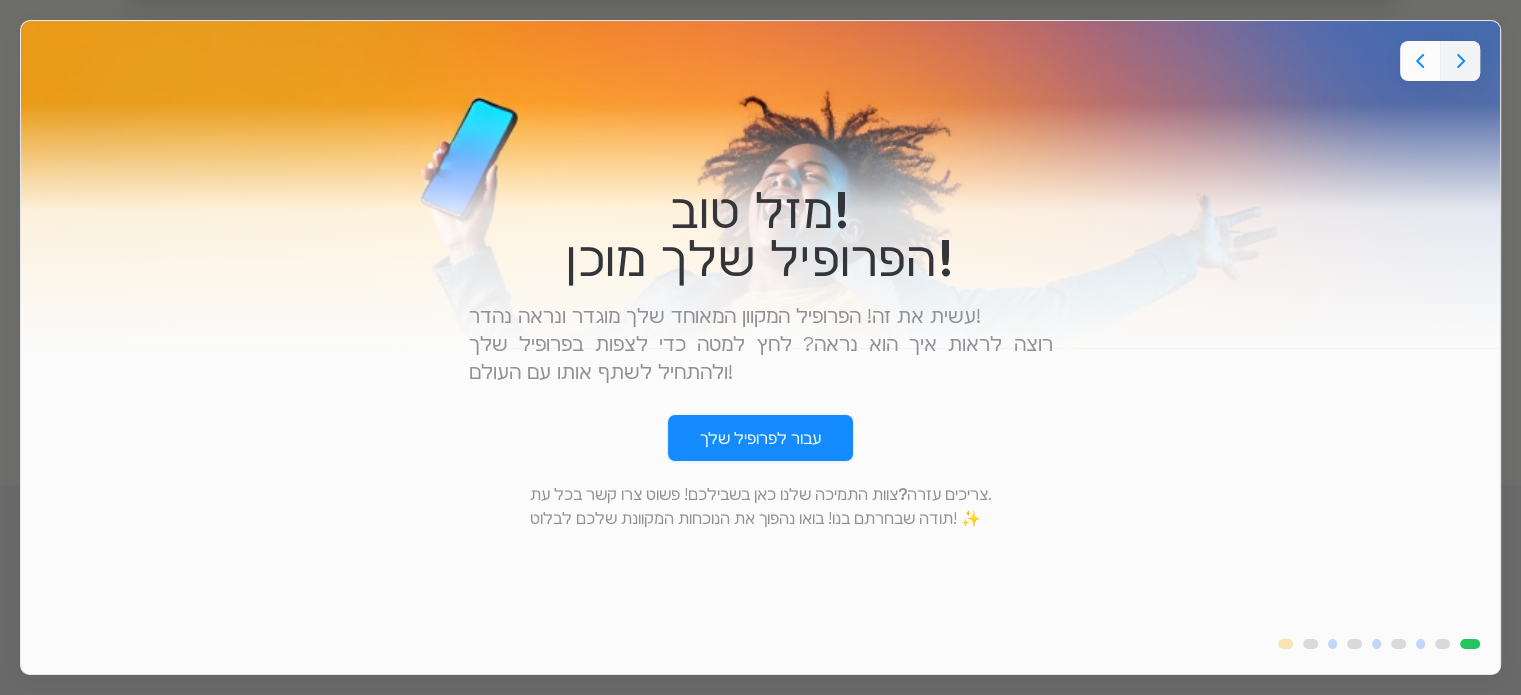 click on "הפרופיל שלך מוכן!" at bounding box center (760, 258) 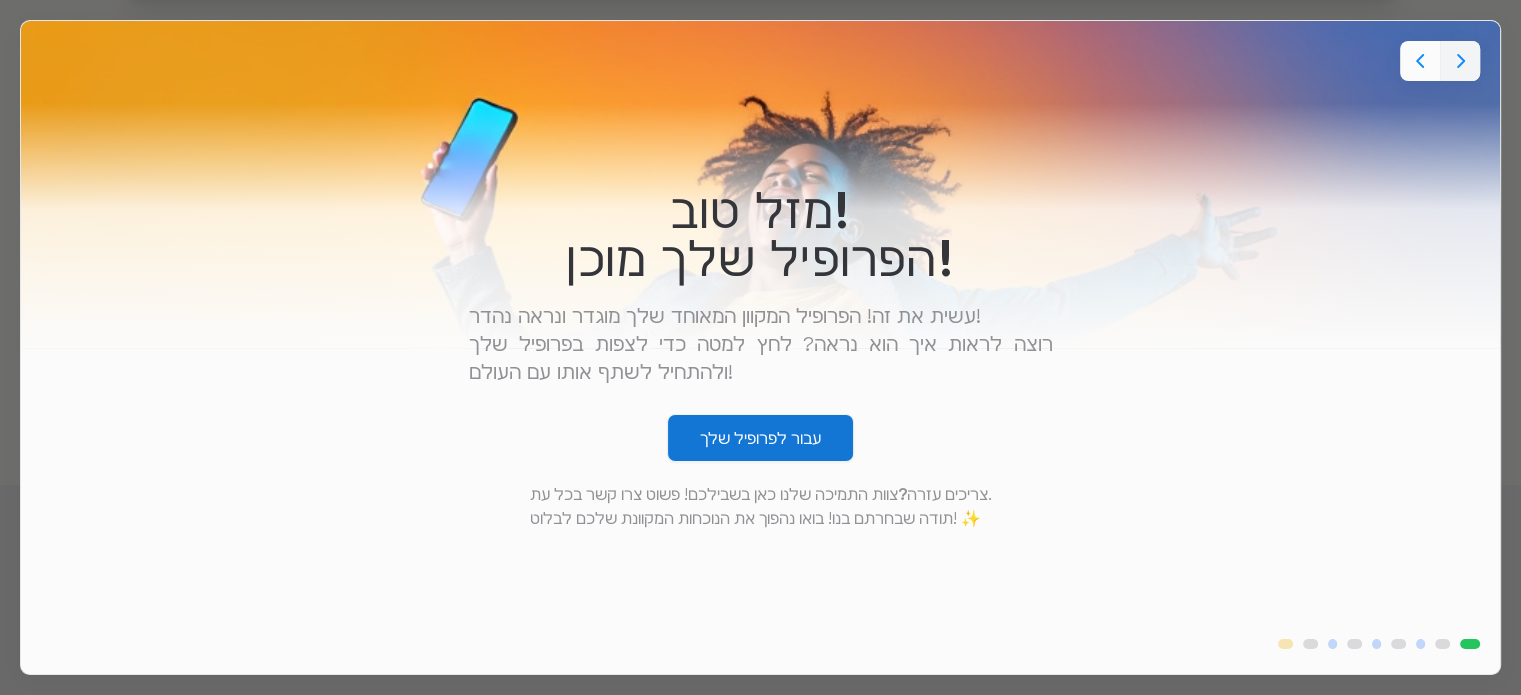 click on "עבור לפרופיל שלך" at bounding box center (760, 438) 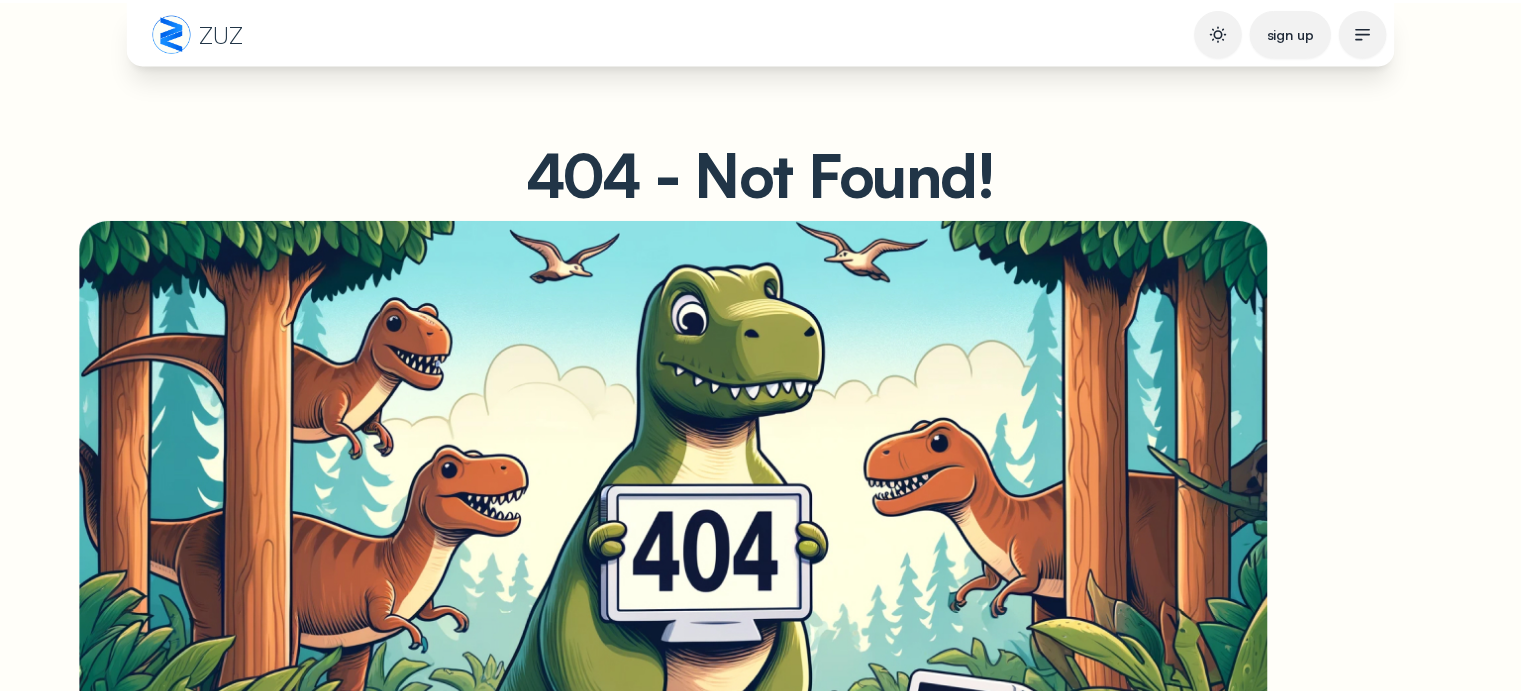 scroll, scrollTop: 0, scrollLeft: 0, axis: both 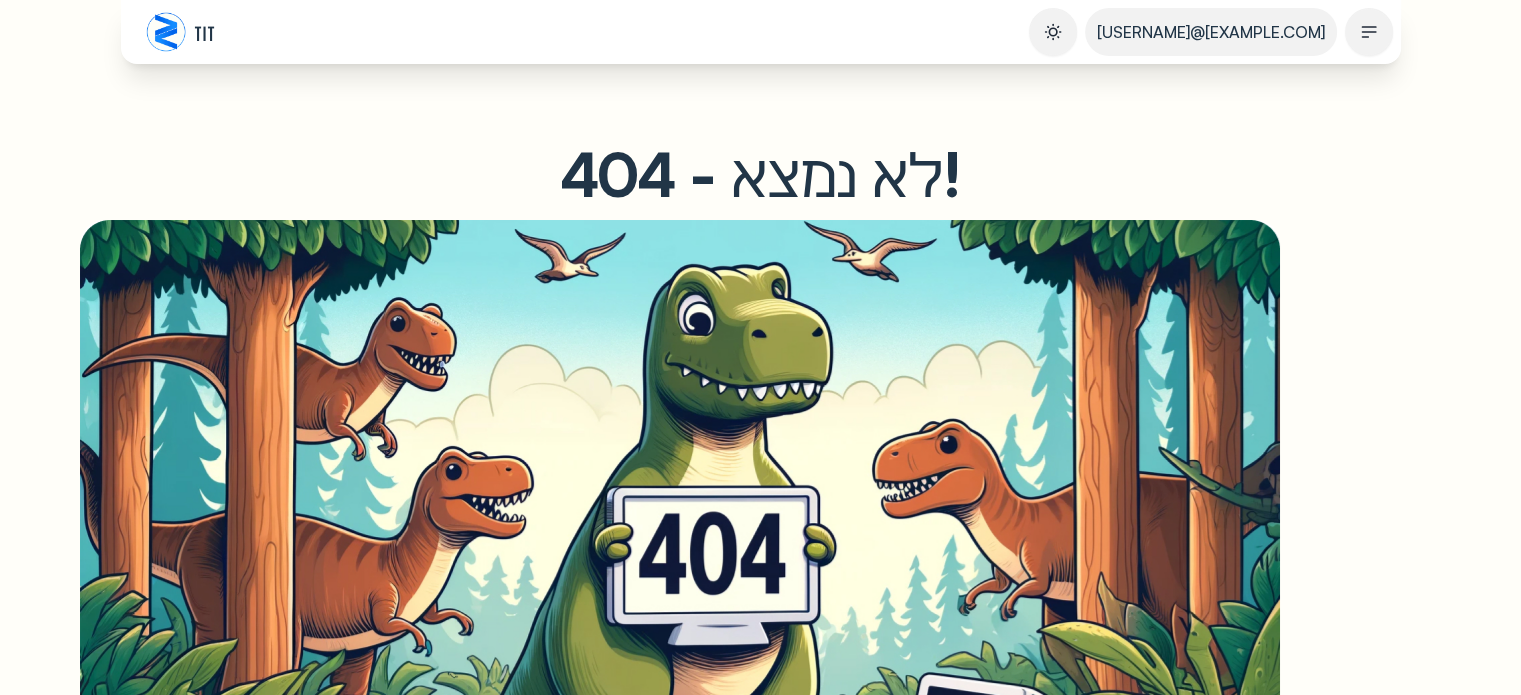 click 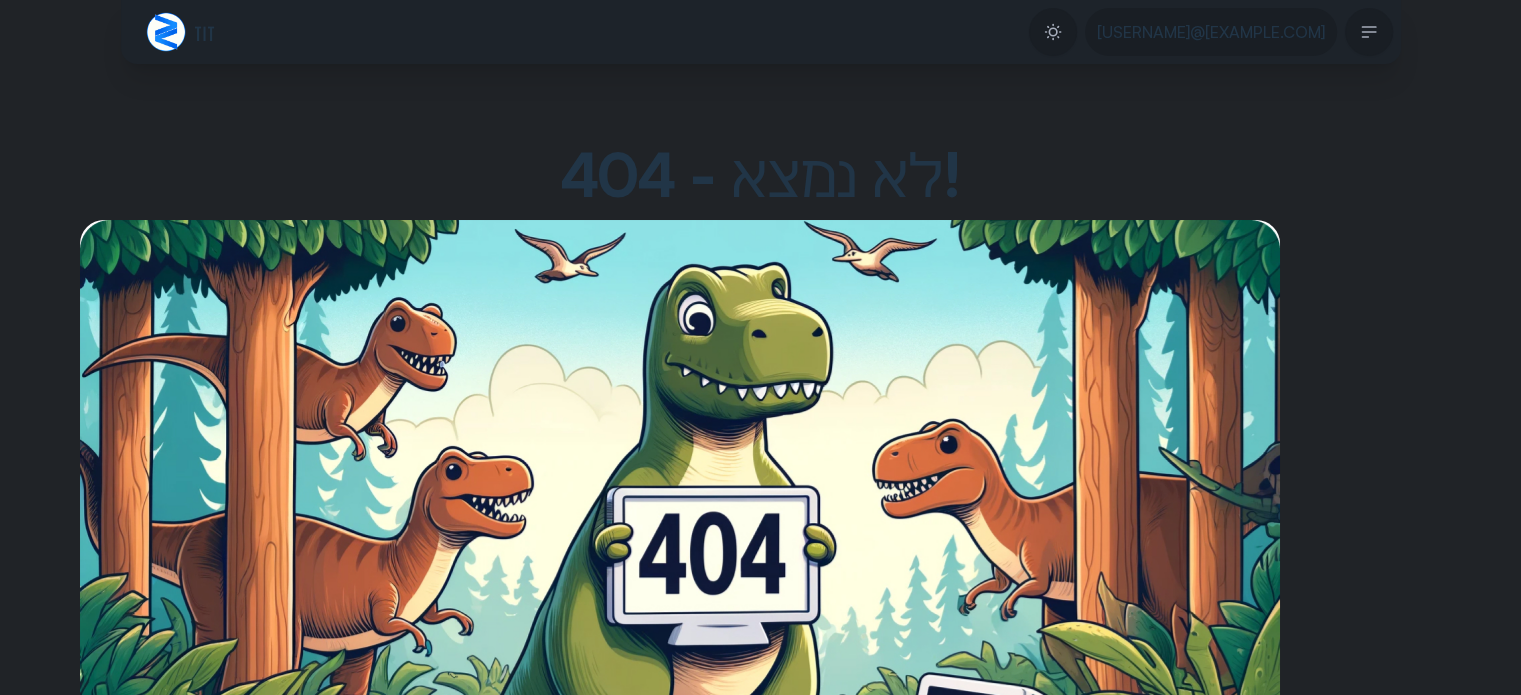 click 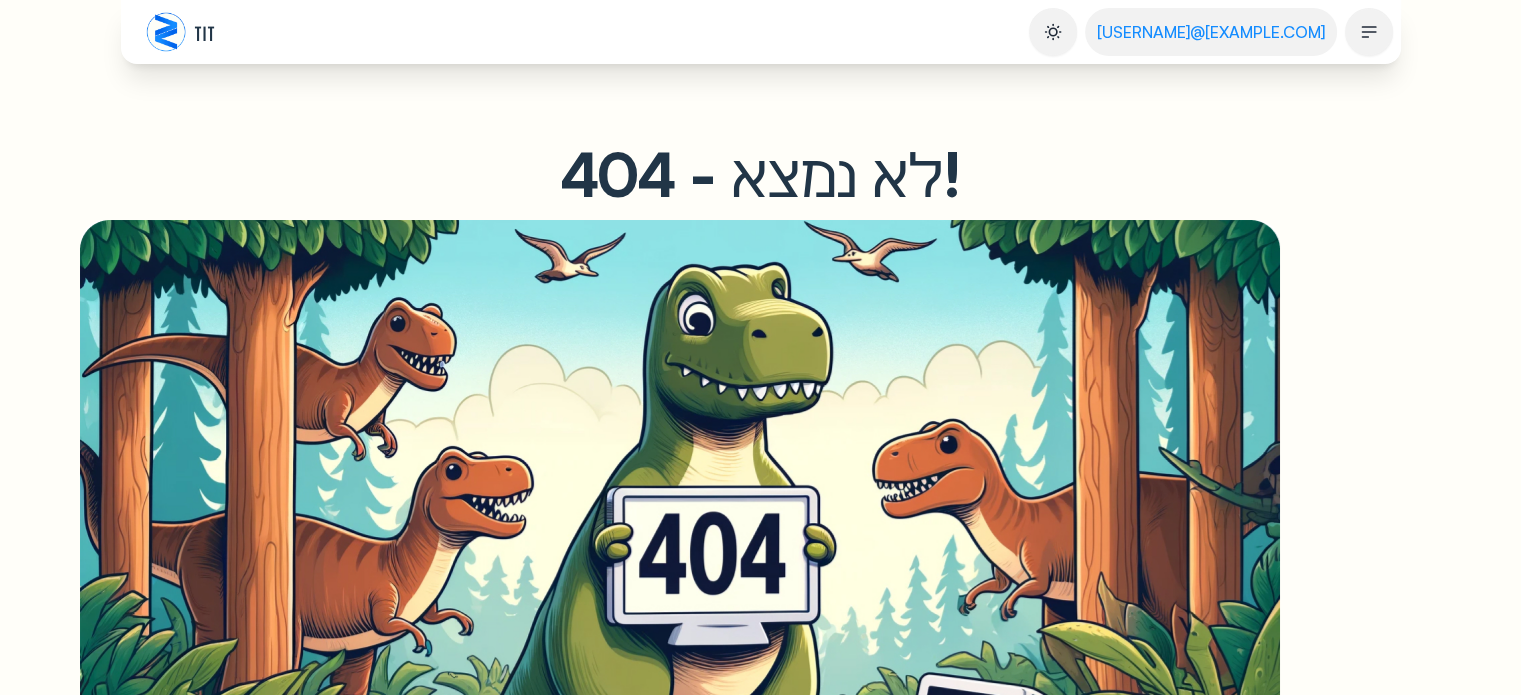 click on "[USERNAME]@[EXAMPLE.COM]" at bounding box center [1211, 32] 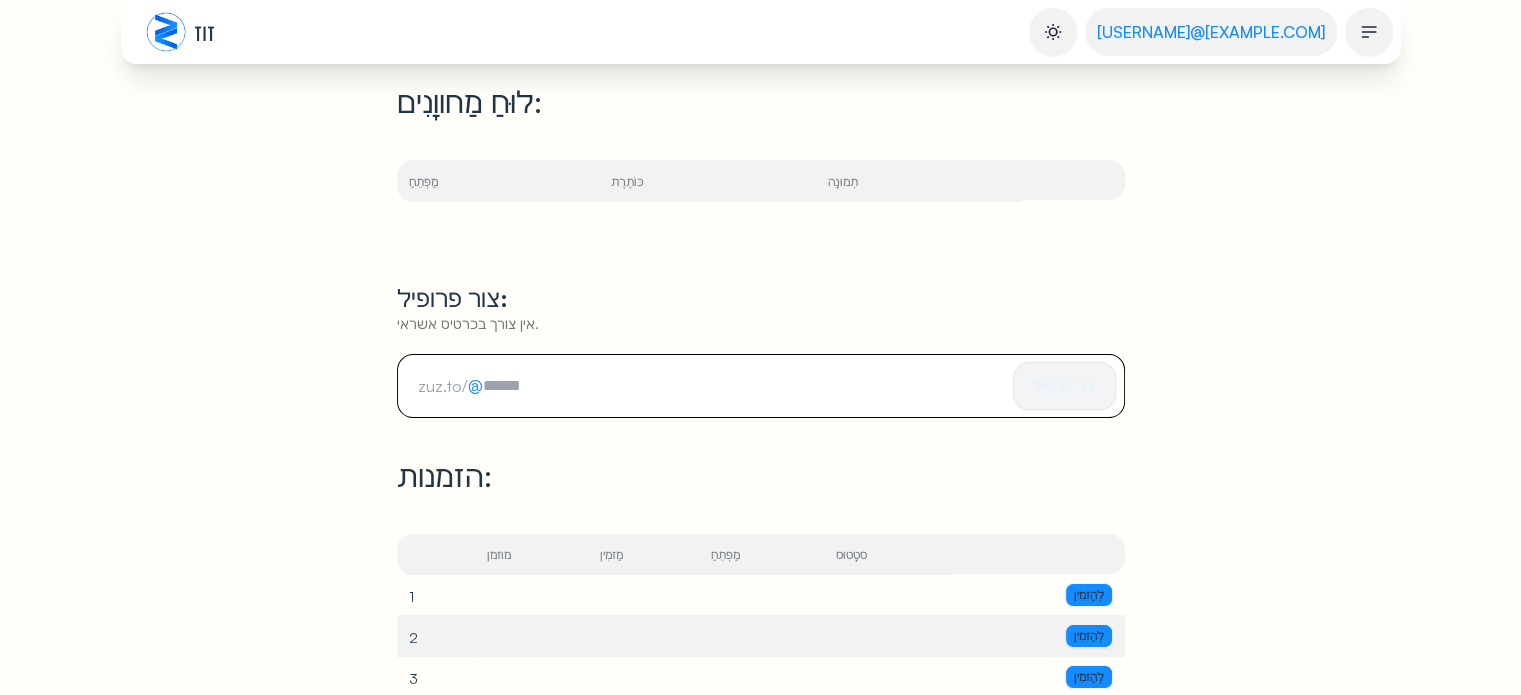 click on "[USERNAME]@[EXAMPLE.COM]" at bounding box center [1211, 32] 